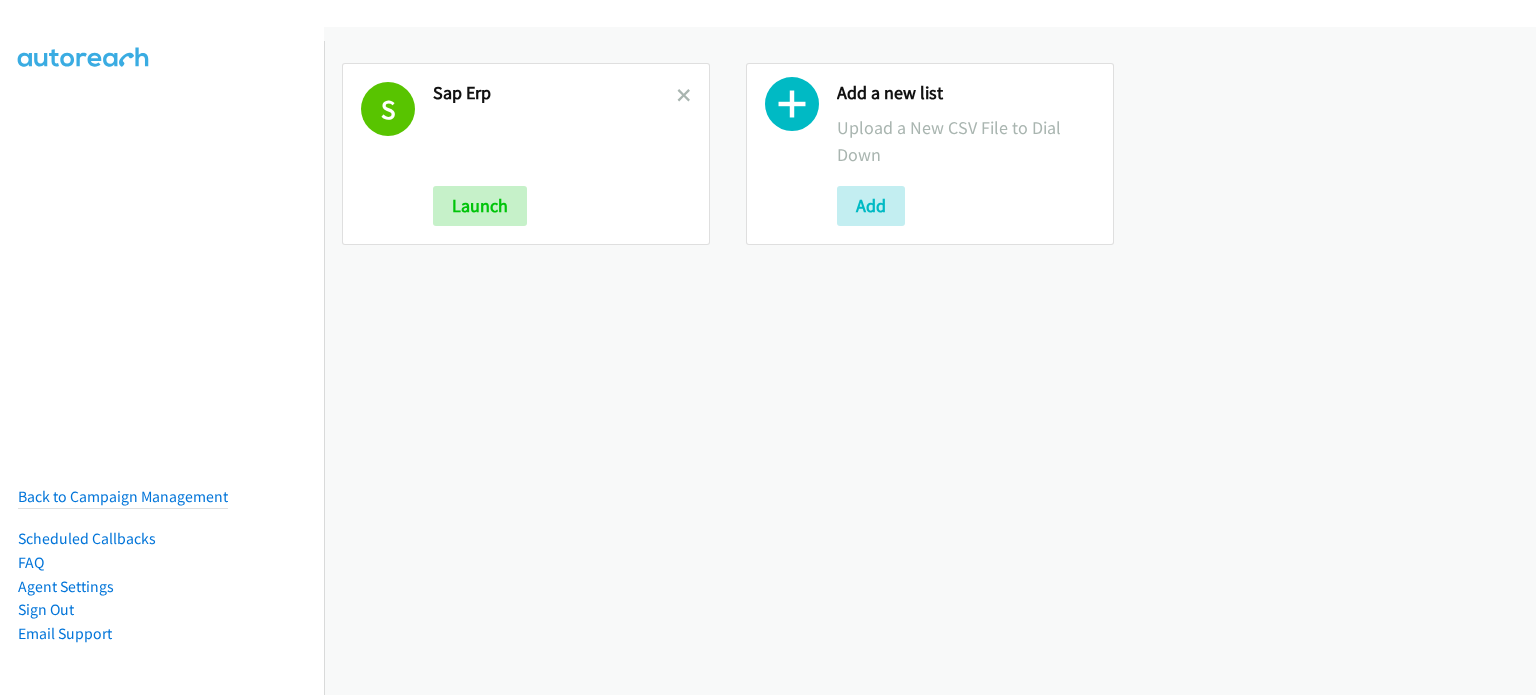 scroll, scrollTop: 0, scrollLeft: 0, axis: both 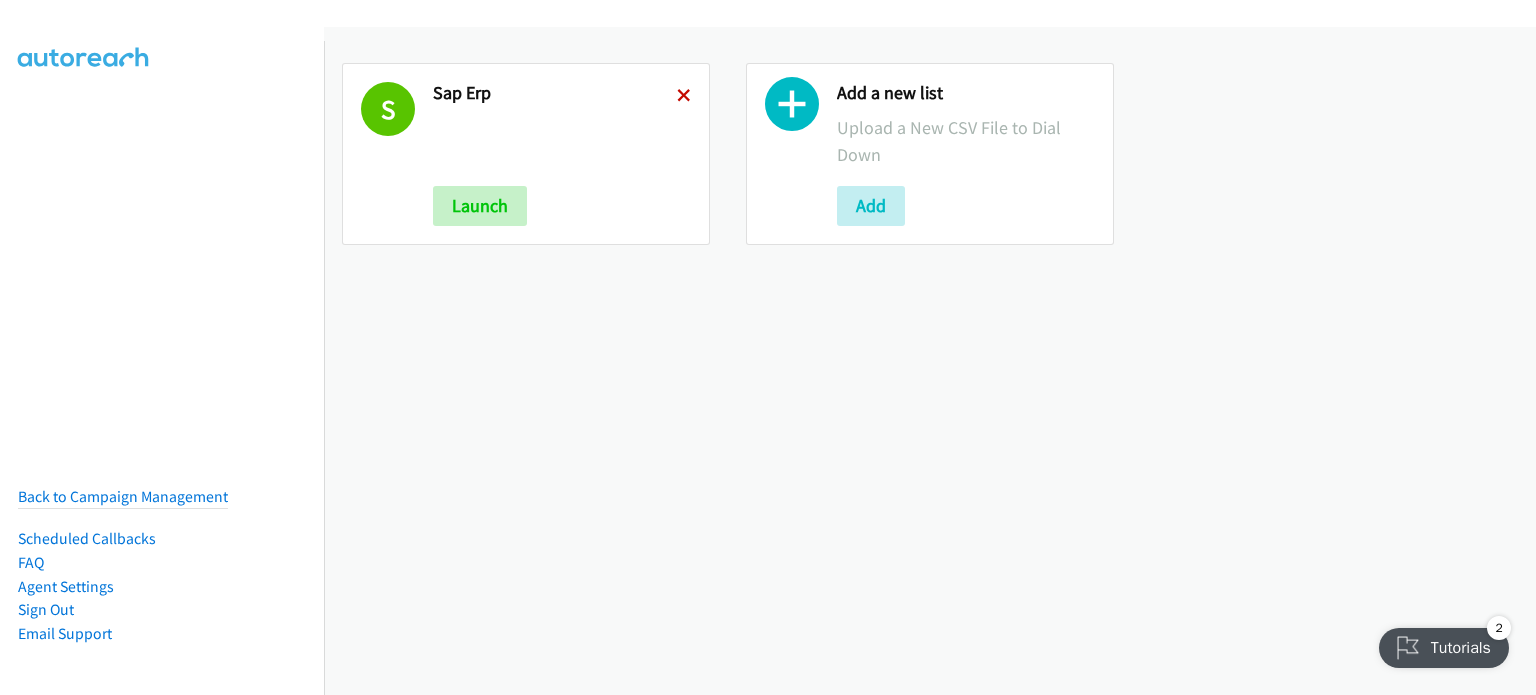 click at bounding box center [684, 97] 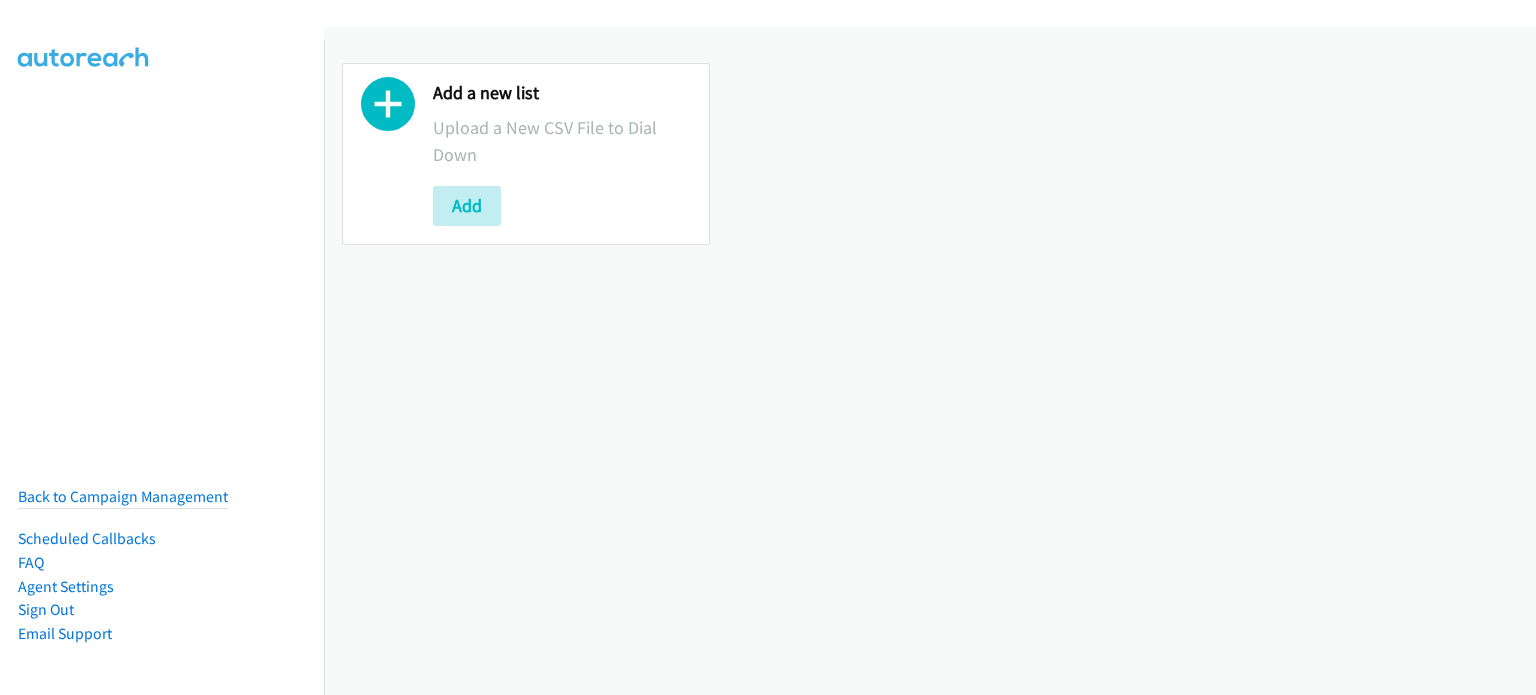 scroll, scrollTop: 0, scrollLeft: 0, axis: both 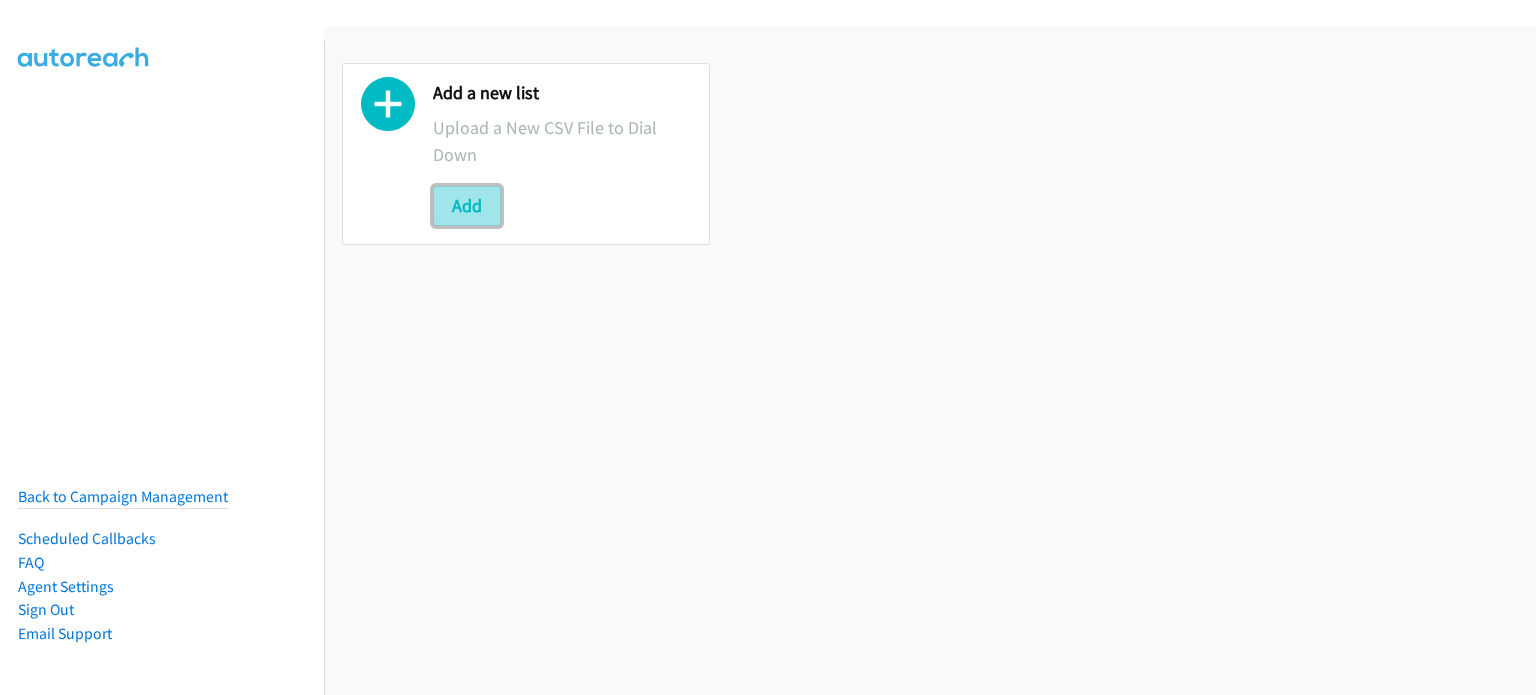 click on "Add" at bounding box center [467, 206] 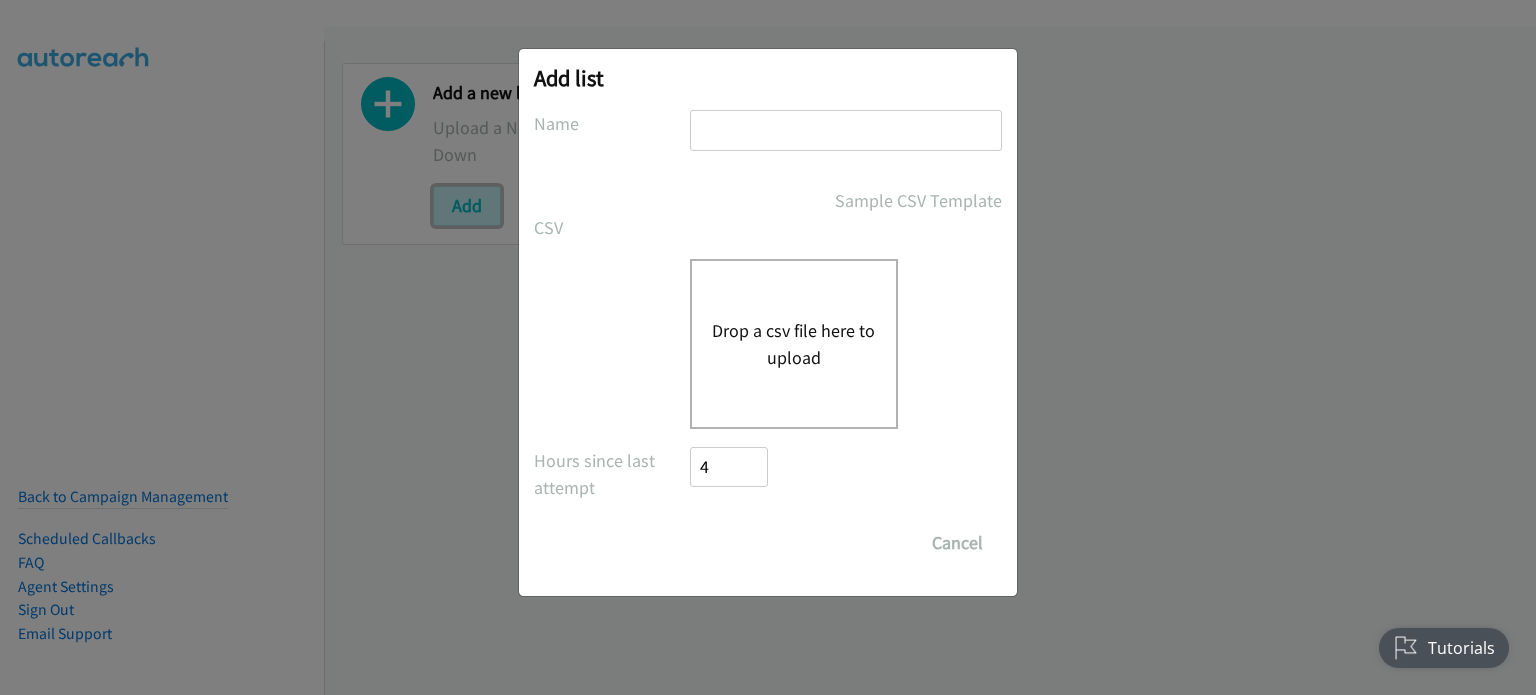 scroll, scrollTop: 0, scrollLeft: 0, axis: both 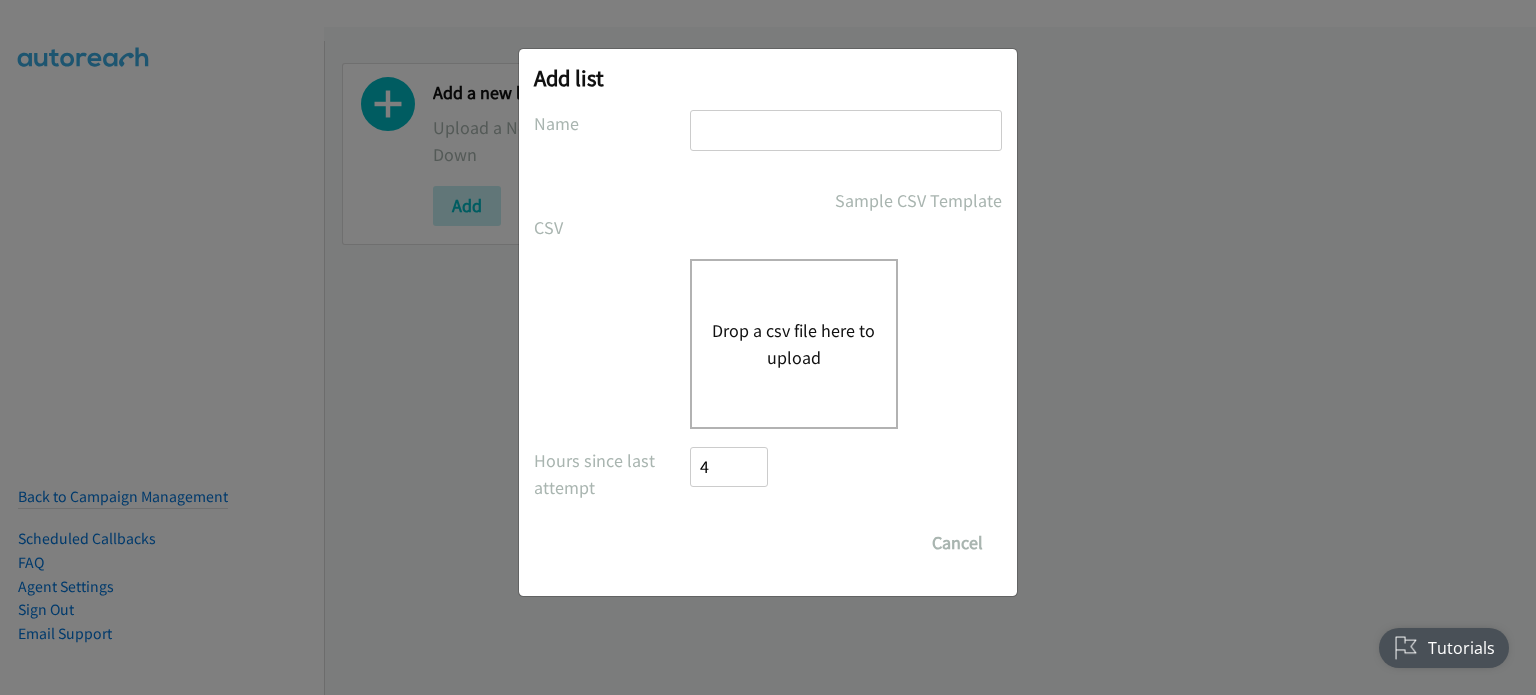 click on "Drop a csv file here to upload" at bounding box center [794, 344] 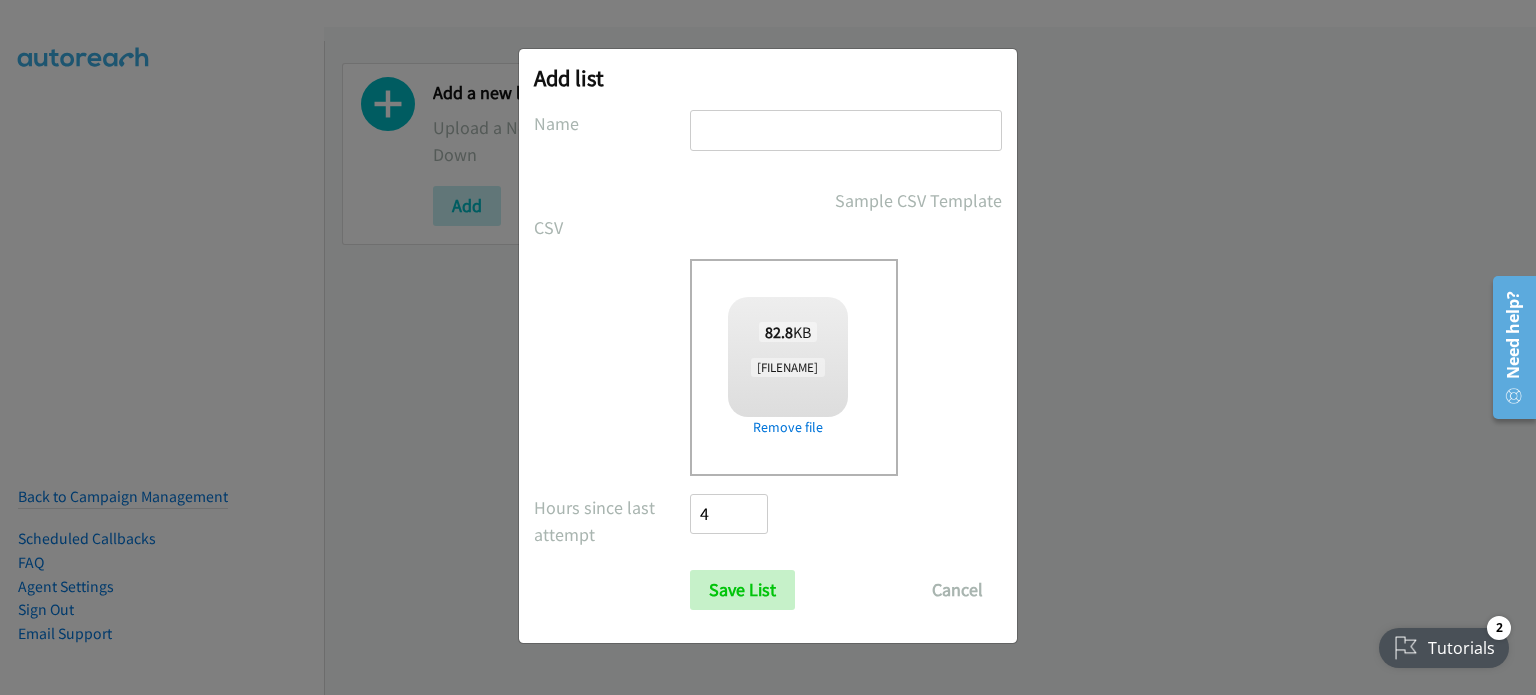 click at bounding box center [846, 130] 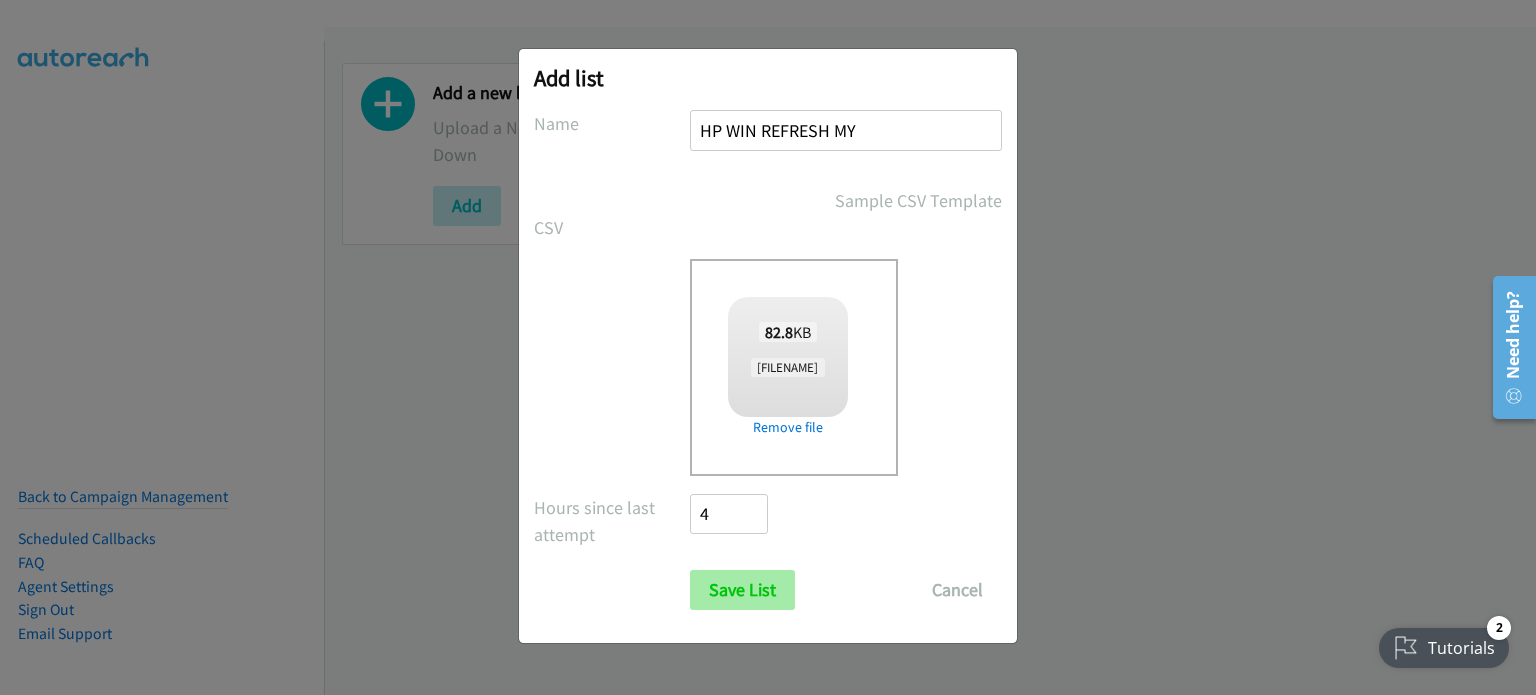 type on "HP WIN REFRESH MY" 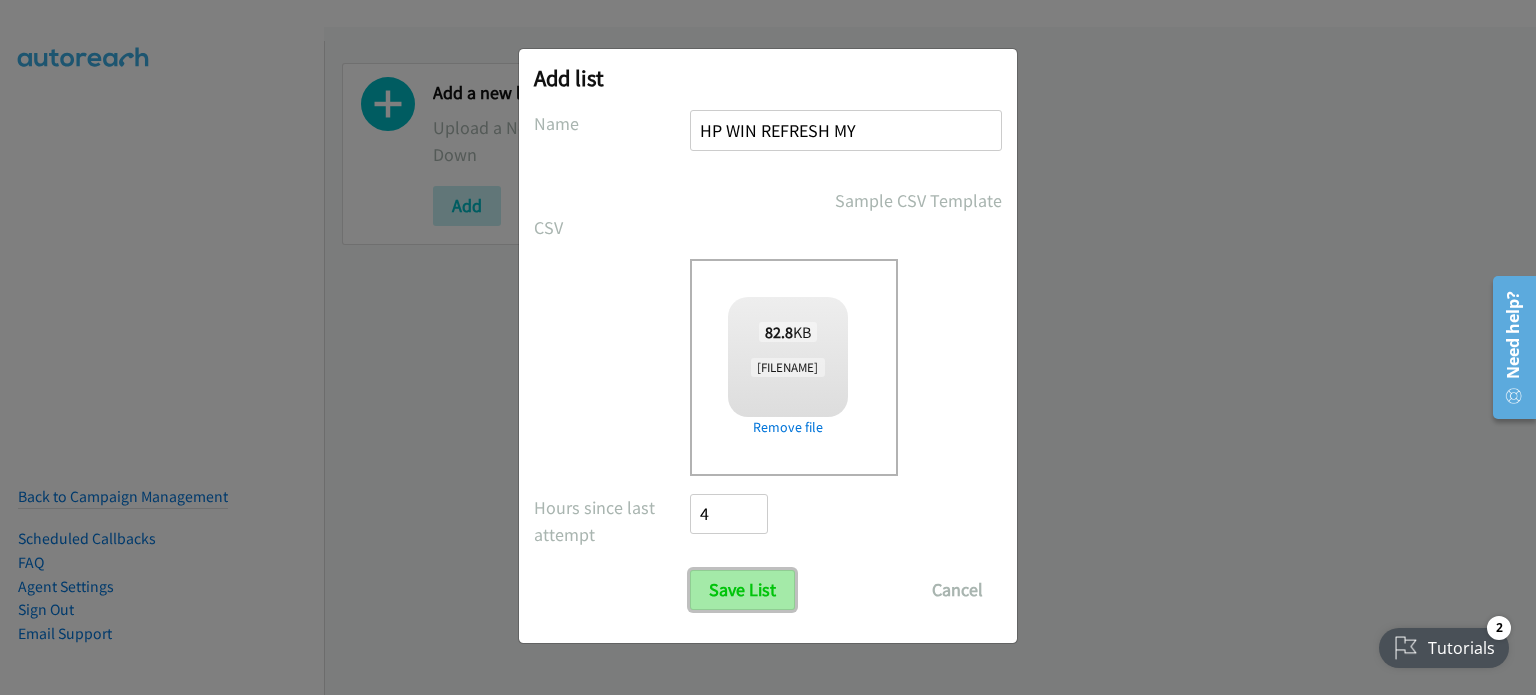 click on "Save List" at bounding box center (742, 590) 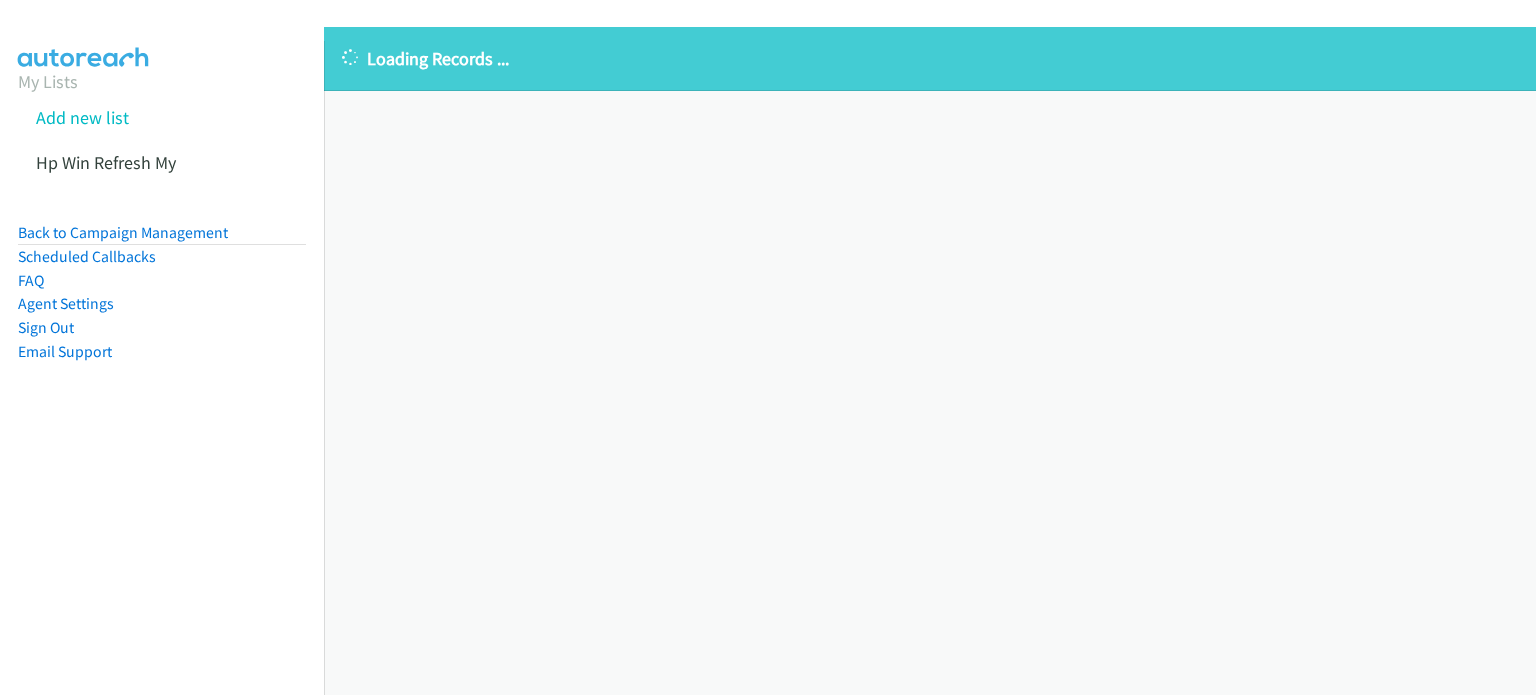 scroll, scrollTop: 0, scrollLeft: 0, axis: both 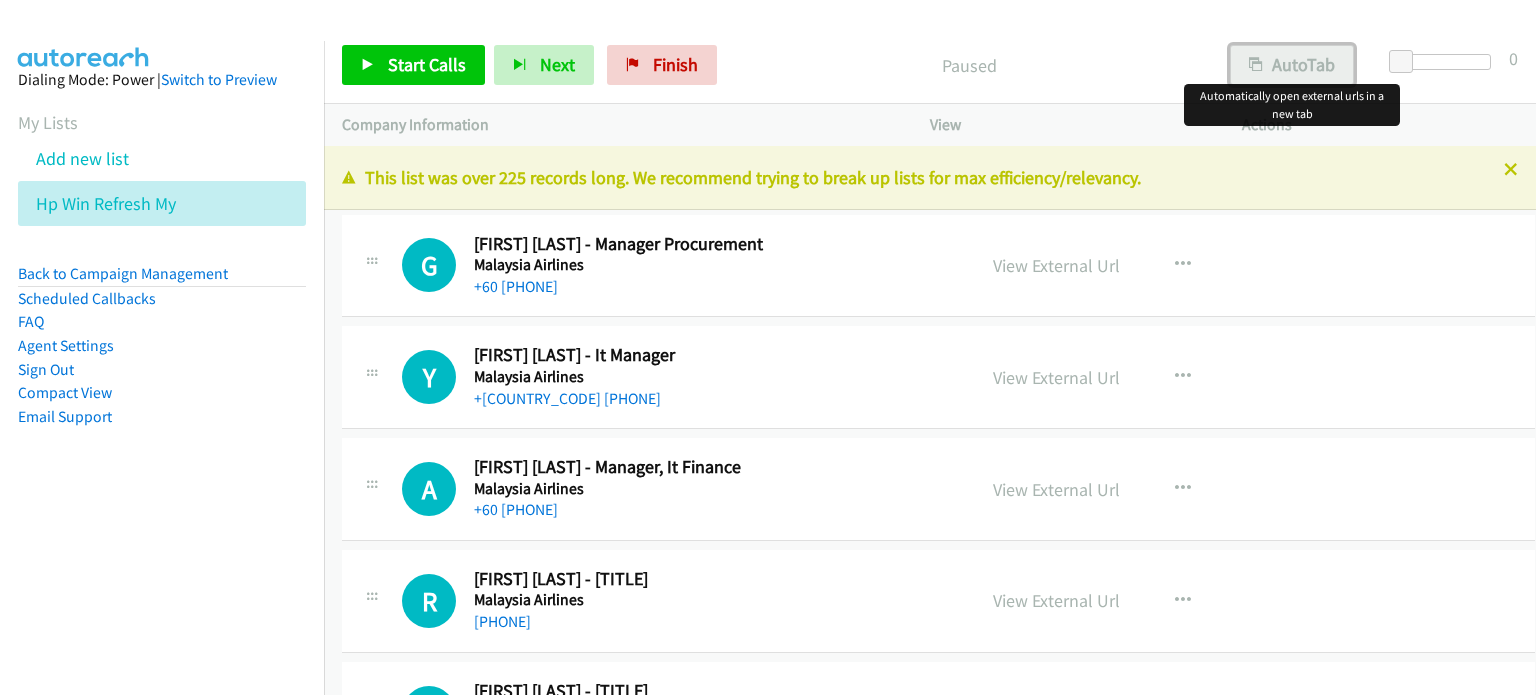 click on "AutoTab" at bounding box center (1292, 65) 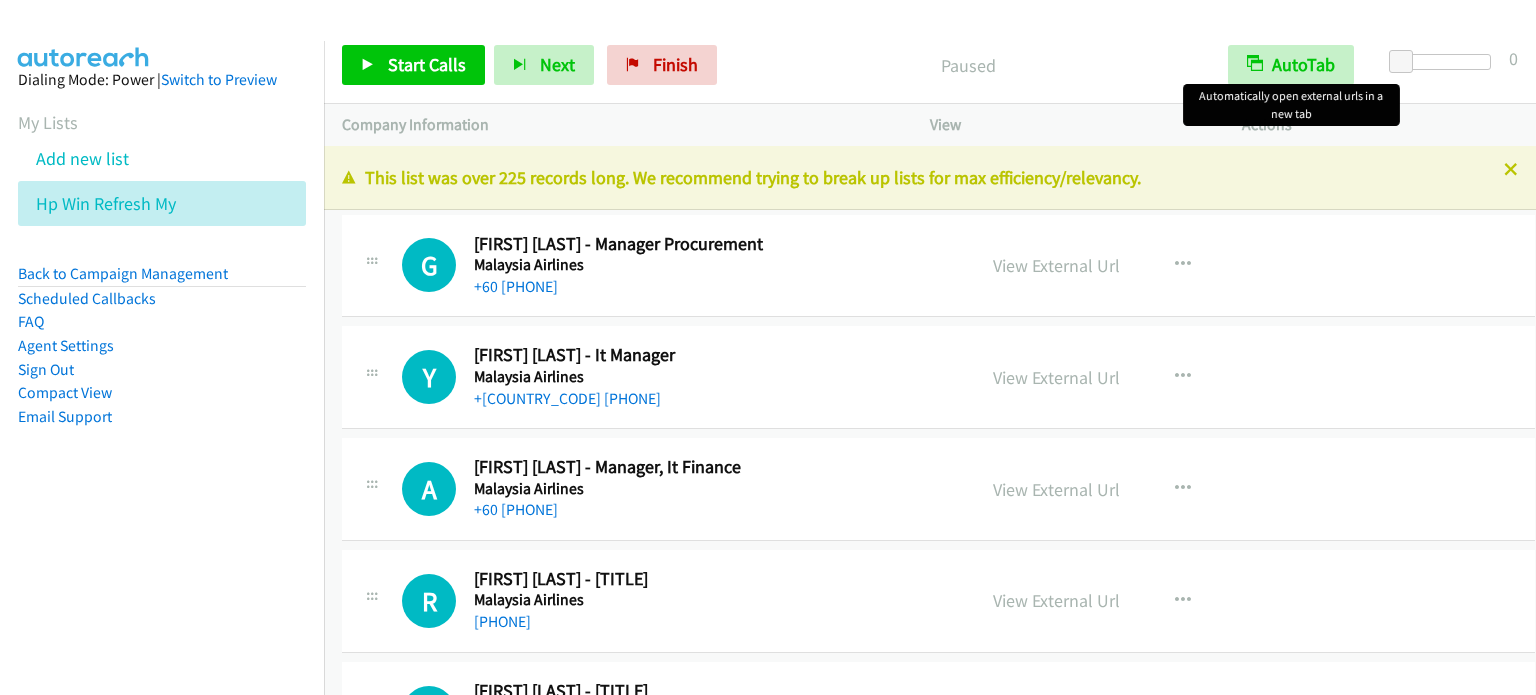 scroll, scrollTop: 0, scrollLeft: 0, axis: both 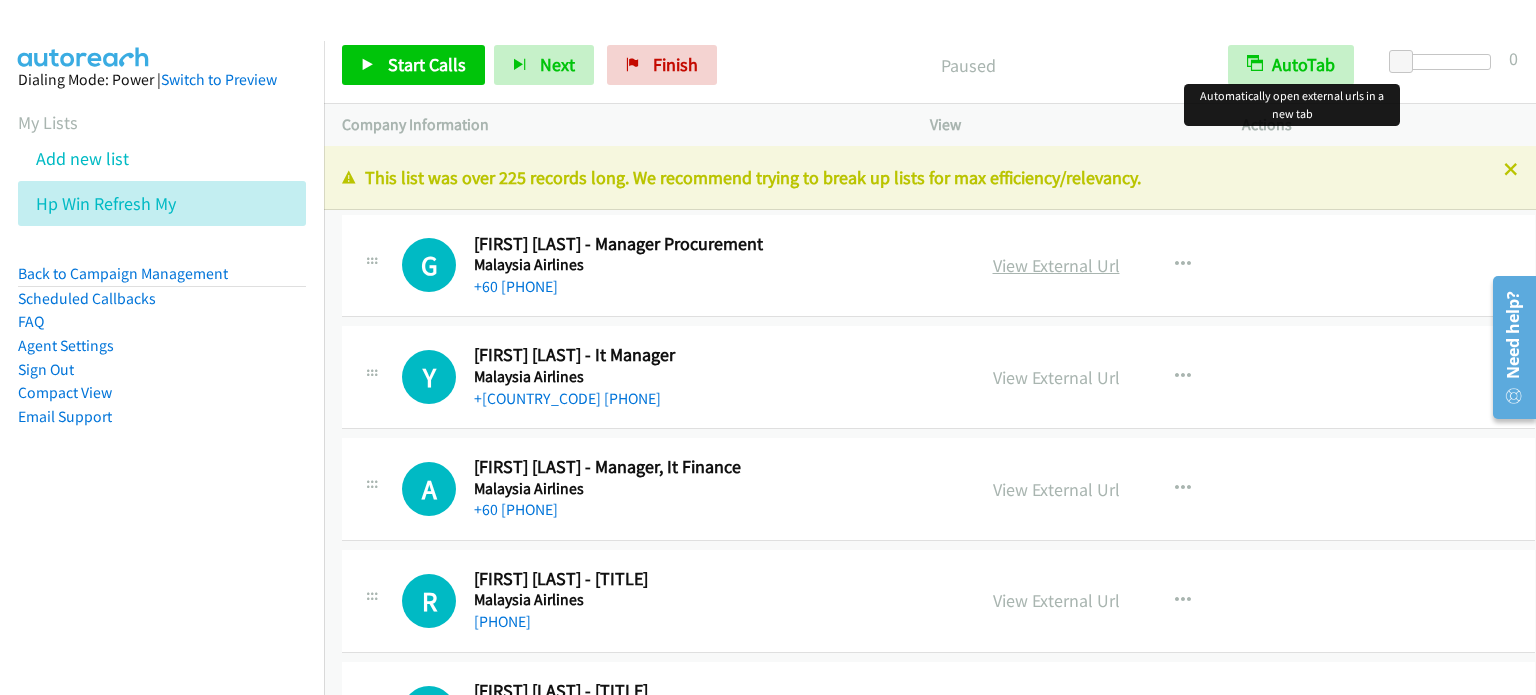 click on "View External Url" at bounding box center [1056, 265] 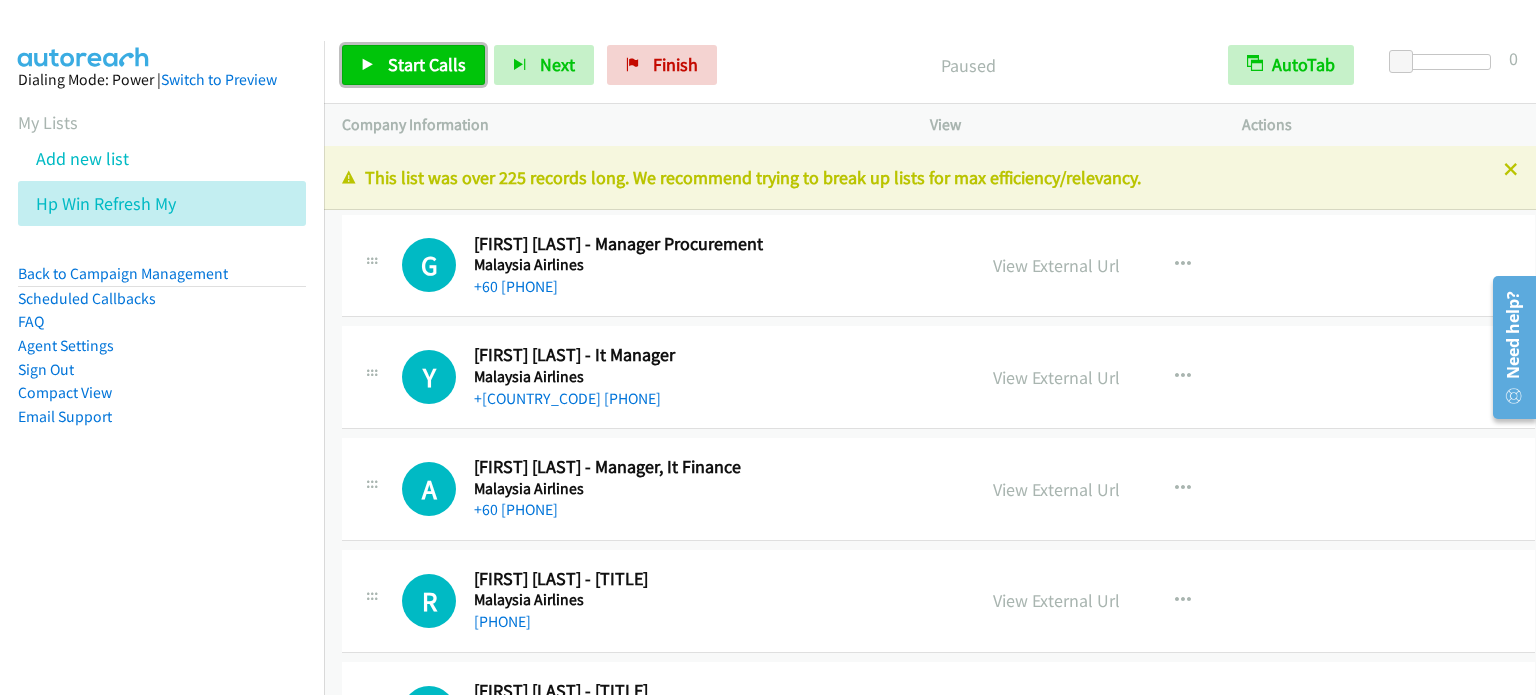 click on "Start Calls" at bounding box center [427, 64] 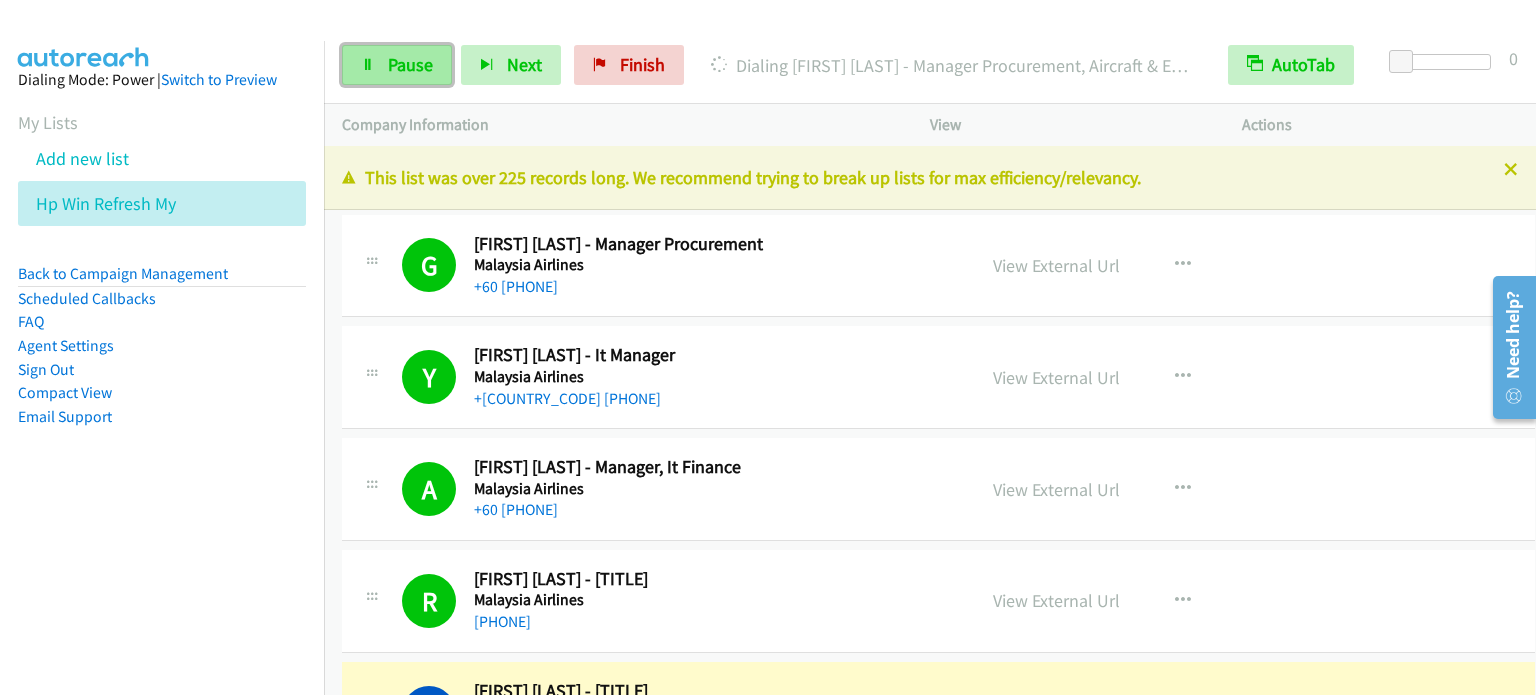 click on "Pause" at bounding box center [410, 64] 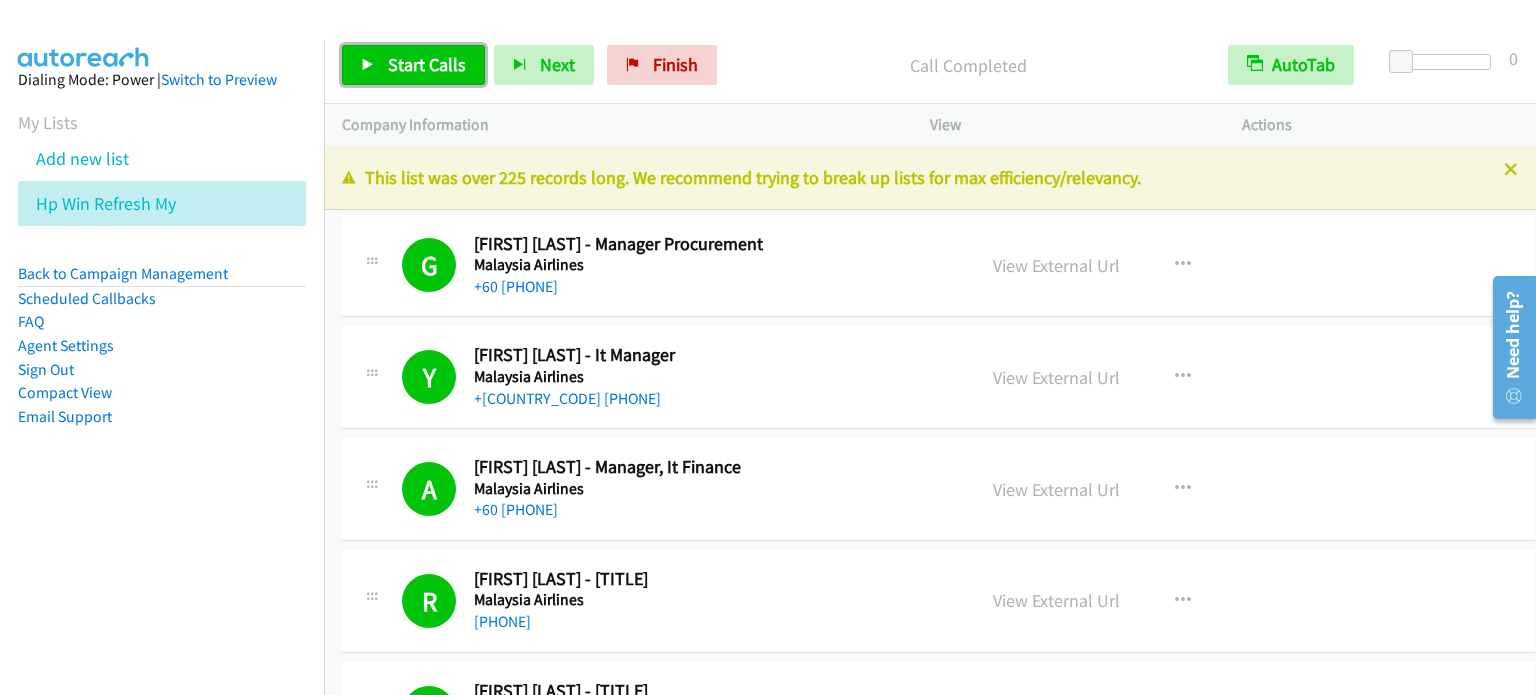 click on "Start Calls" at bounding box center [427, 64] 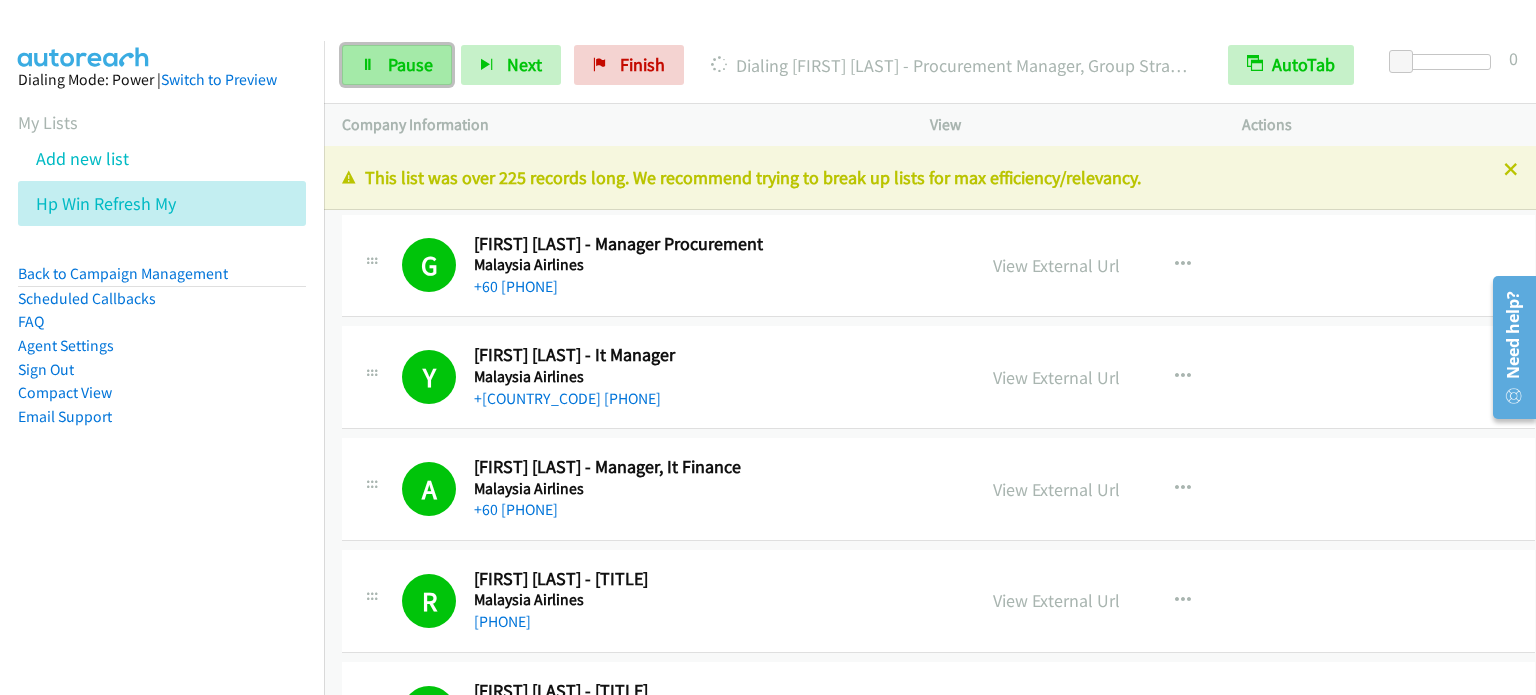 click on "Pause" at bounding box center [410, 64] 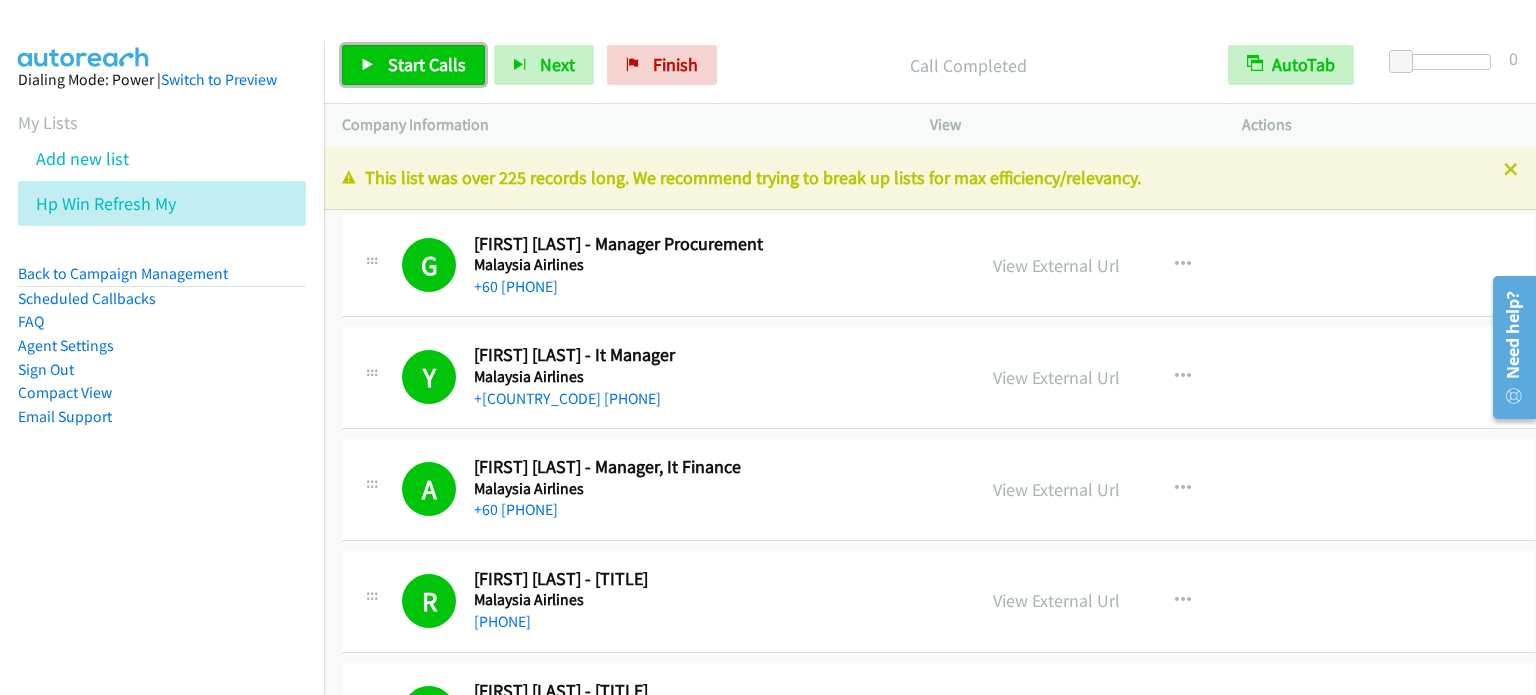 click on "Start Calls" at bounding box center (427, 64) 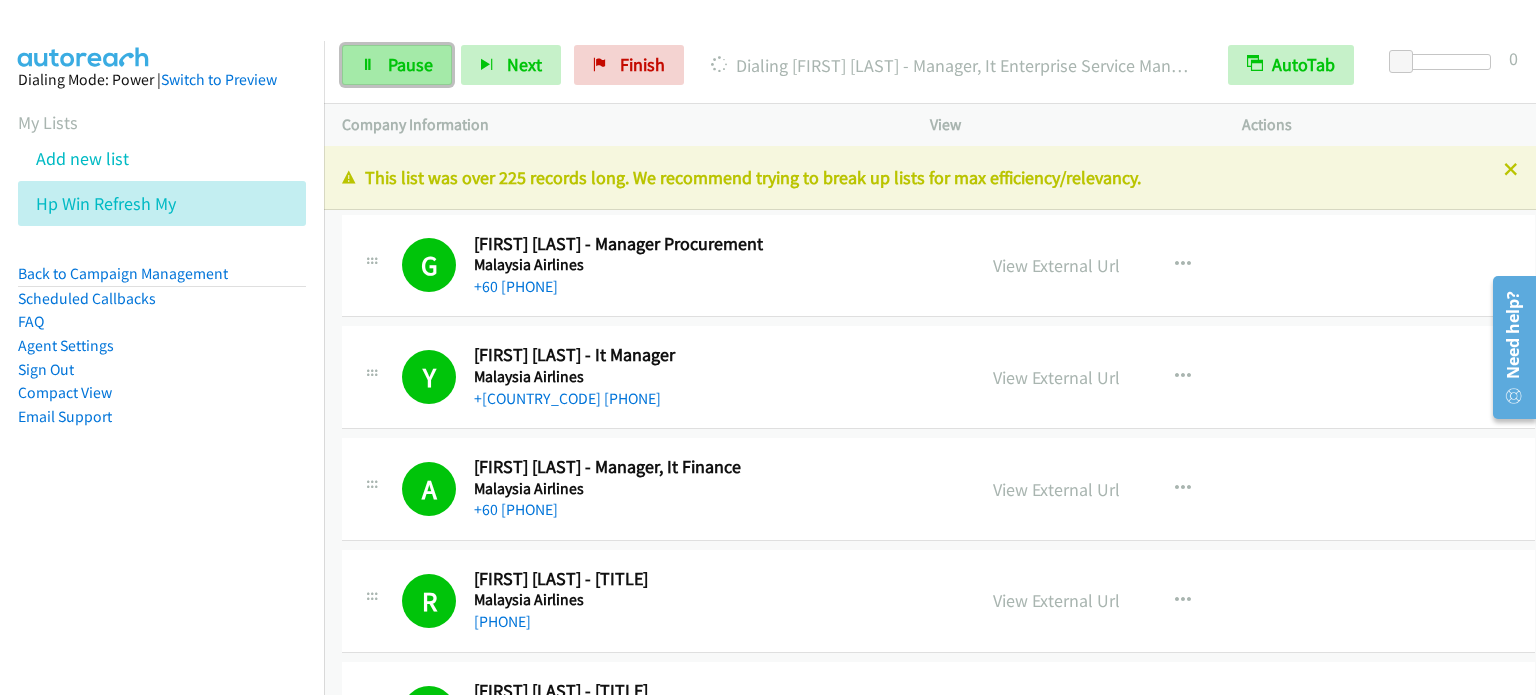 click on "Pause" at bounding box center (410, 64) 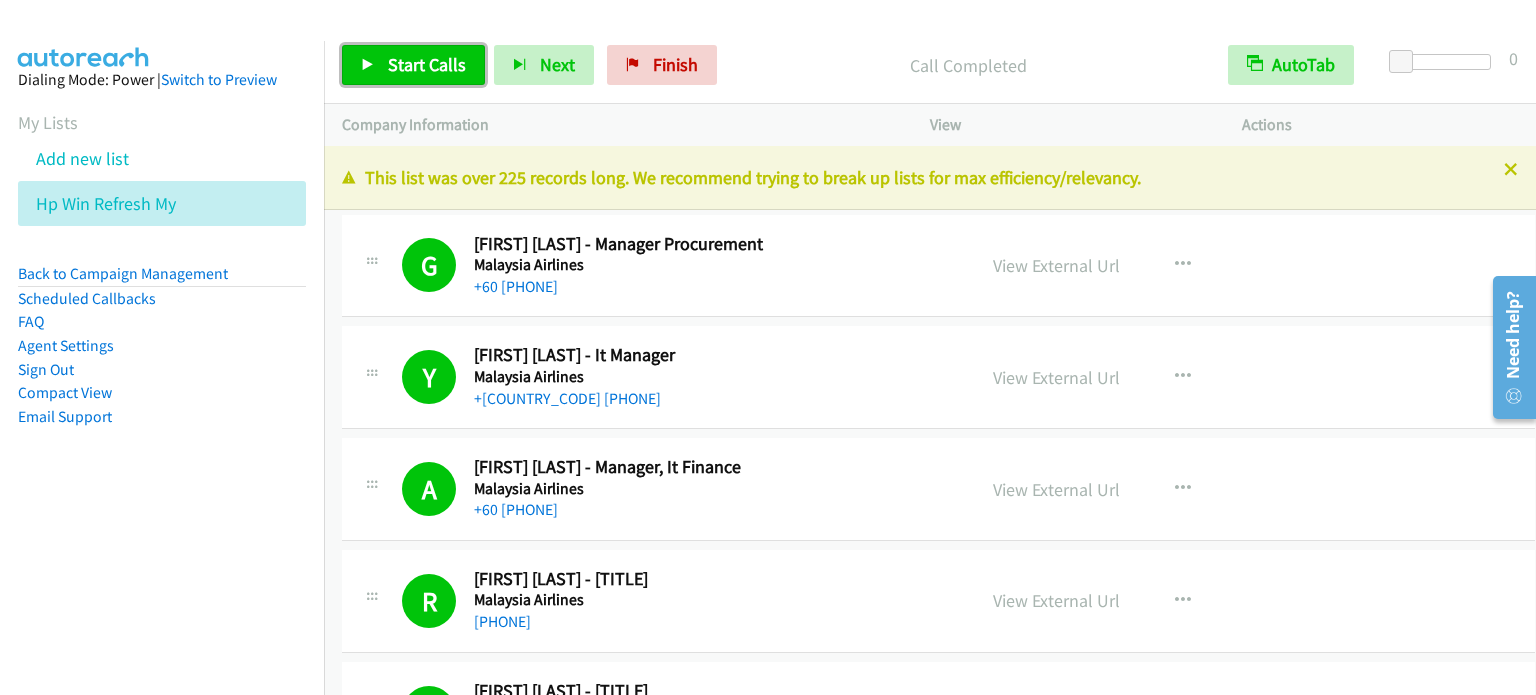 click on "Start Calls" at bounding box center [427, 64] 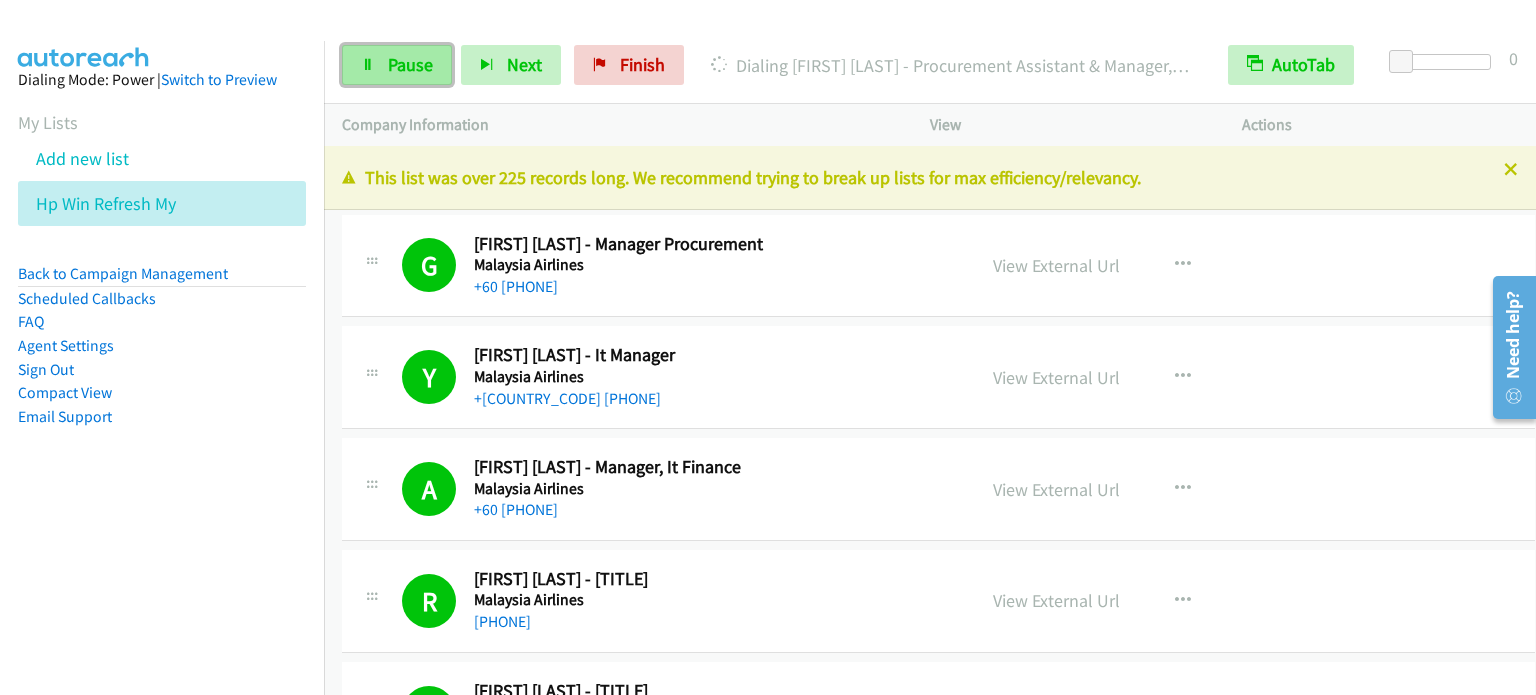 click on "Pause" at bounding box center [410, 64] 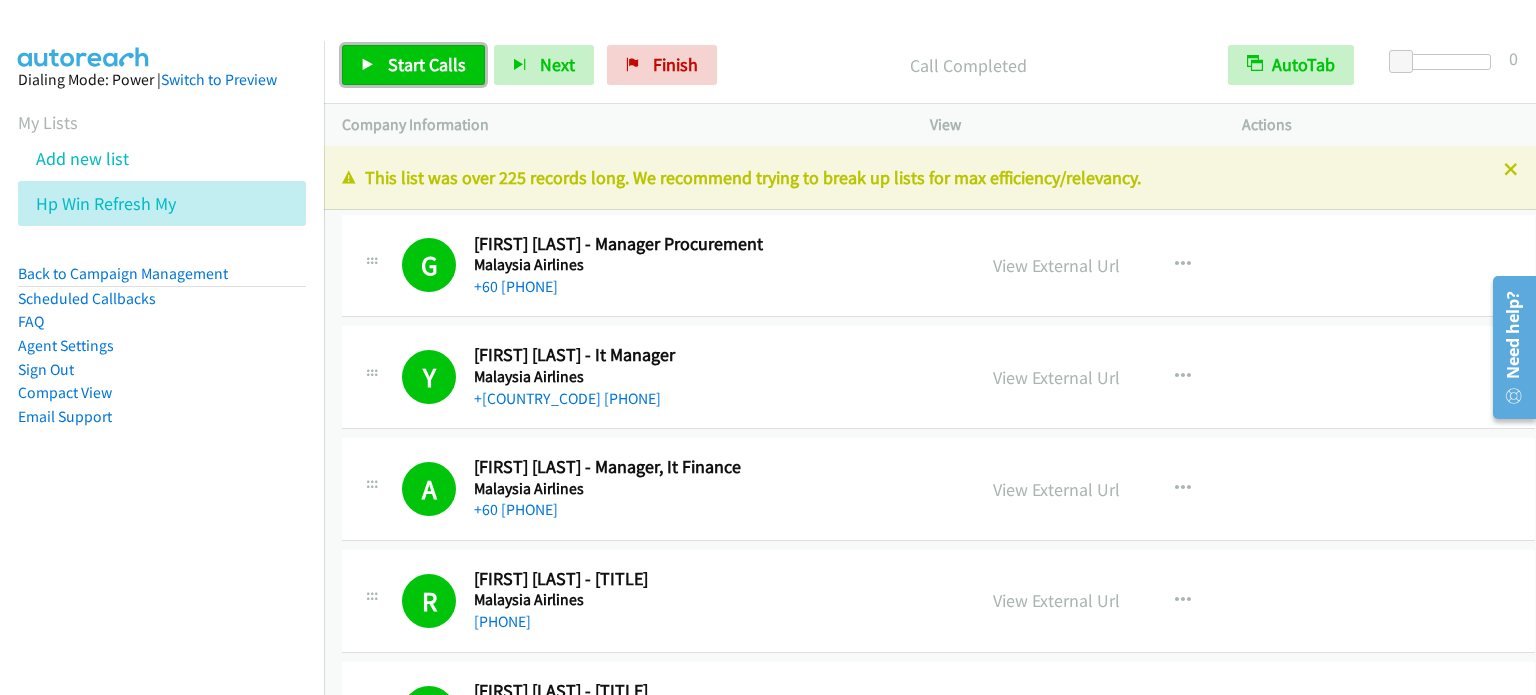 click on "Start Calls" at bounding box center [427, 64] 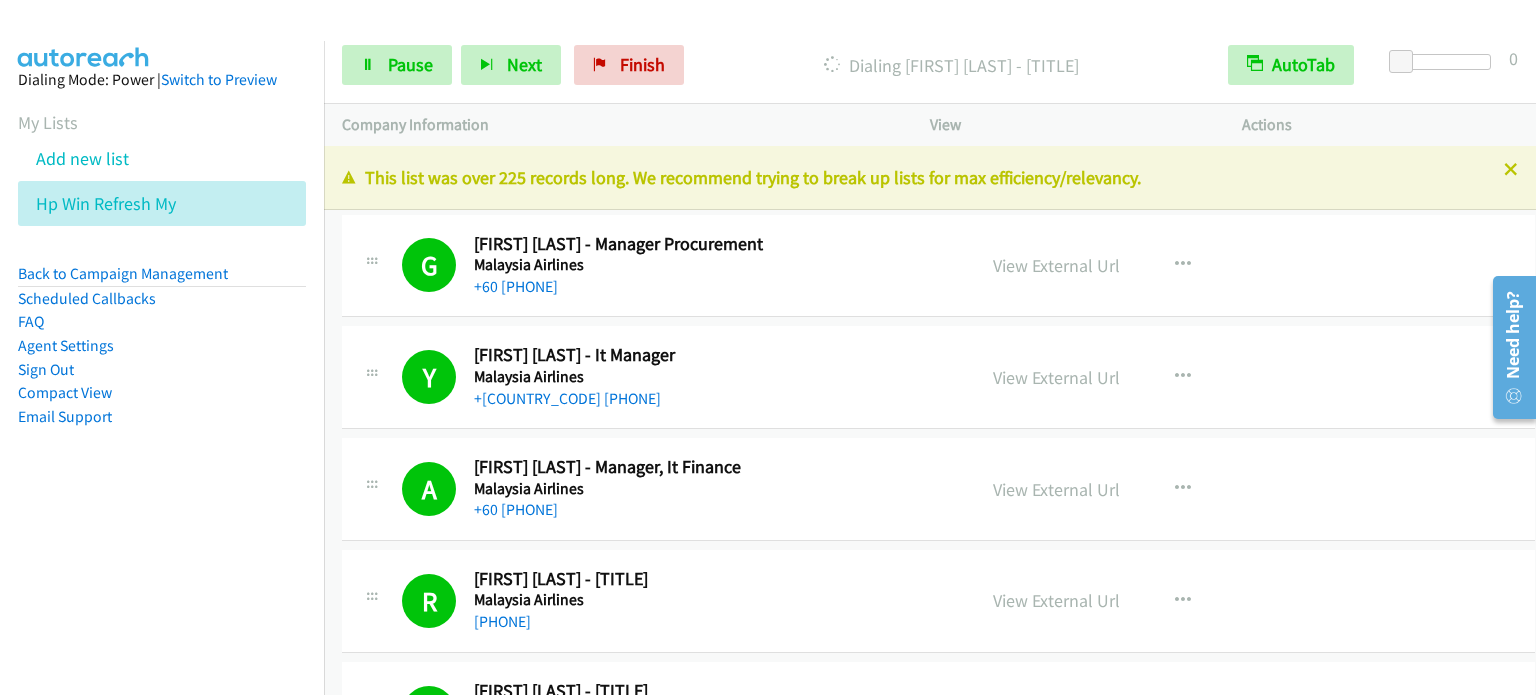 click on "Email Support" at bounding box center [162, 417] 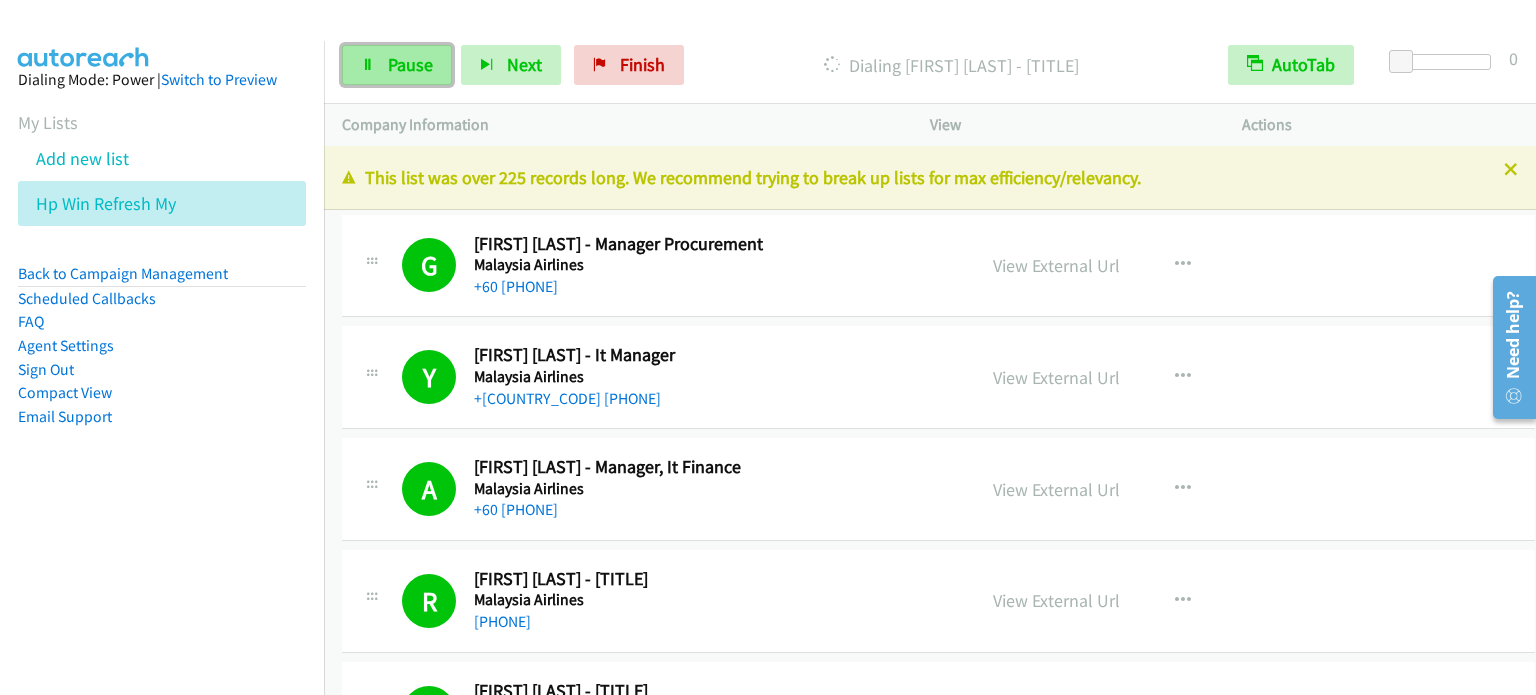 click on "Pause" at bounding box center (397, 65) 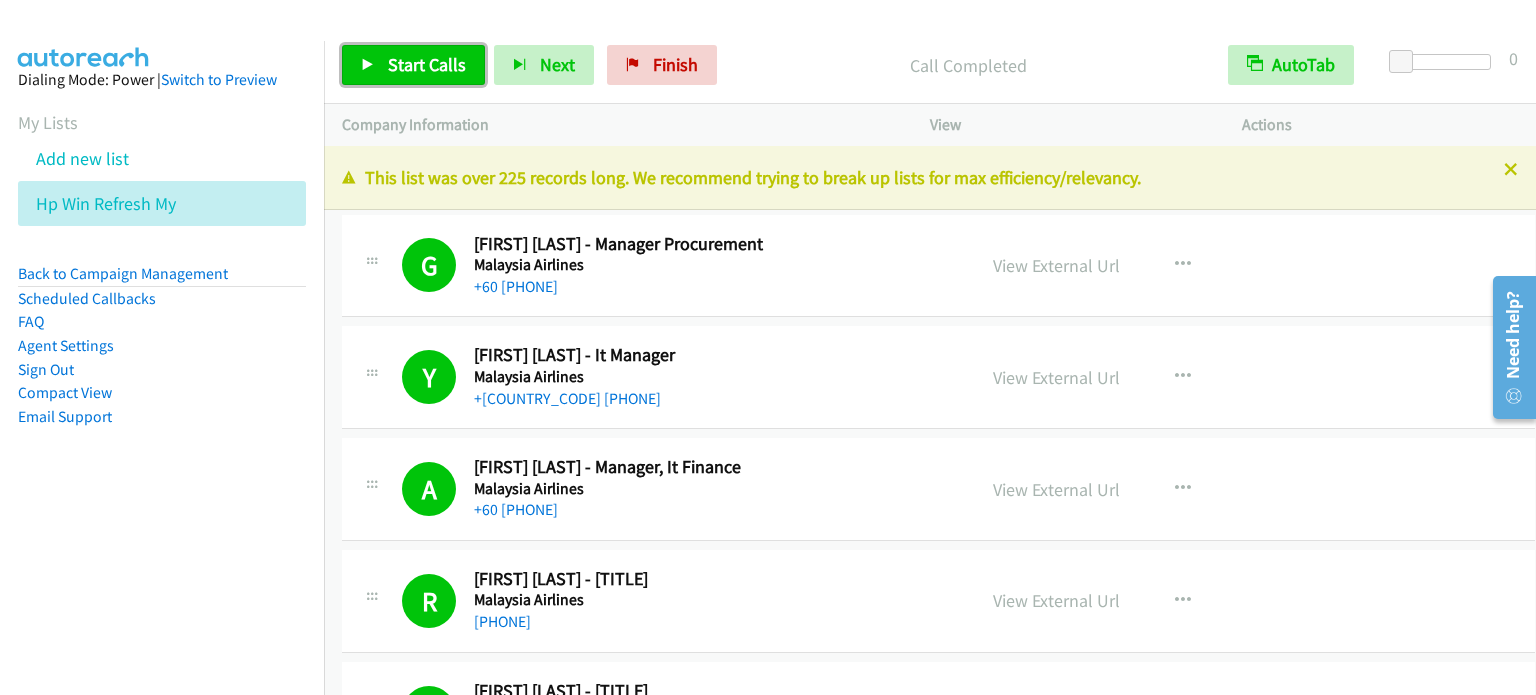 click on "Start Calls" at bounding box center (427, 64) 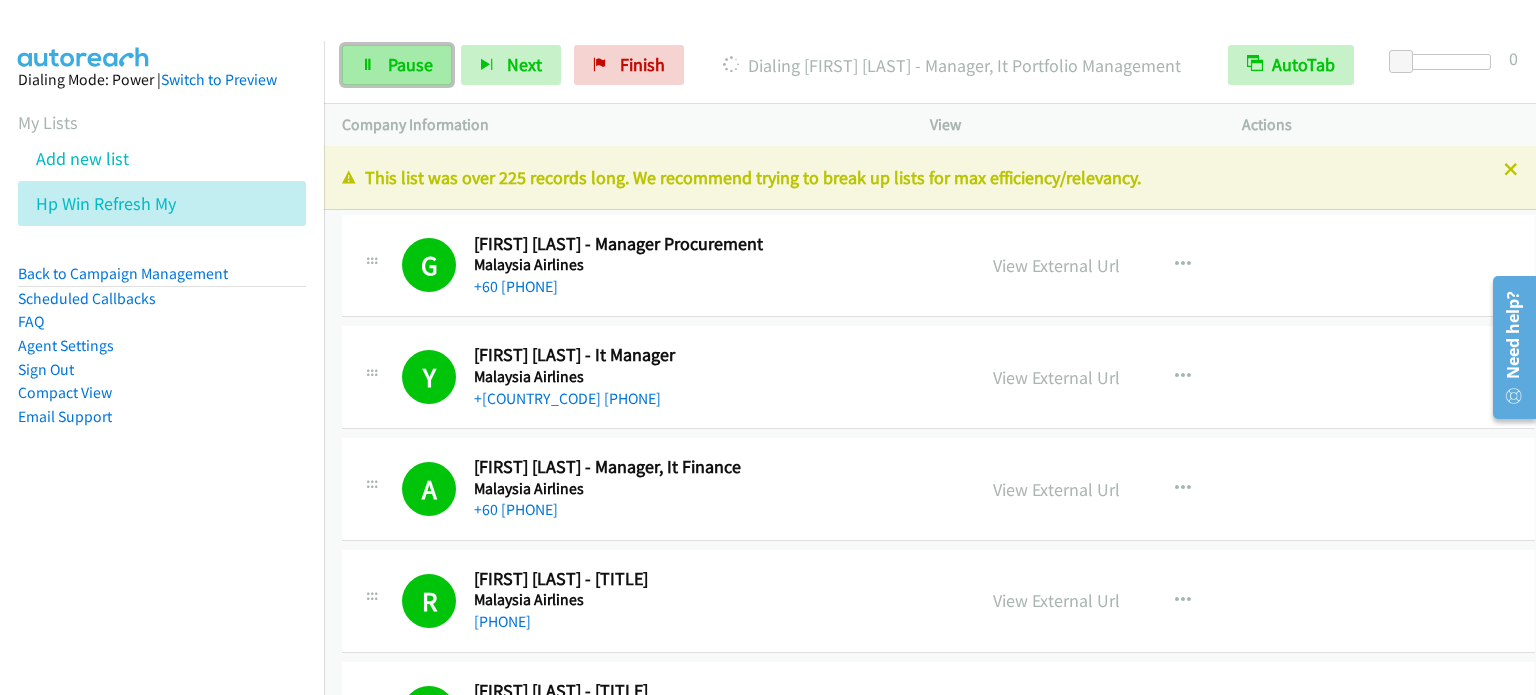 click on "Pause" at bounding box center [410, 64] 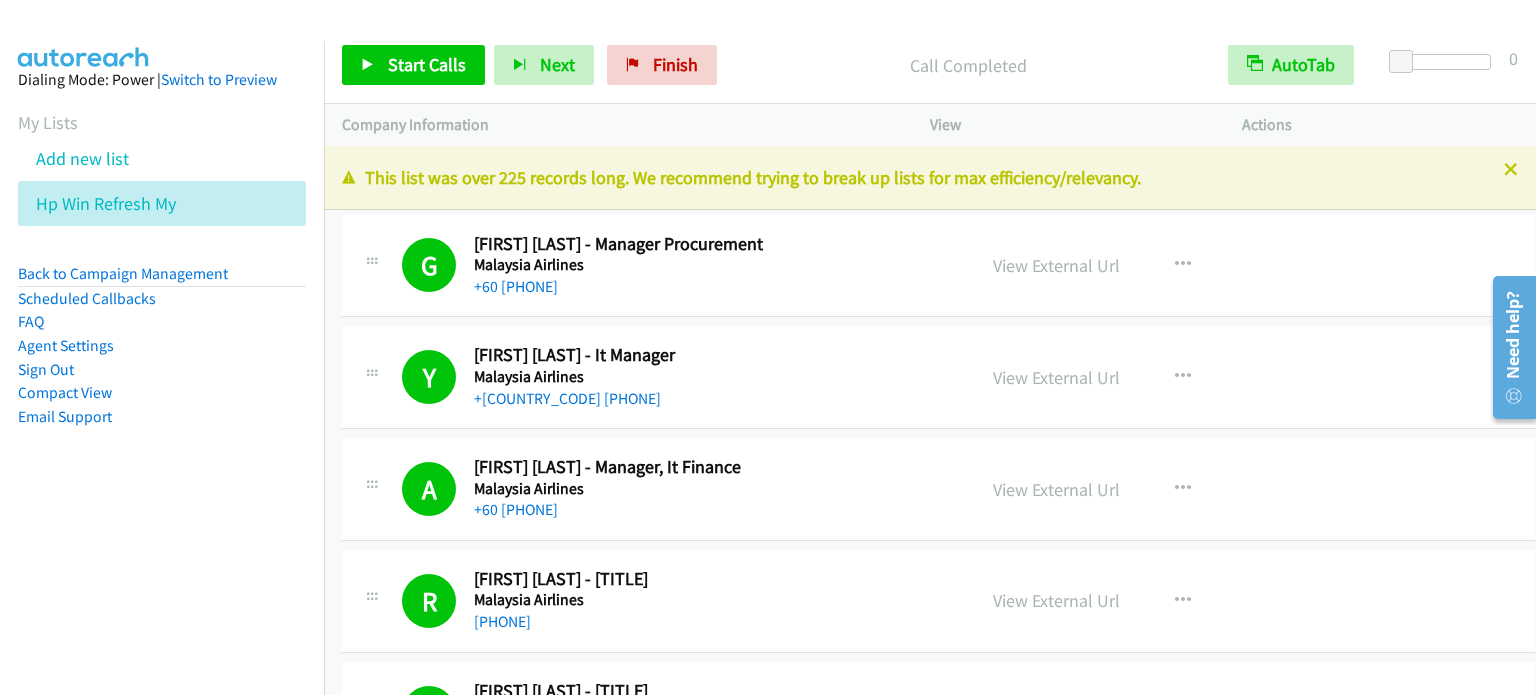 click on "Dialing Mode: Power
|
Switch to Preview
My Lists
Add new list
Hp Win Refresh My
Back to Campaign Management
Scheduled Callbacks
FAQ
Agent Settings
Sign Out
Compact View
Email Support" at bounding box center [162, 388] 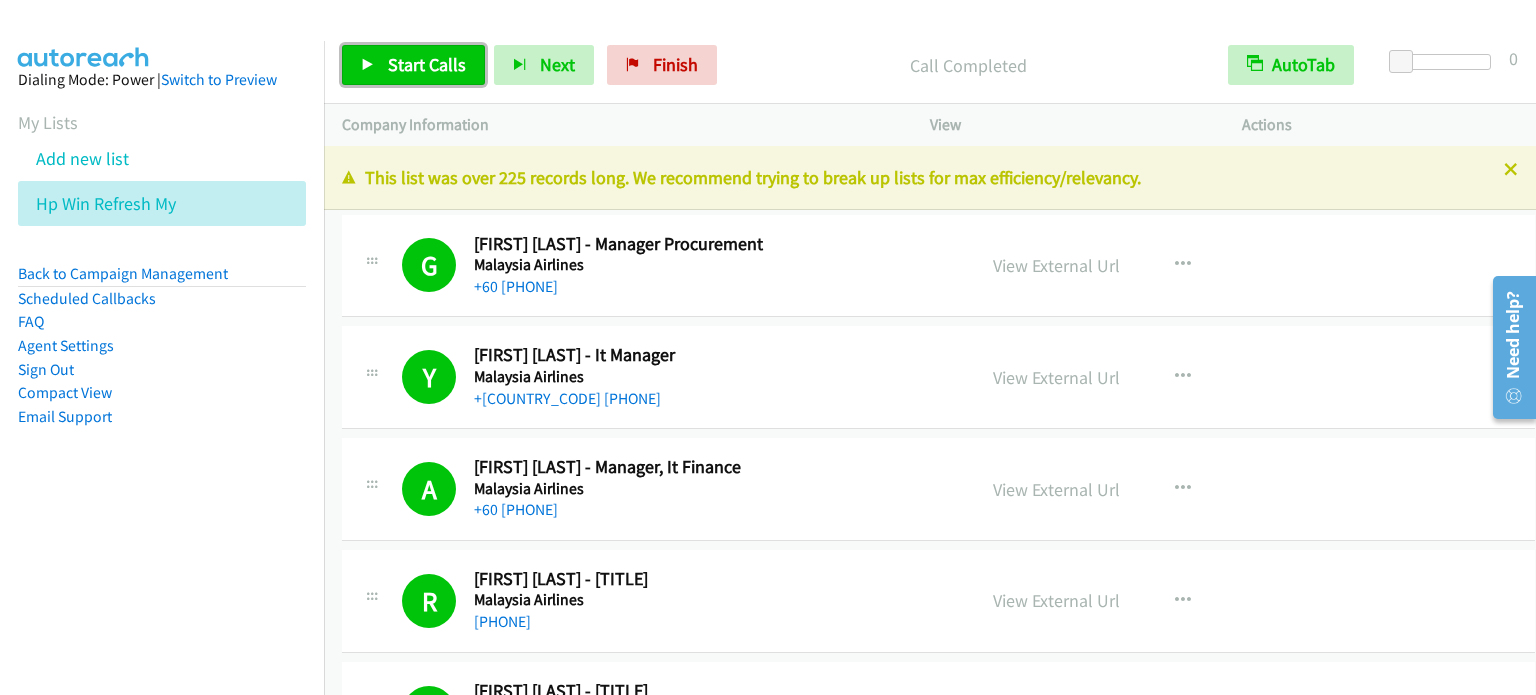 click on "Start Calls" at bounding box center [413, 65] 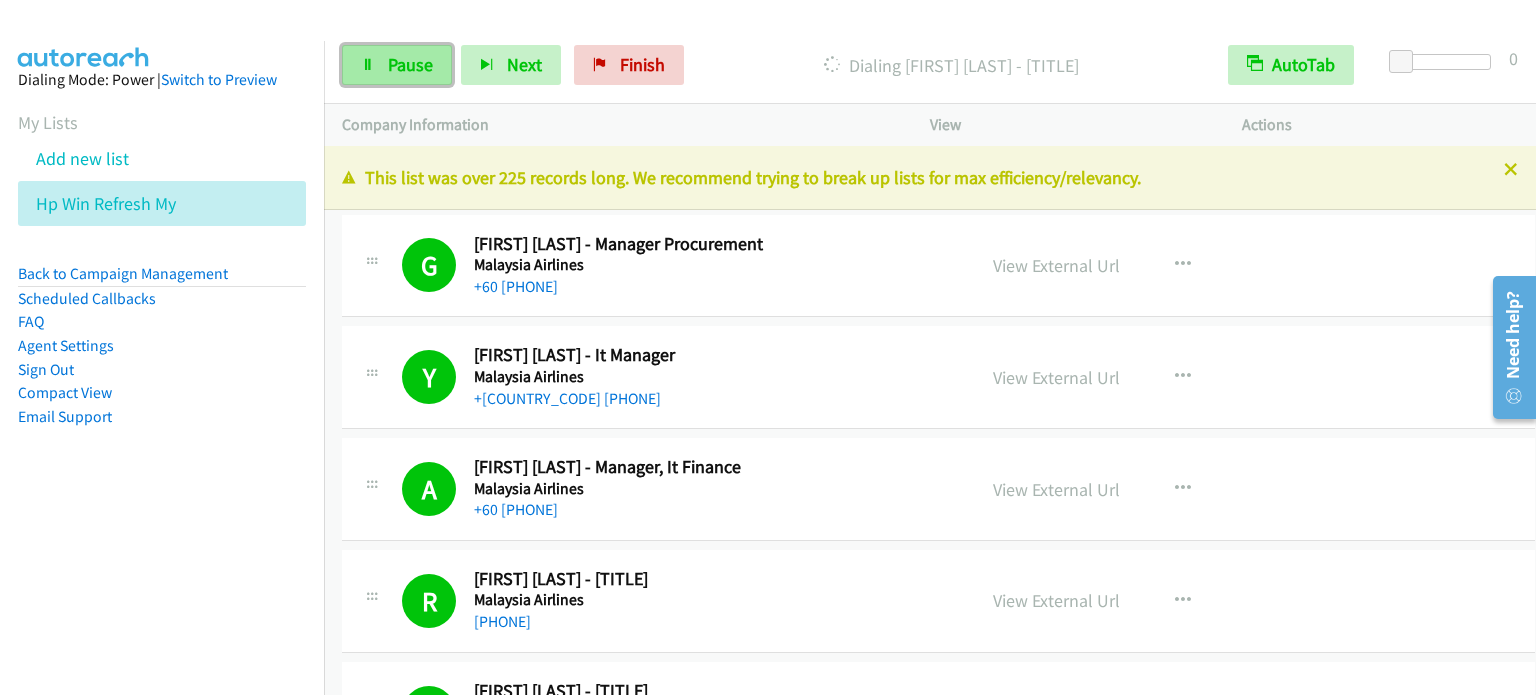click on "Pause" at bounding box center [397, 65] 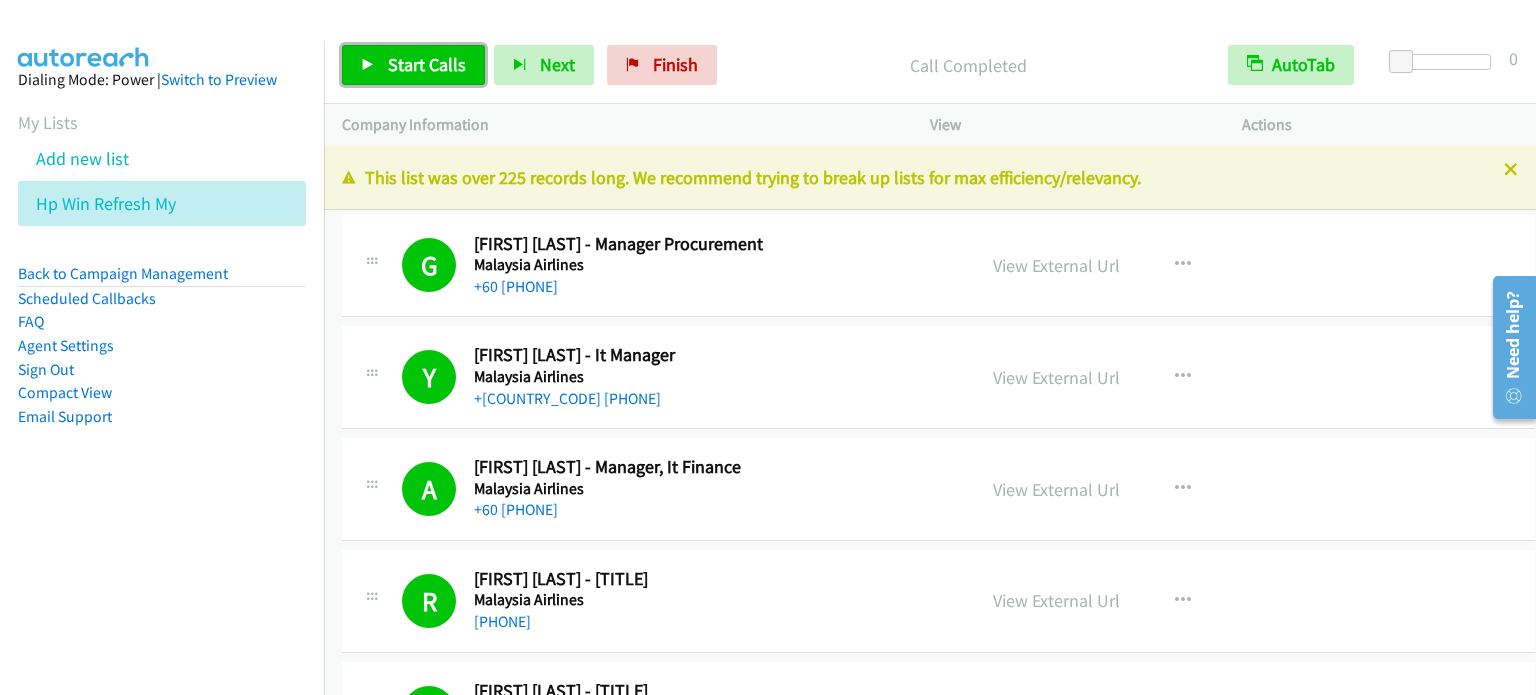 click on "Start Calls" at bounding box center [427, 64] 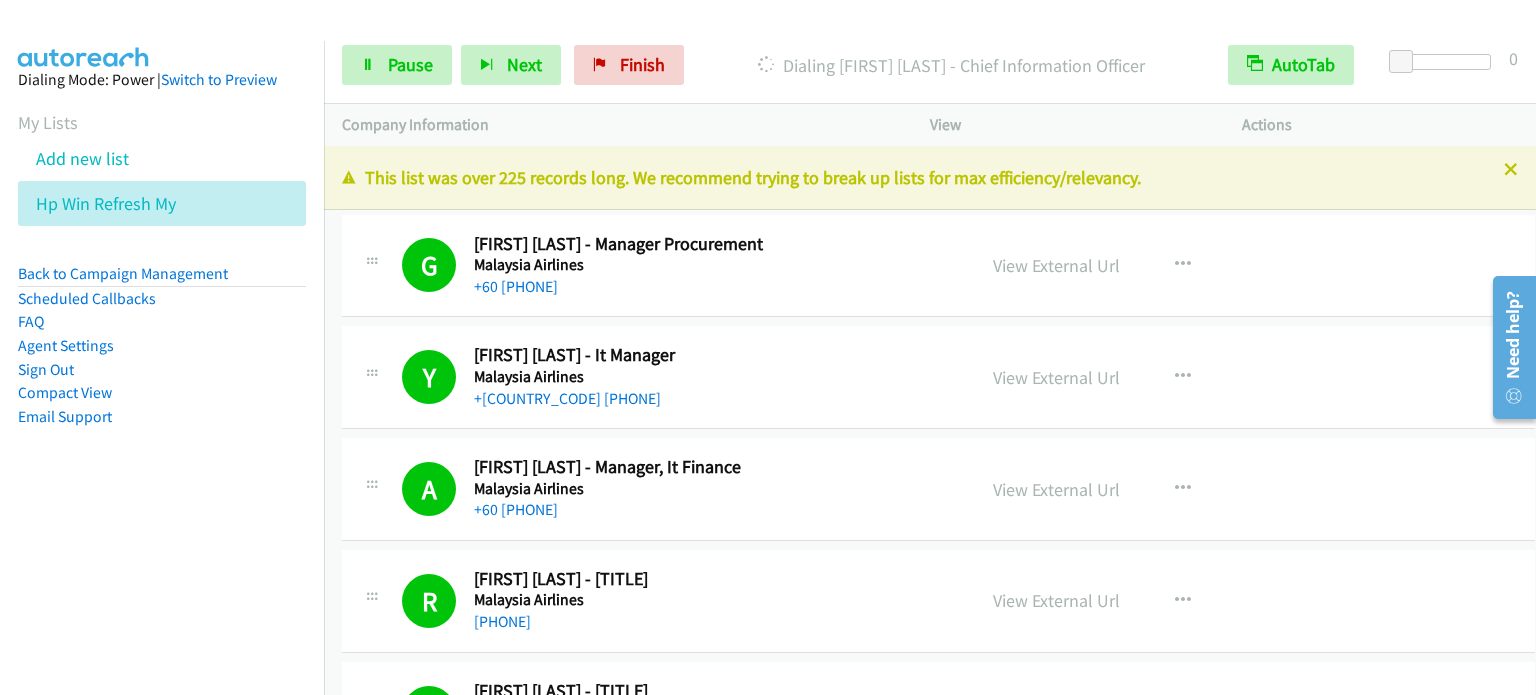 click on "Dialing Mode: Power
|
Switch to Preview
My Lists
Add new list
Hp Win Refresh My
Back to Campaign Management
Scheduled Callbacks
FAQ
Agent Settings
Sign Out
Compact View
Email Support" at bounding box center [162, 388] 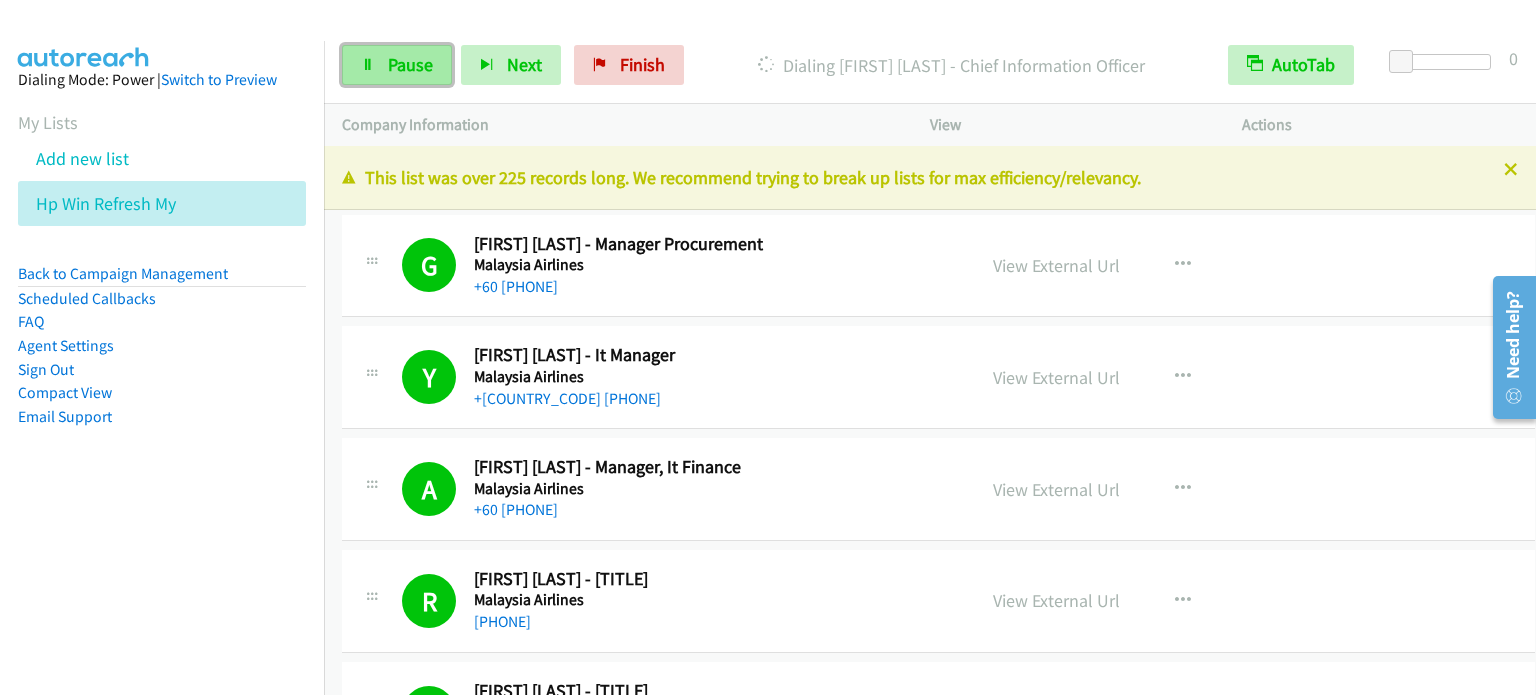 click on "Pause" at bounding box center [410, 64] 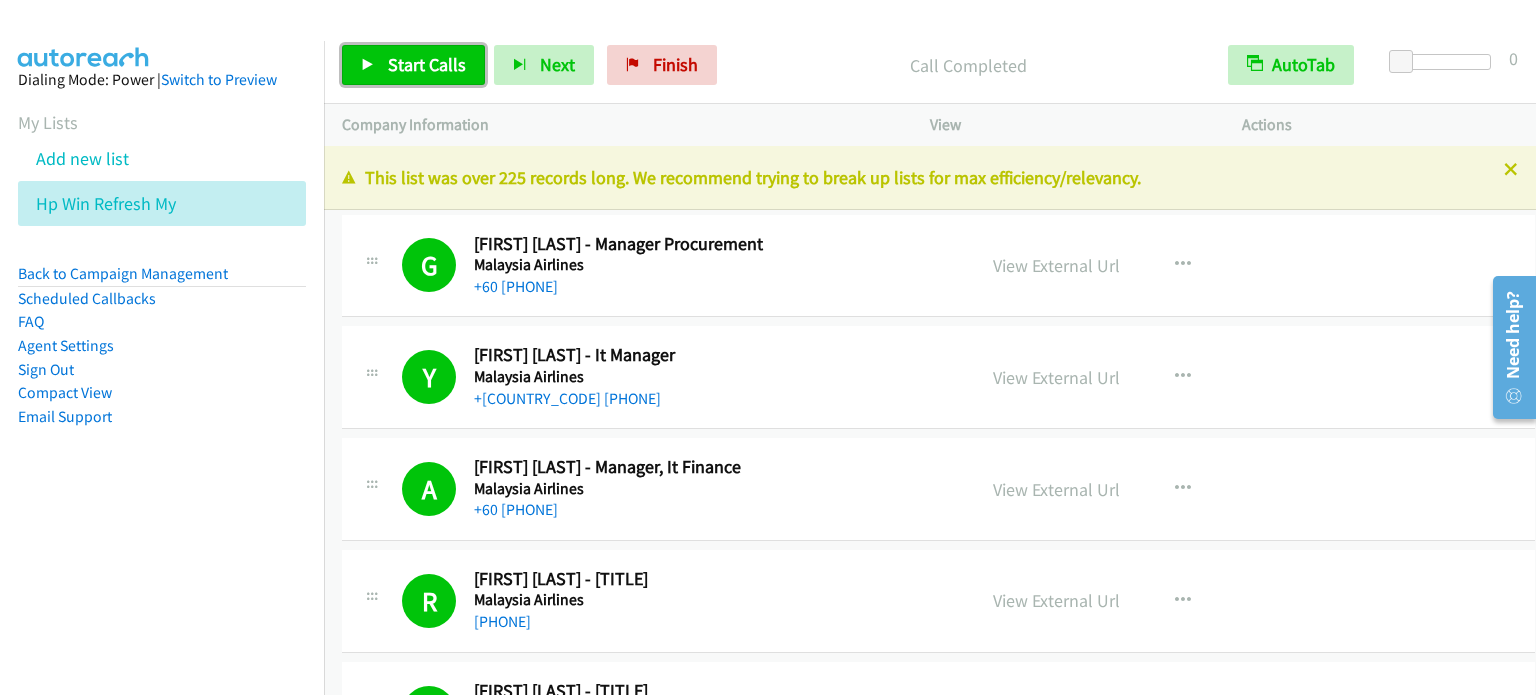 click on "Start Calls" at bounding box center [427, 64] 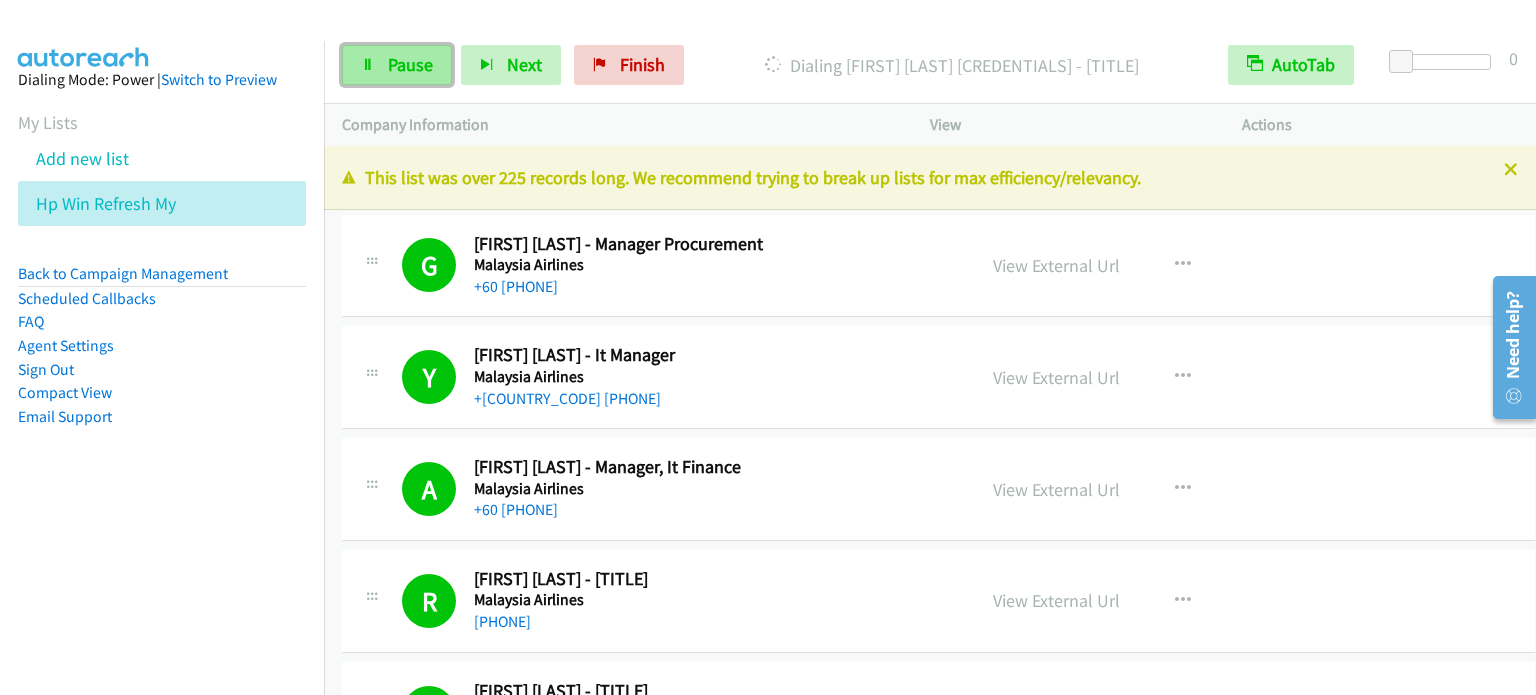 click on "Pause" at bounding box center [410, 64] 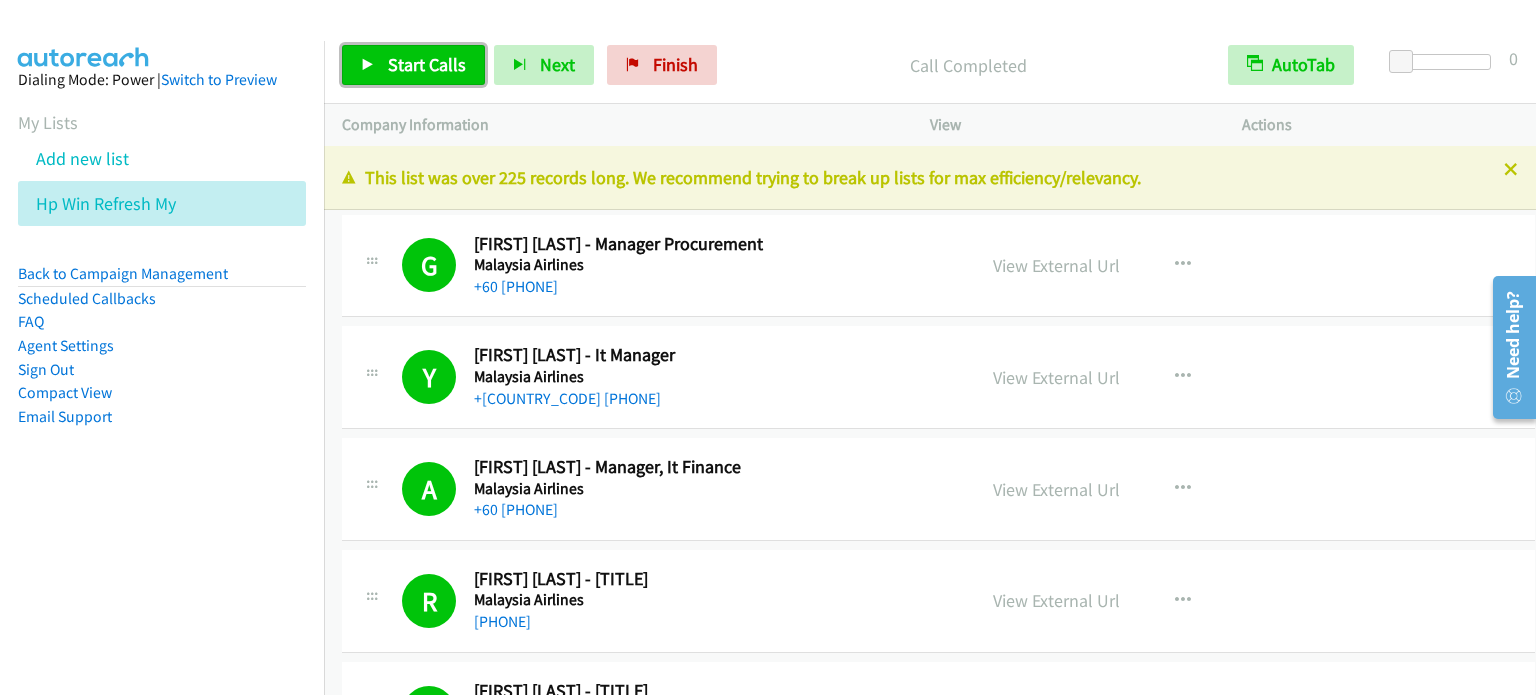 click on "Start Calls" at bounding box center [427, 64] 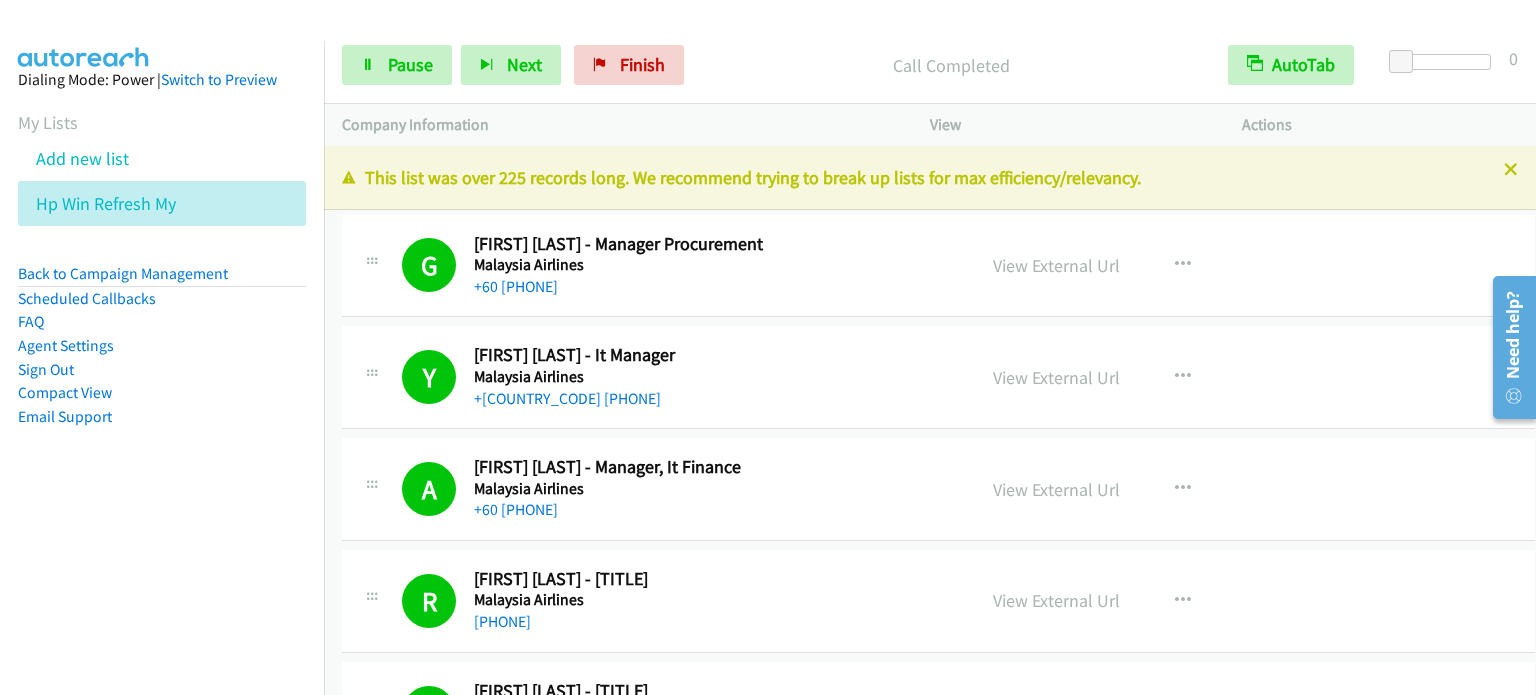 click on "Dialing Mode: Power
|
Switch to Preview
My Lists
Add new list
Hp Win Refresh My
Back to Campaign Management
Scheduled Callbacks
FAQ
Agent Settings
Sign Out
Compact View
Email Support" at bounding box center [162, 388] 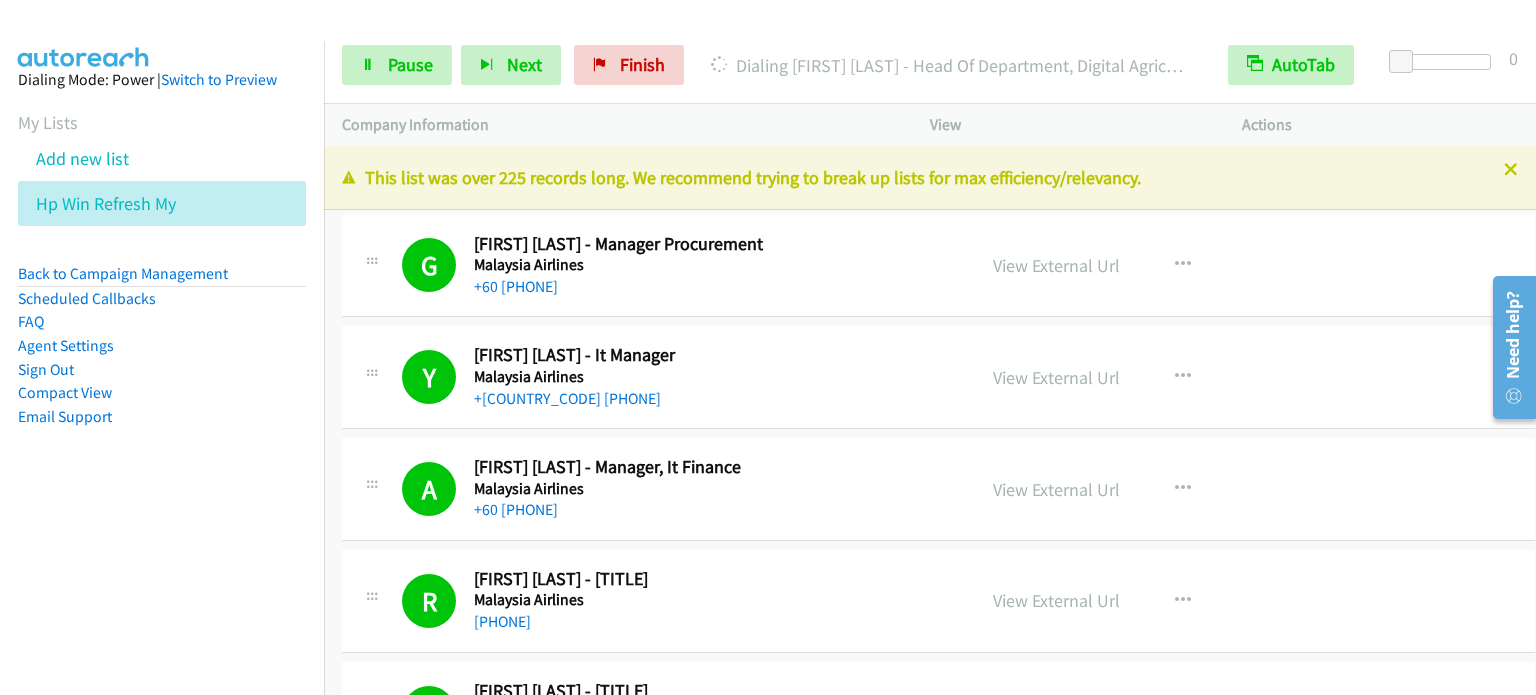 click on "Dialing Mode: Power
|
Switch to Preview
My Lists
Add new list
Hp Win Refresh My
Back to Campaign Management
Scheduled Callbacks
FAQ
Agent Settings
Sign Out
Compact View
Email Support" at bounding box center (162, 280) 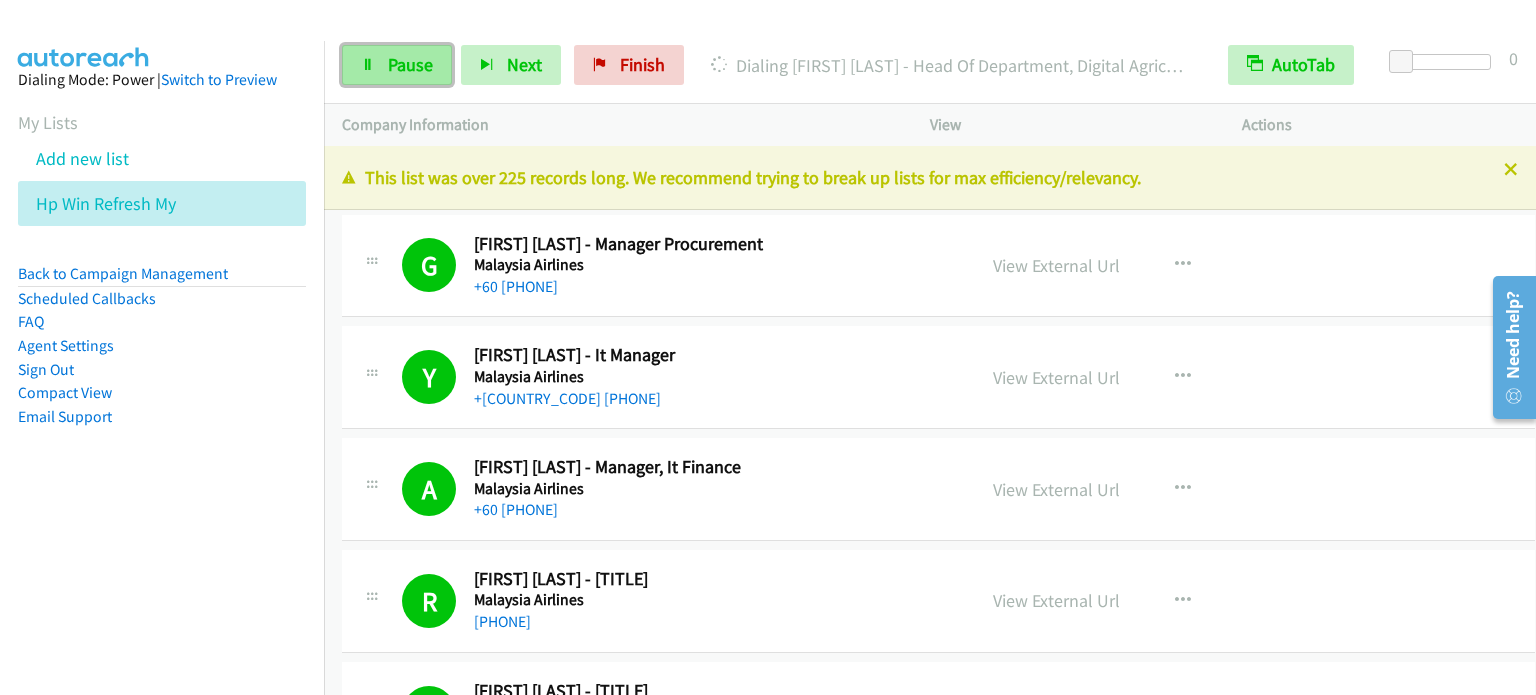 click on "Pause" at bounding box center [410, 64] 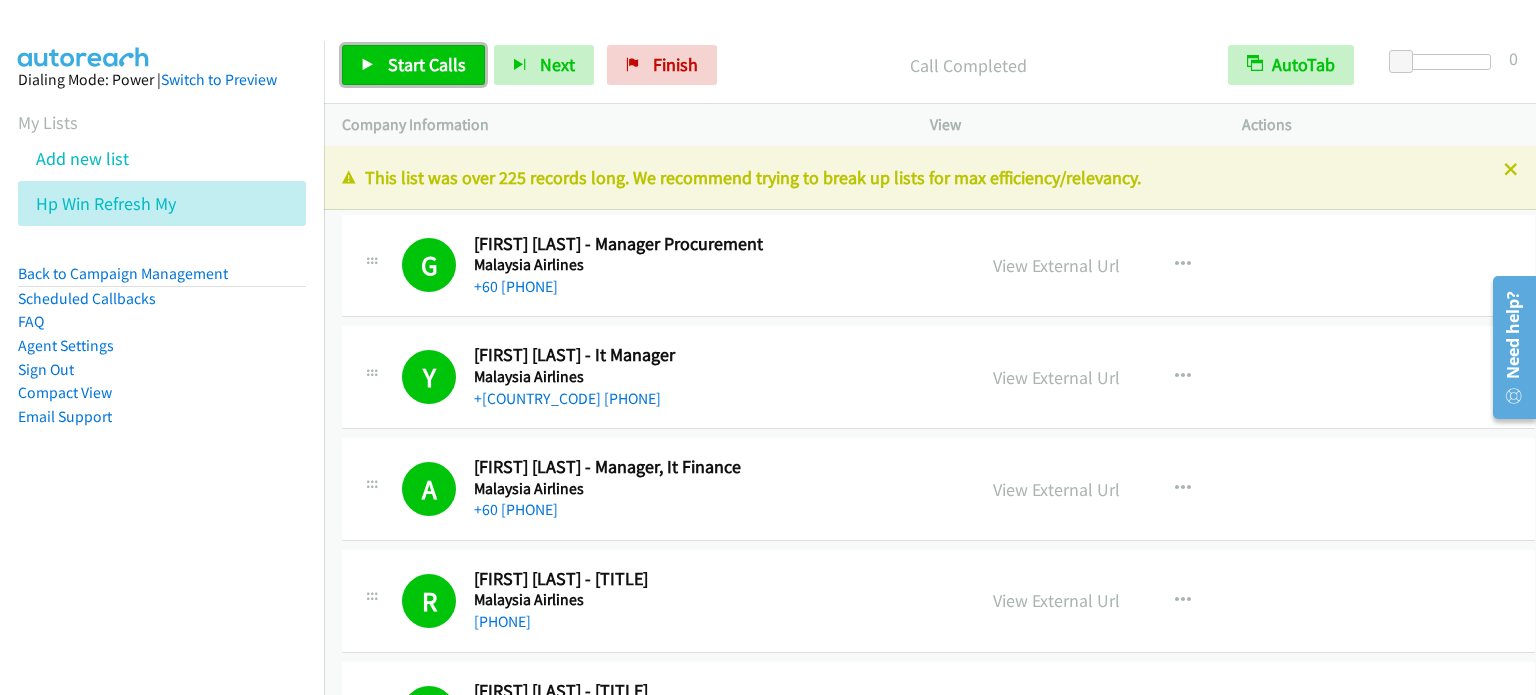 click on "Start Calls" at bounding box center (427, 64) 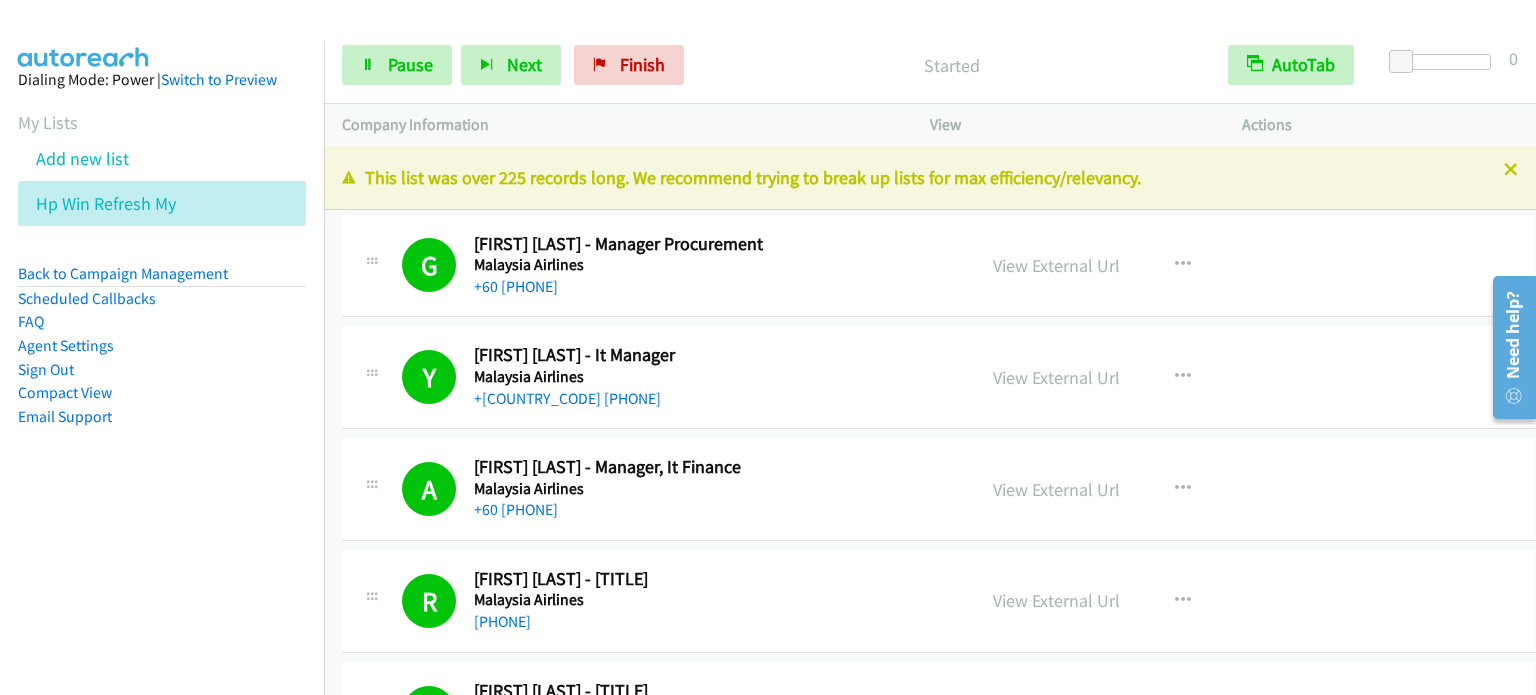click on "Dialing Mode: Power
|
Switch to Preview
My Lists
Add new list
Hp Win Refresh My
Back to Campaign Management
Scheduled Callbacks
FAQ
Agent Settings
Sign Out
Compact View
Email Support" at bounding box center [162, 280] 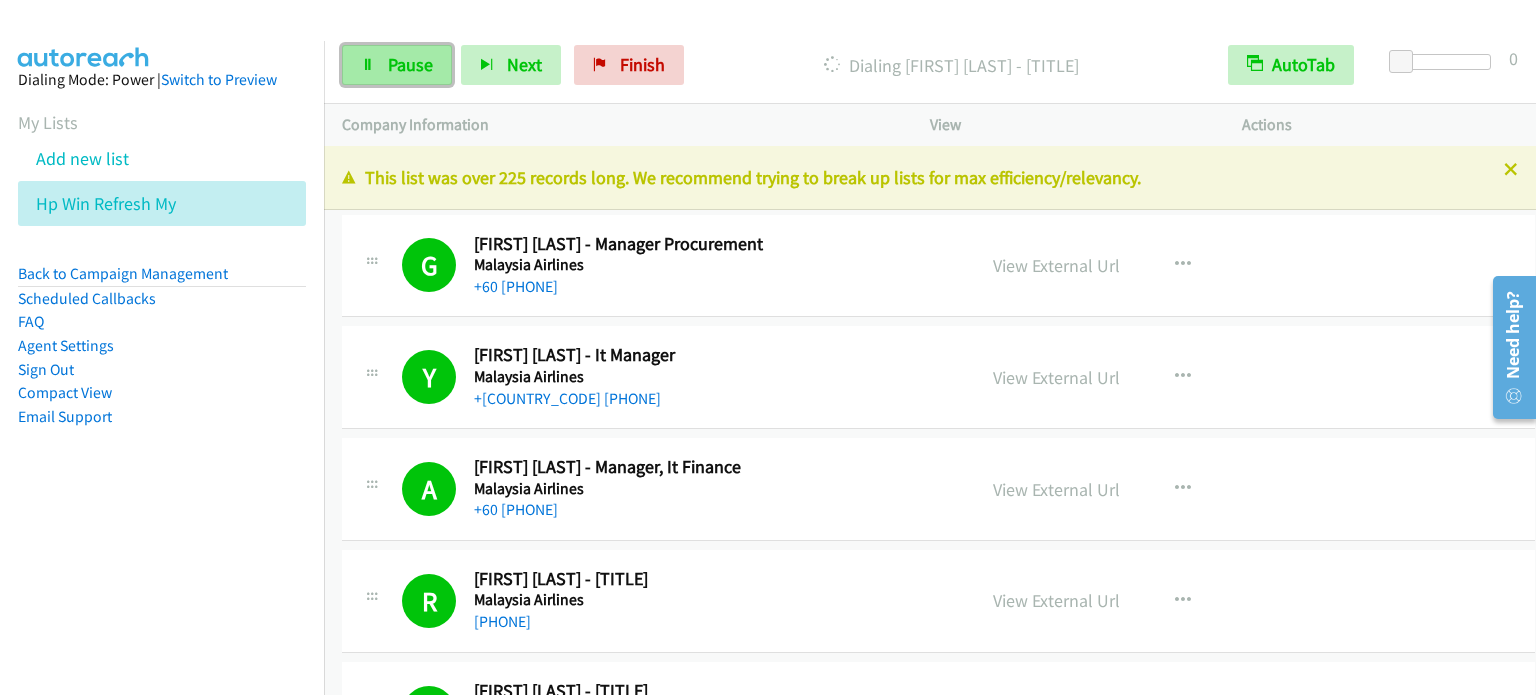 click on "Pause" at bounding box center (410, 64) 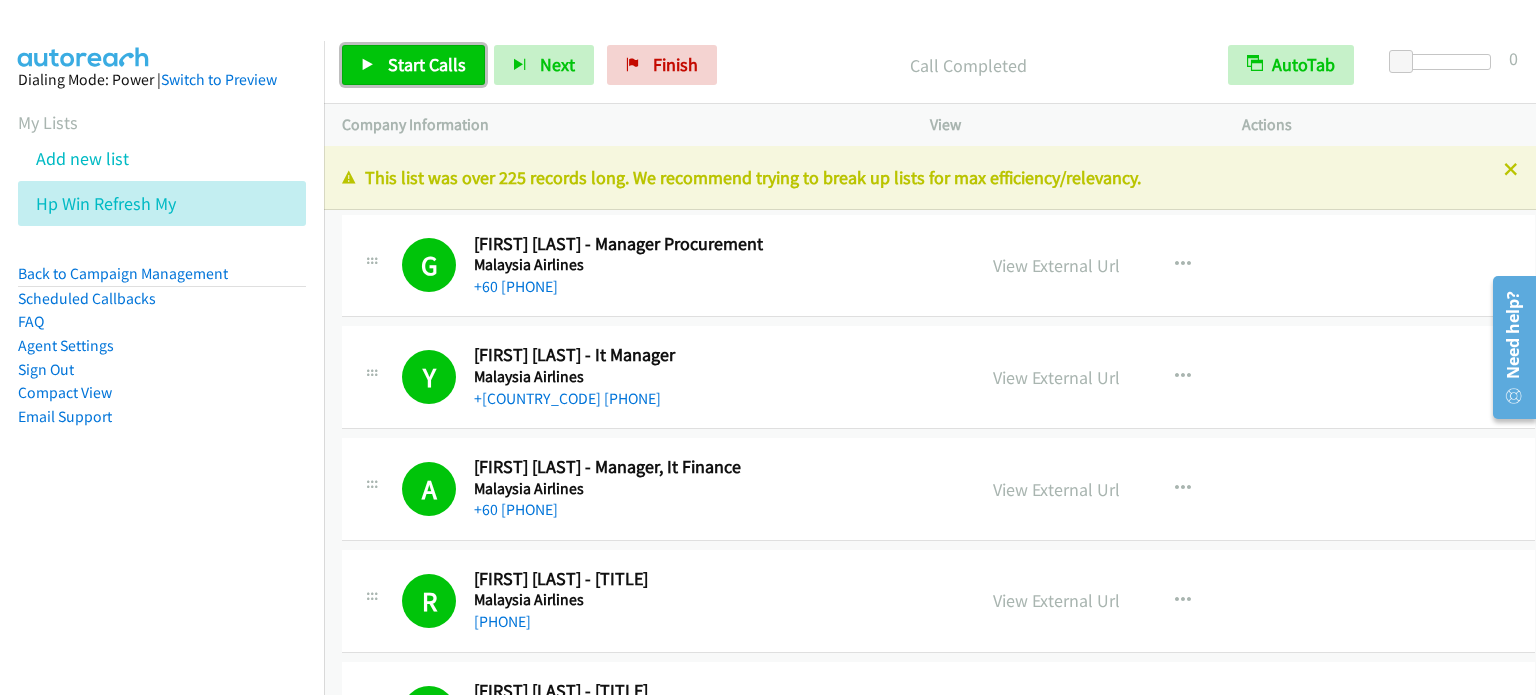 click on "Start Calls" at bounding box center [427, 64] 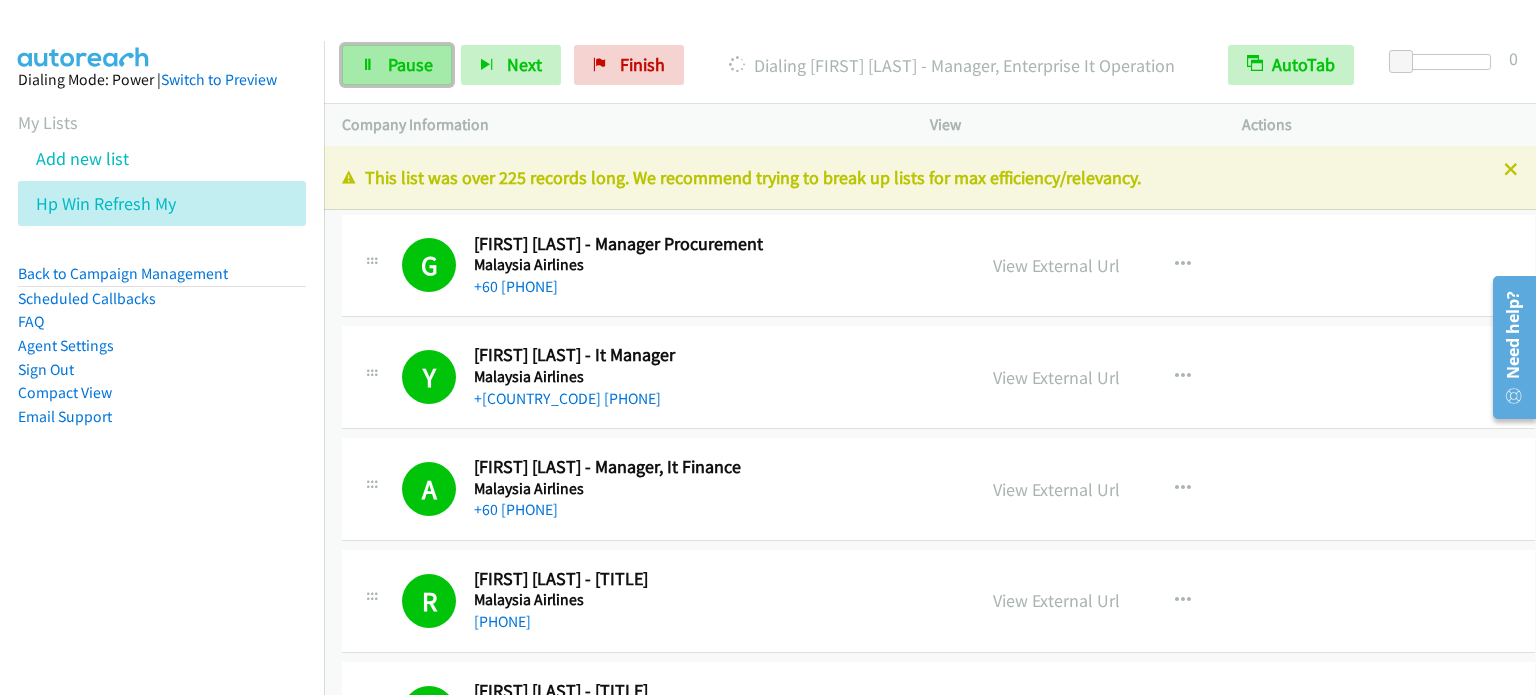 click on "Pause" at bounding box center (397, 65) 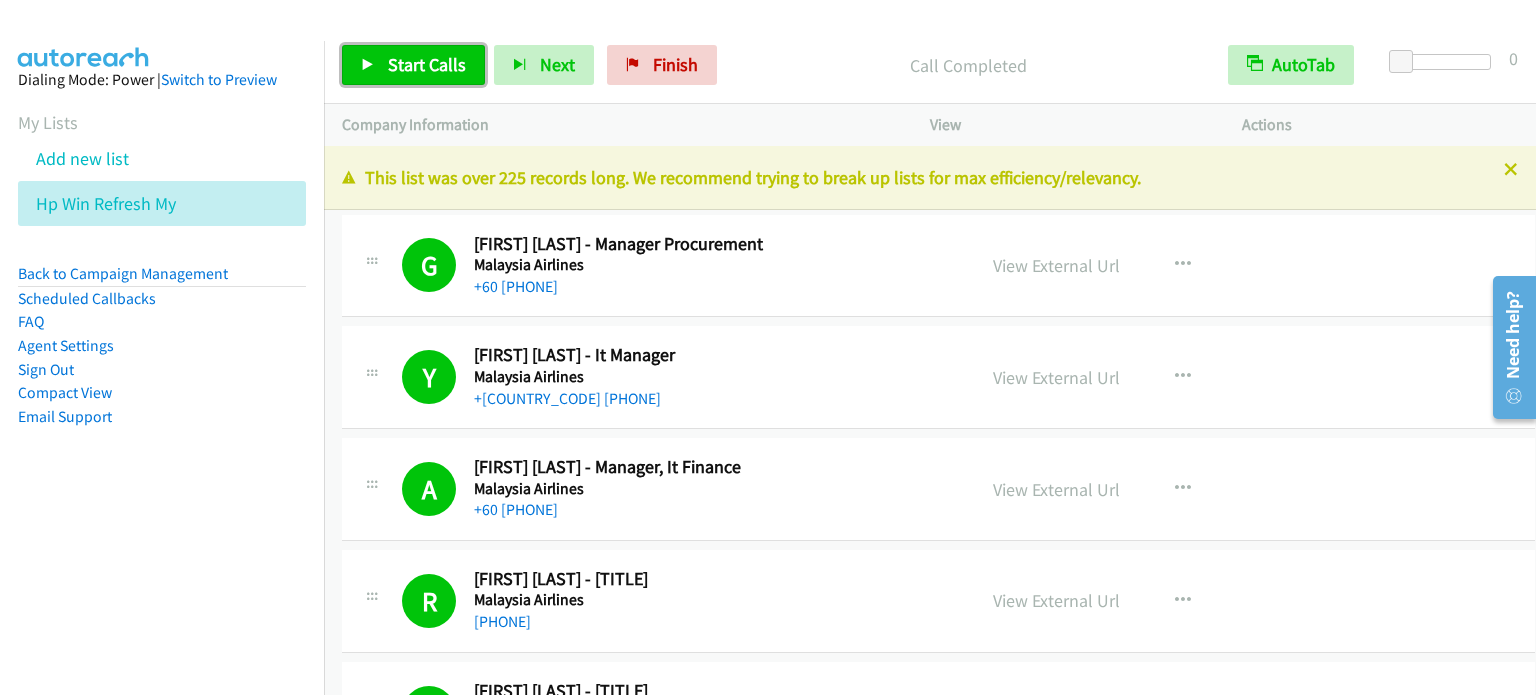 click on "Start Calls" at bounding box center [427, 64] 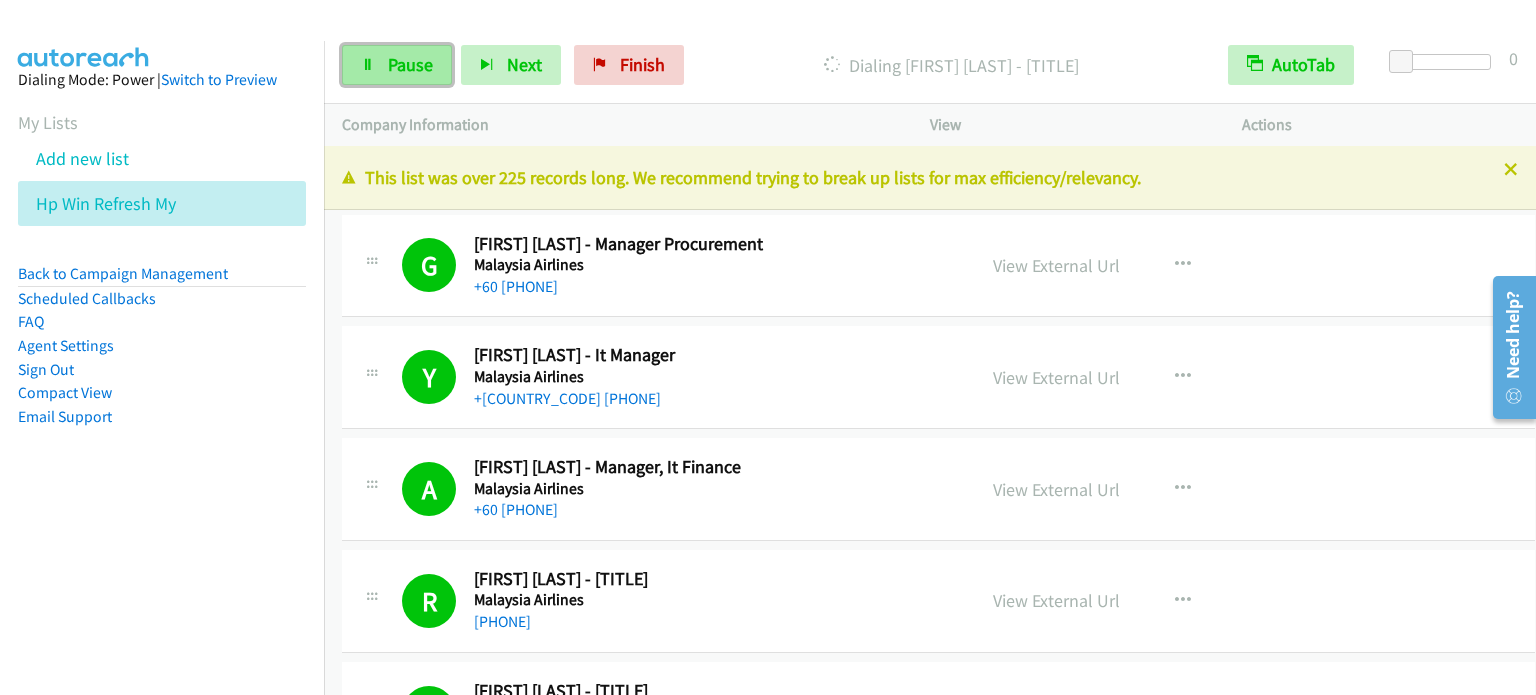 click on "Pause" at bounding box center (410, 64) 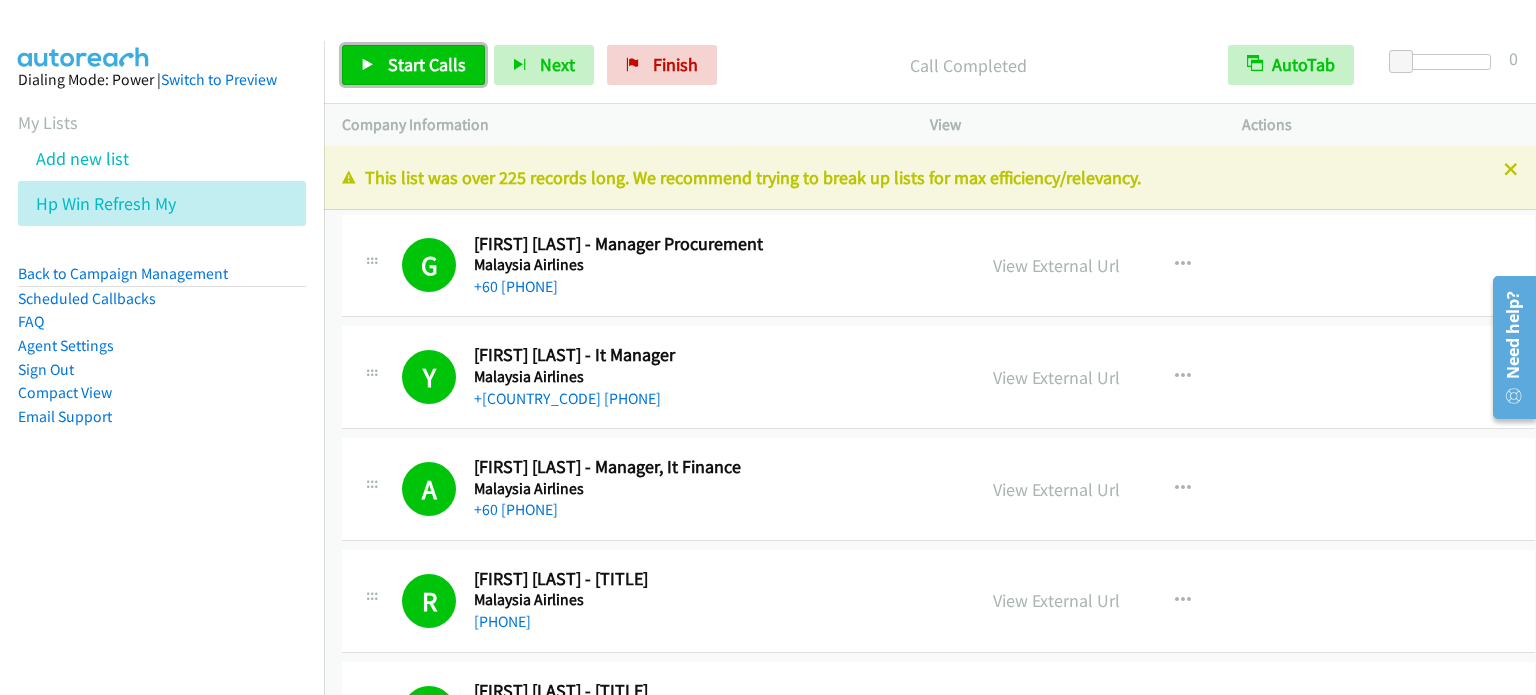 click on "Start Calls" at bounding box center (427, 64) 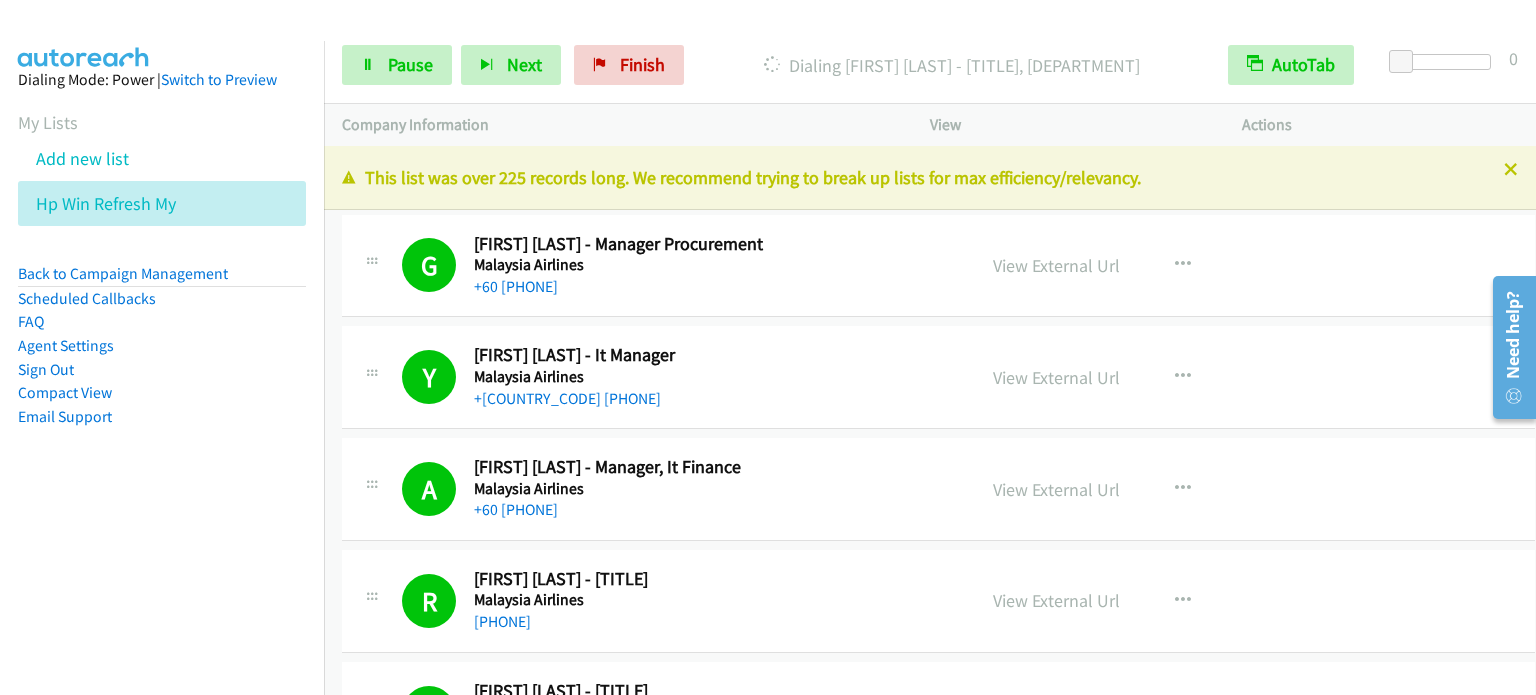 click on "Dialing Mode: Power
|
Switch to Preview
My Lists
Add new list
Hp Win Refresh My
Back to Campaign Management
Scheduled Callbacks
FAQ
Agent Settings
Sign Out
Compact View
Email Support" at bounding box center [162, 388] 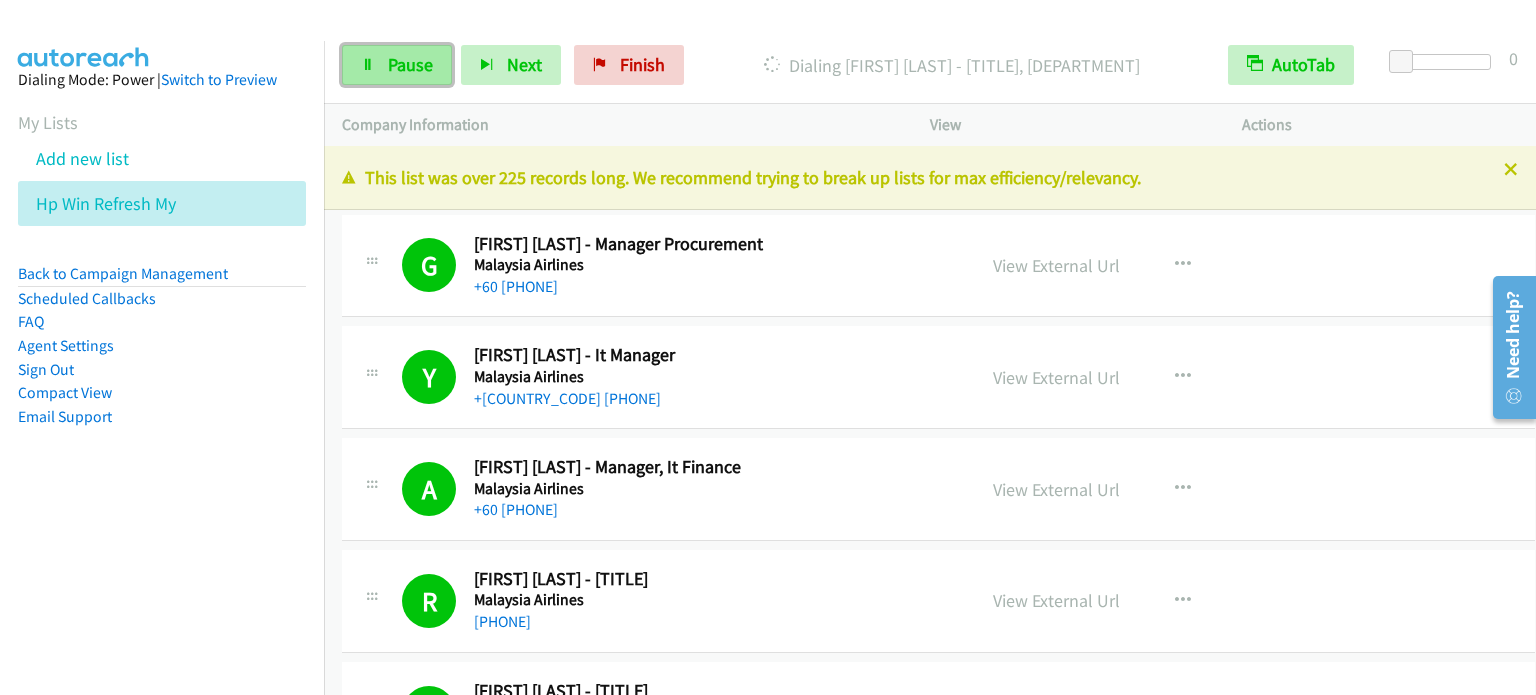 click on "Pause" at bounding box center [410, 64] 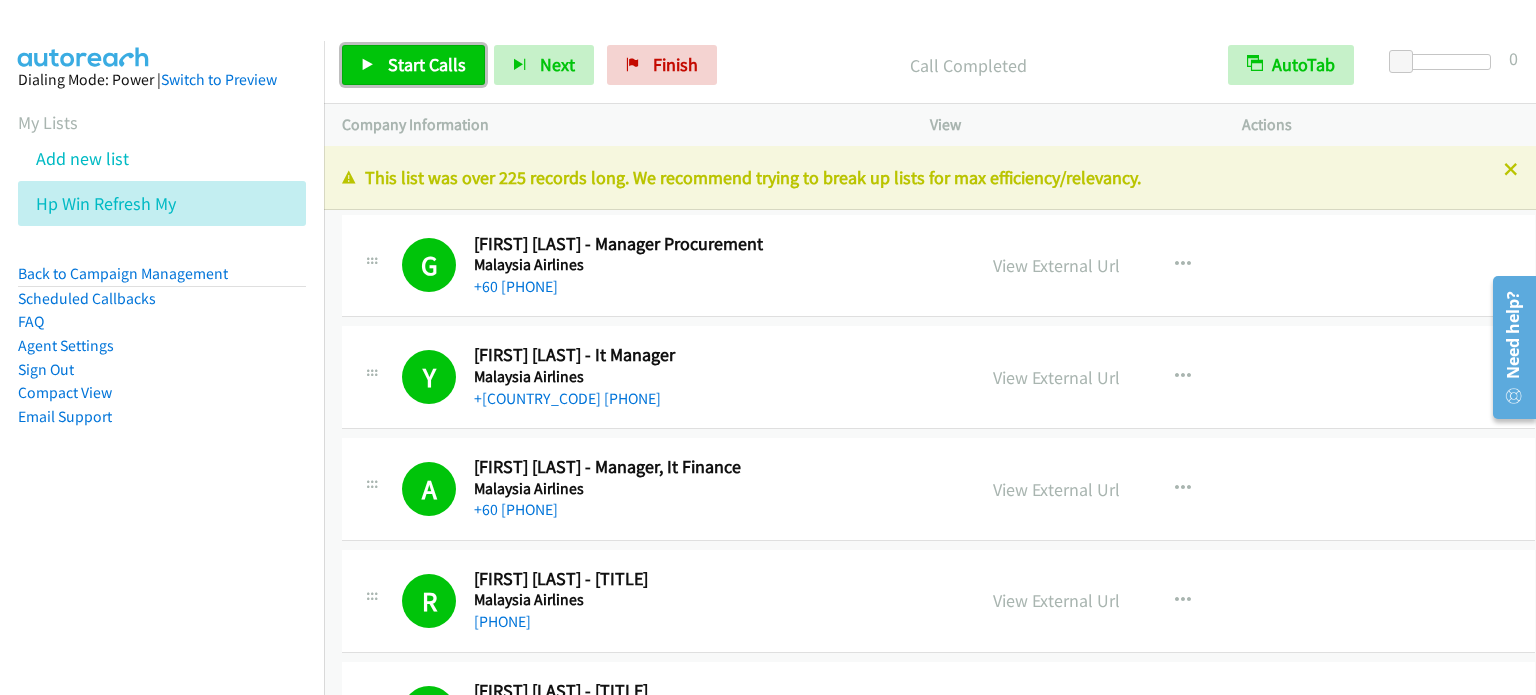 click on "Start Calls" at bounding box center [427, 64] 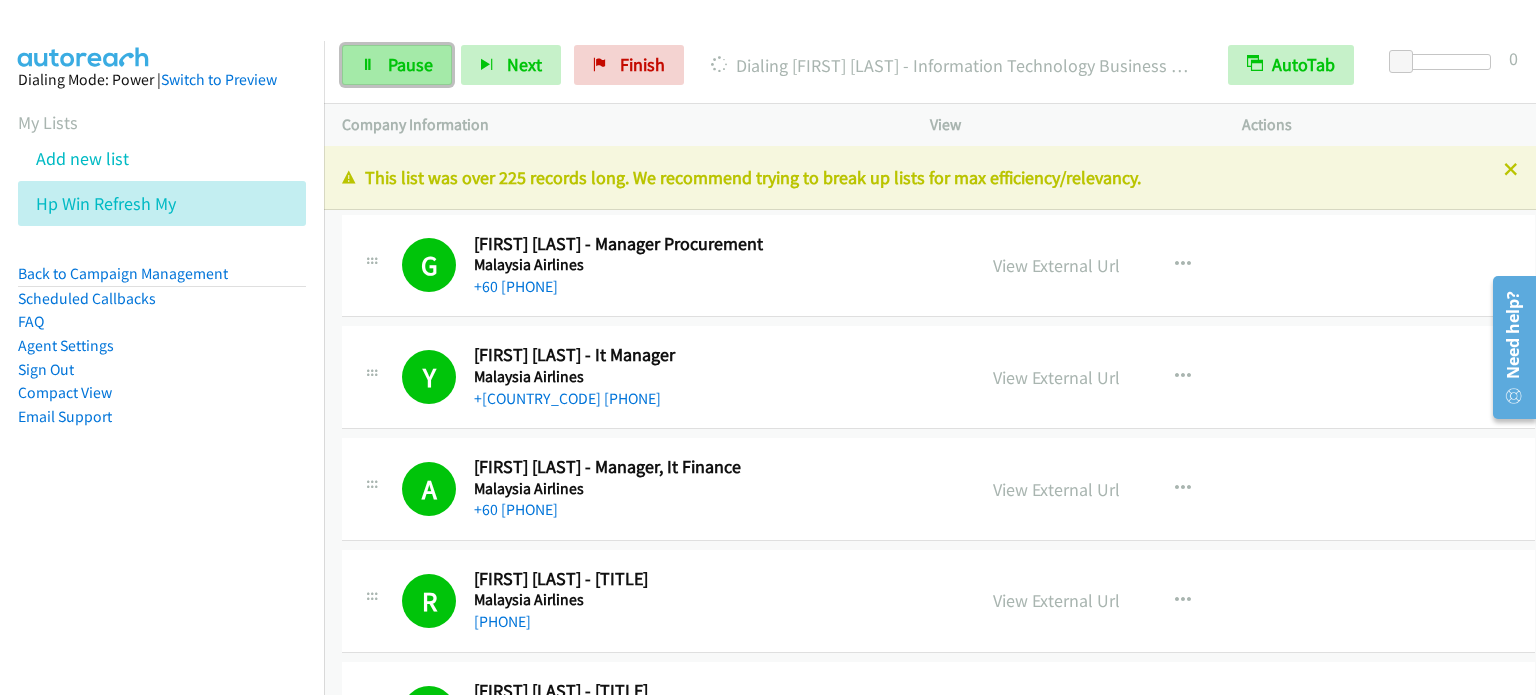 click on "Pause" at bounding box center (410, 64) 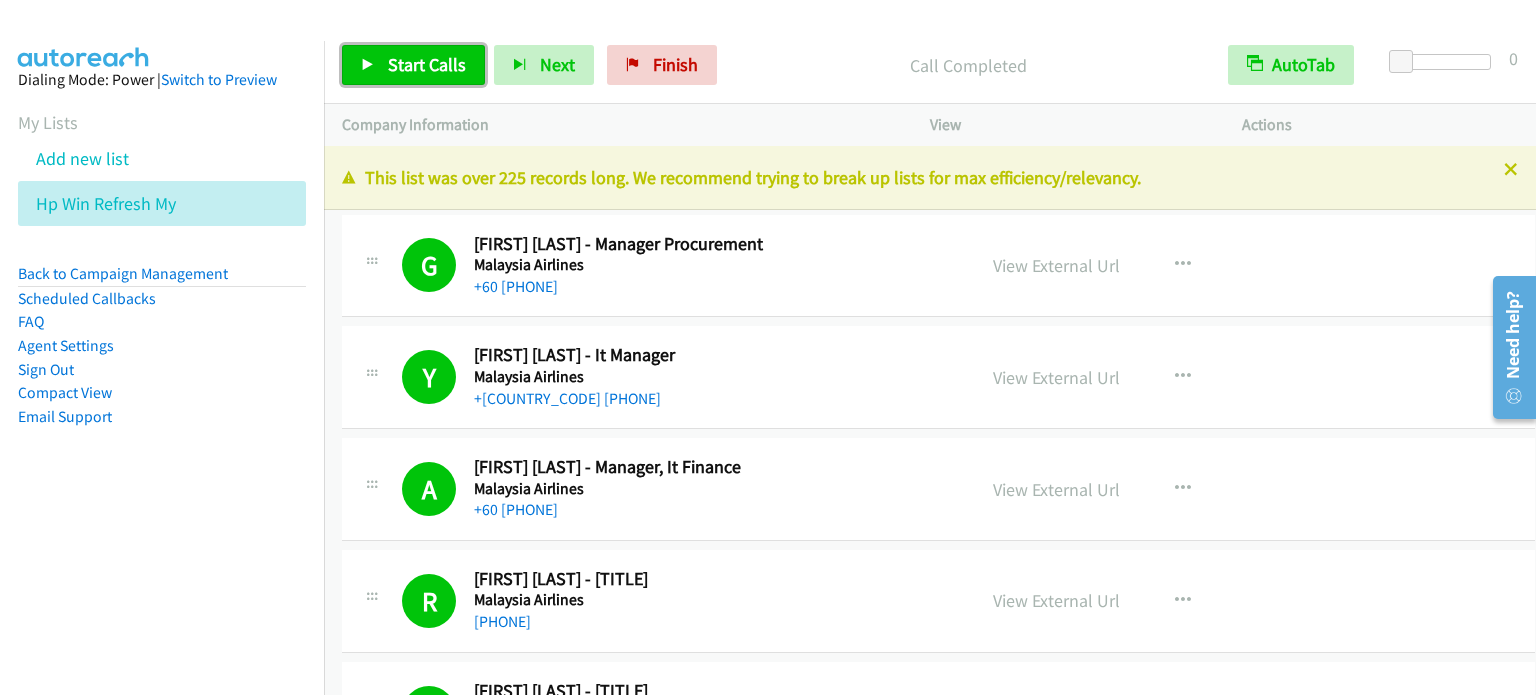 click on "Start Calls" at bounding box center (413, 65) 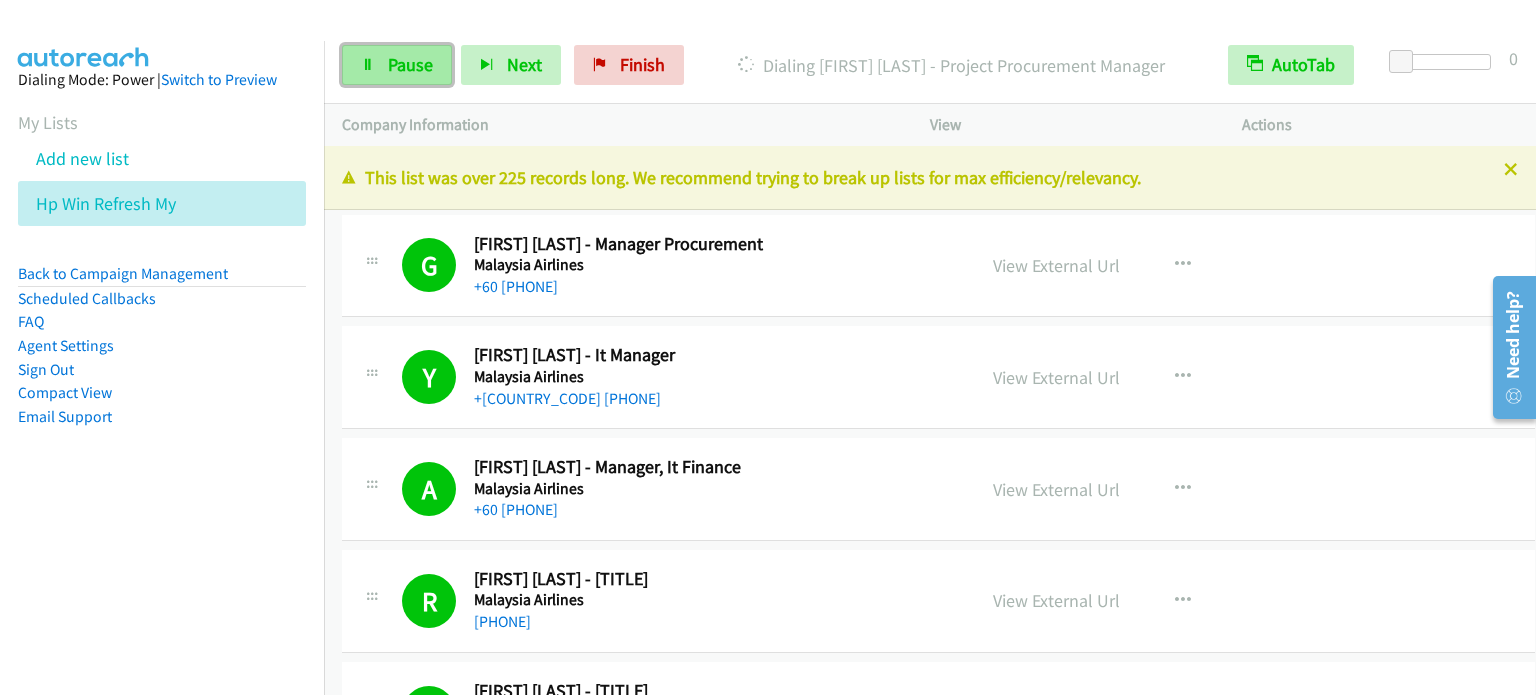 click on "Pause" at bounding box center (410, 64) 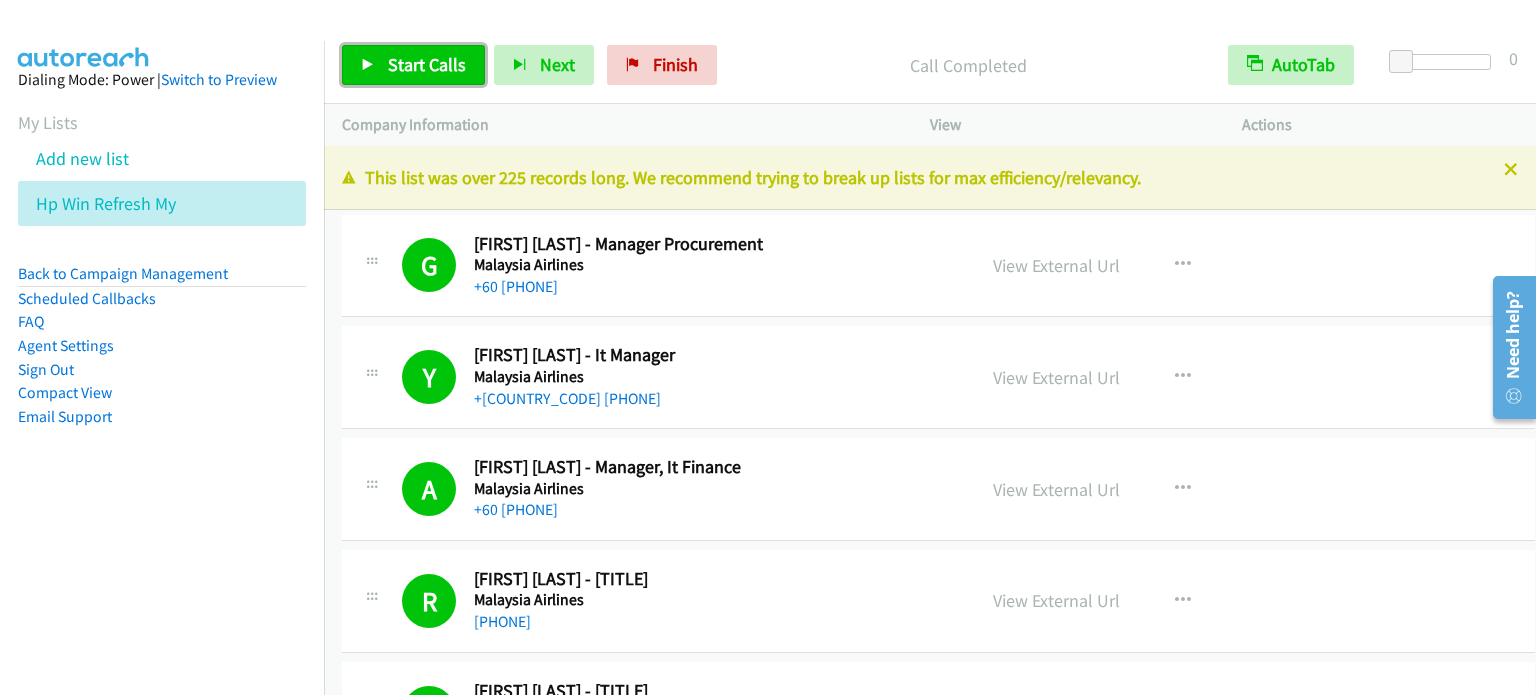 click on "Start Calls" at bounding box center [427, 64] 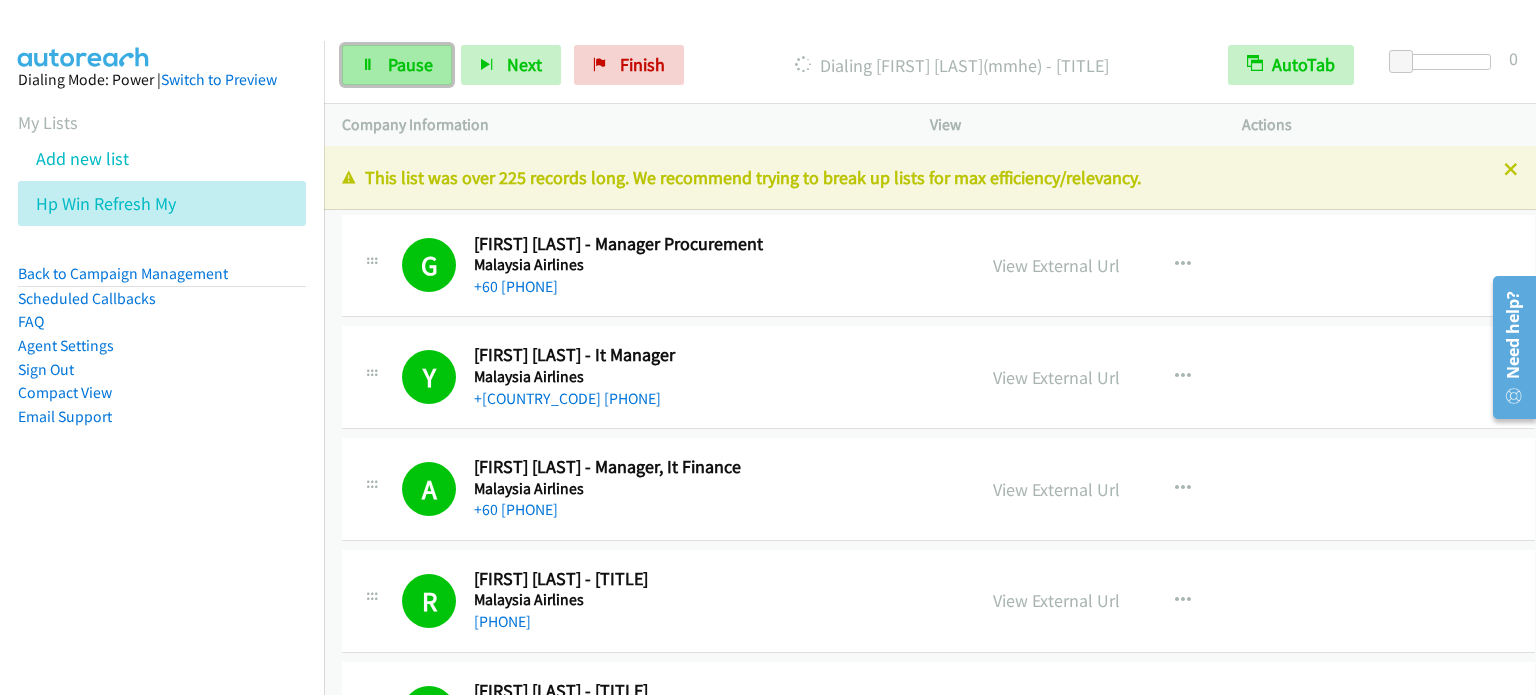 click on "Pause" at bounding box center (410, 64) 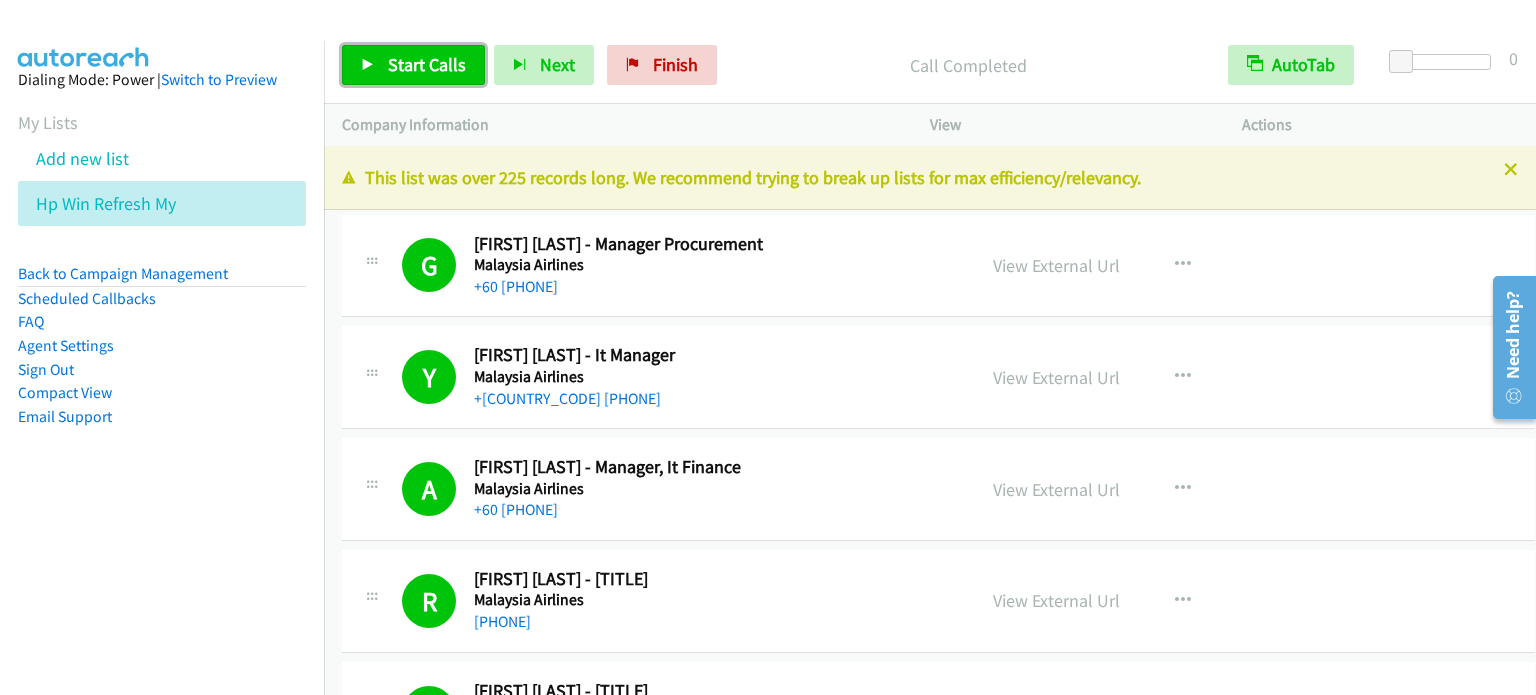click on "Start Calls" at bounding box center (427, 64) 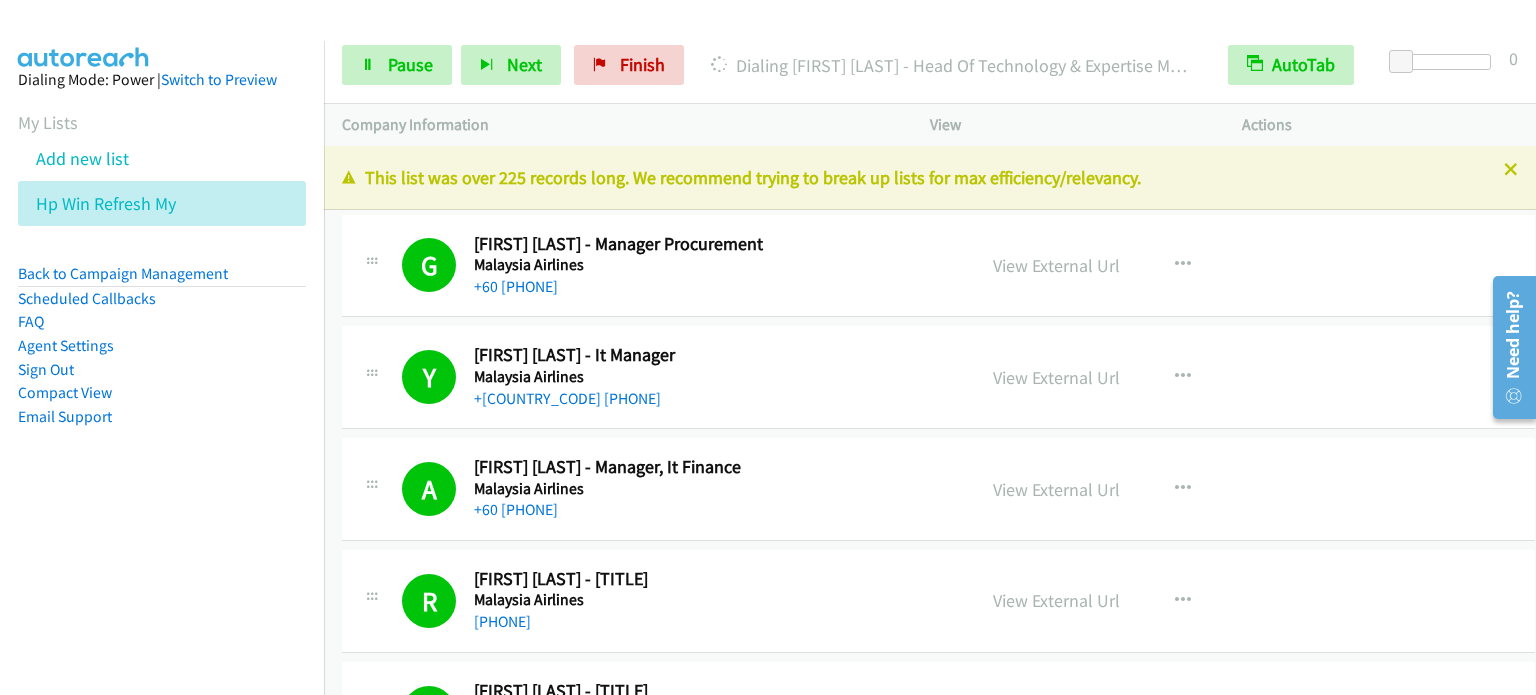drag, startPoint x: 216, startPoint y: 499, endPoint x: 452, endPoint y: 35, distance: 520.5689 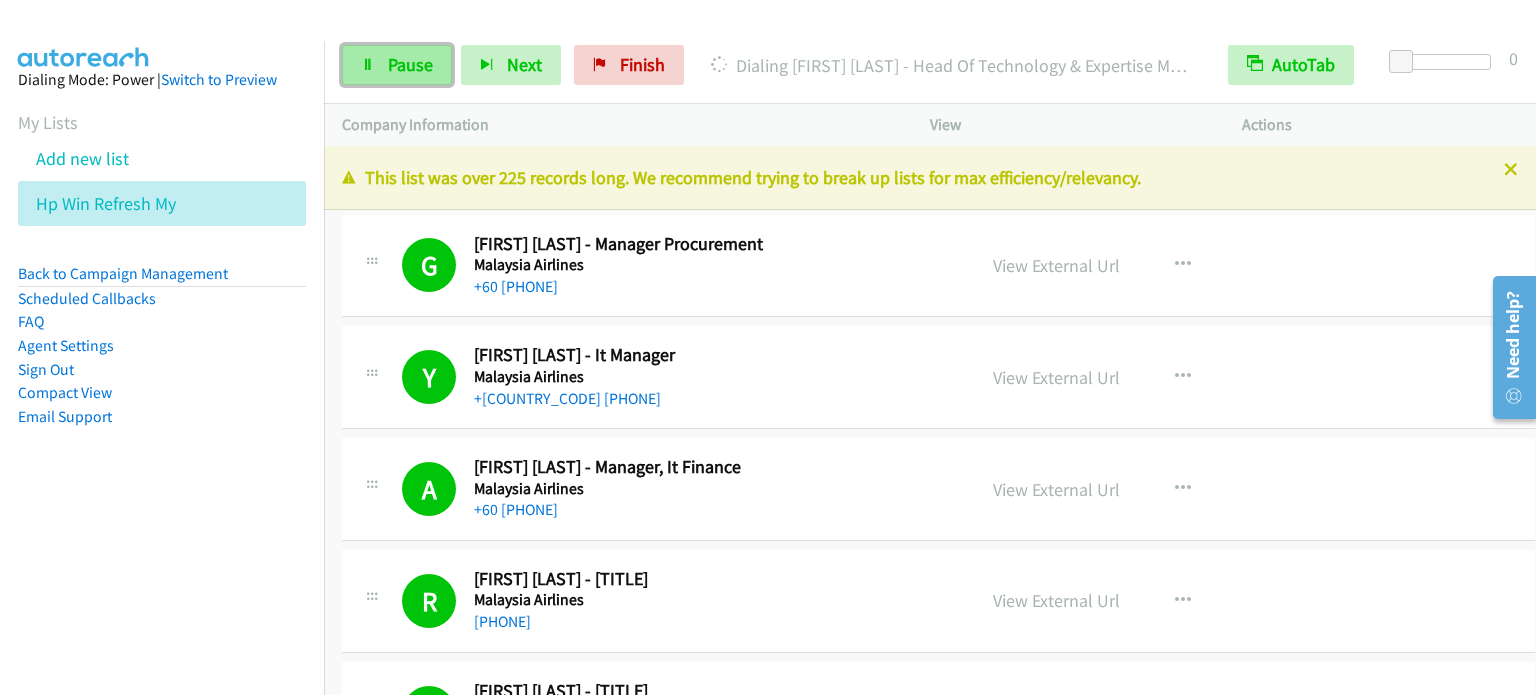 click on "Pause" at bounding box center [397, 65] 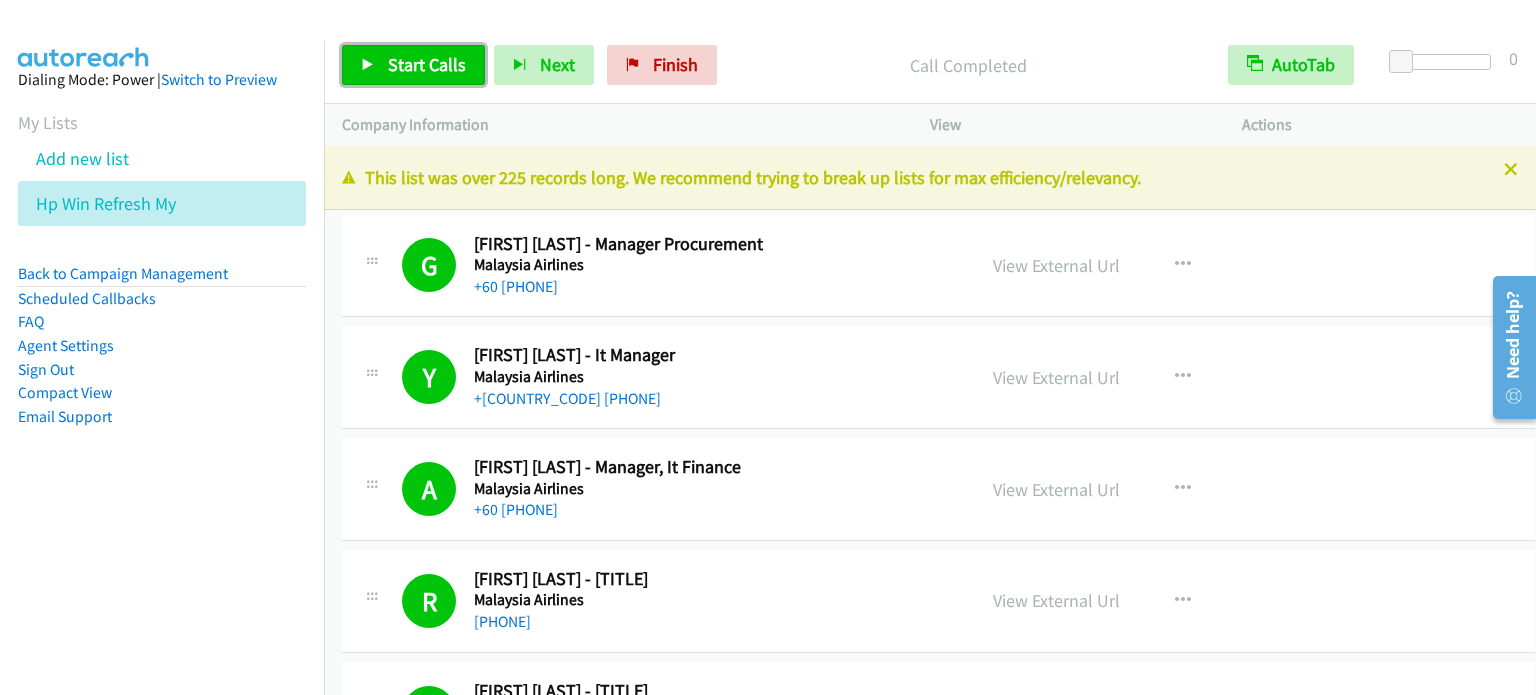 click on "Start Calls" at bounding box center (413, 65) 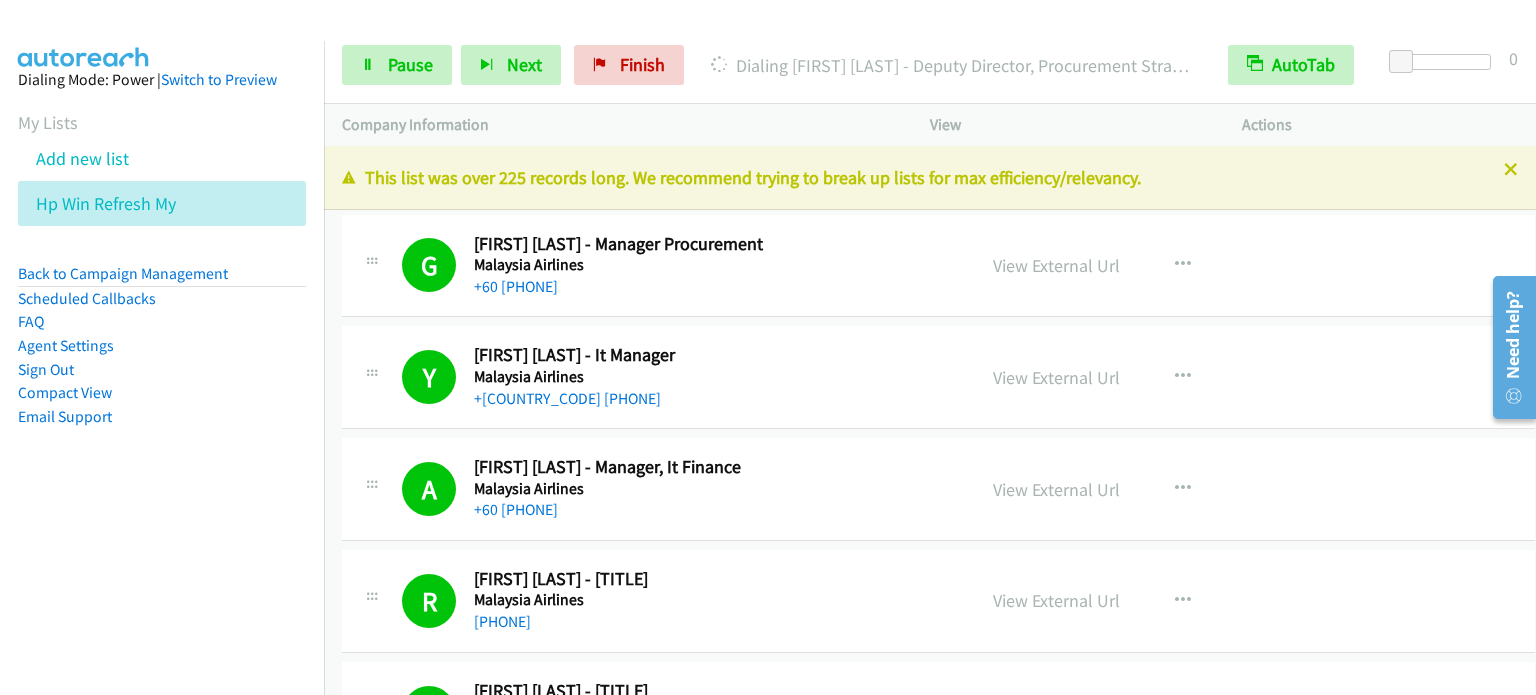 click on "Compact View" at bounding box center [162, 393] 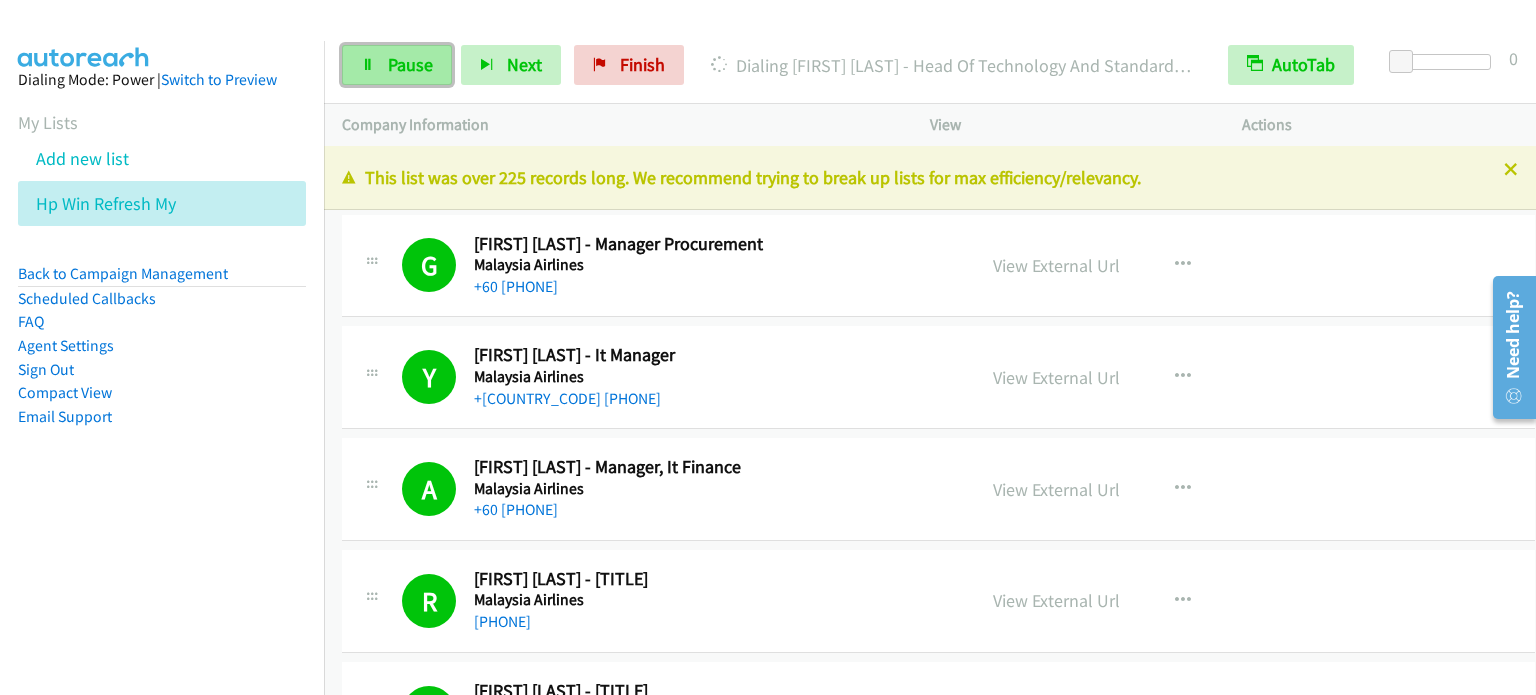 click on "Pause" at bounding box center [410, 64] 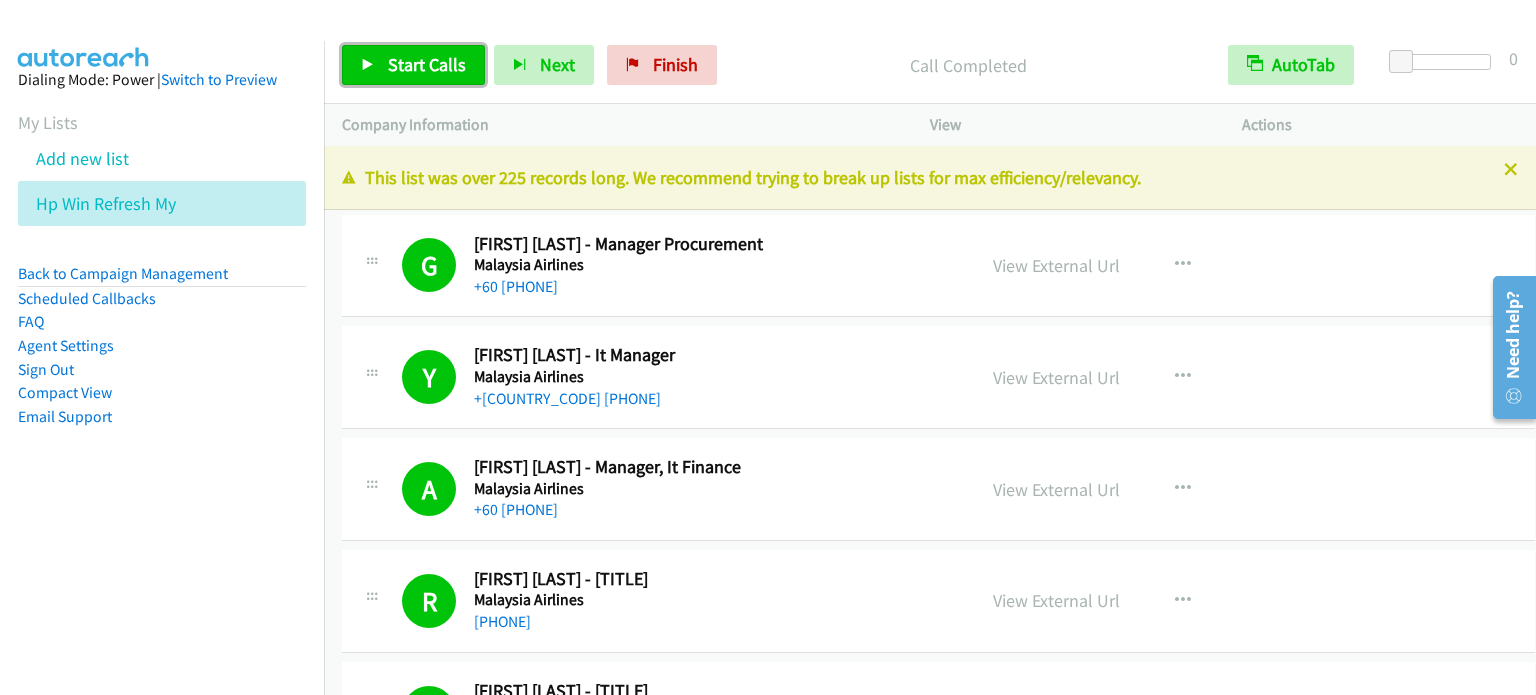 click on "Start Calls" at bounding box center (427, 64) 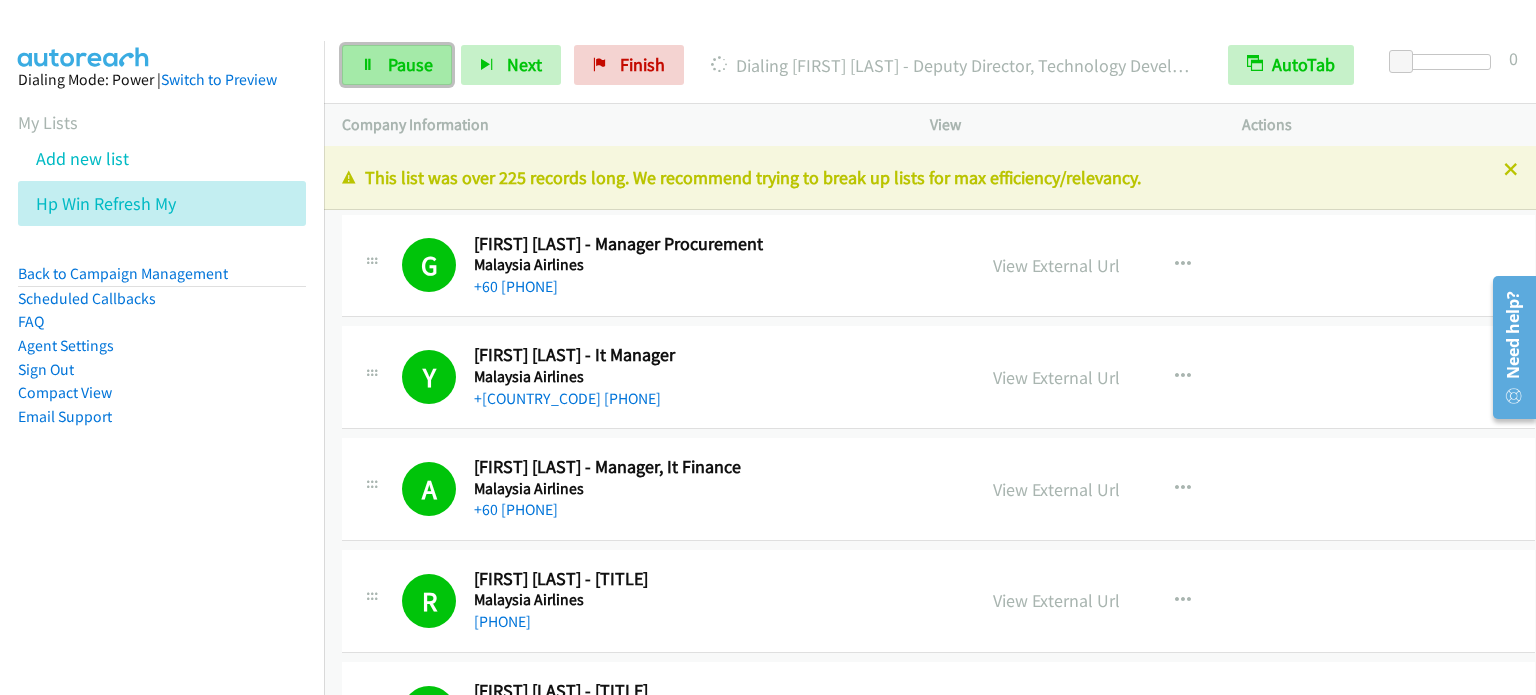 click on "Pause" at bounding box center [410, 64] 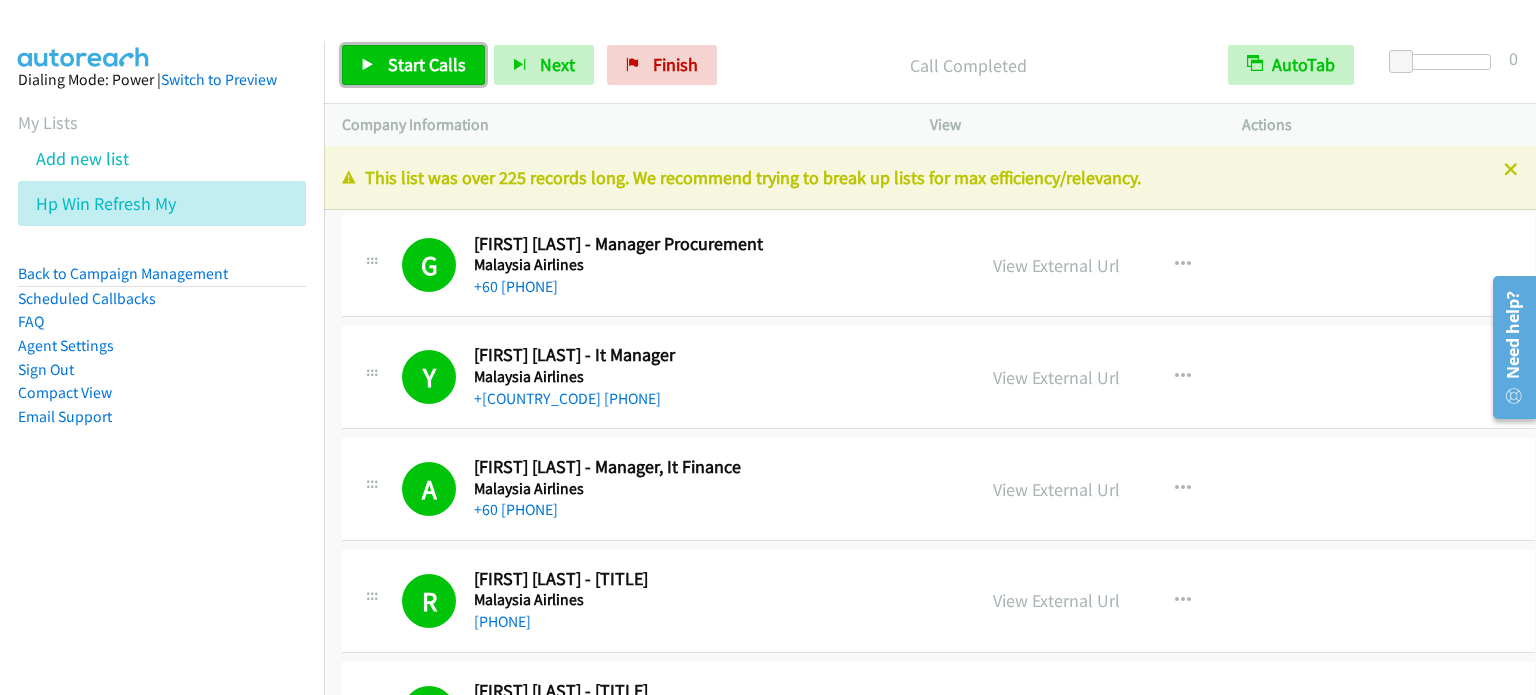 click on "Start Calls" at bounding box center [427, 64] 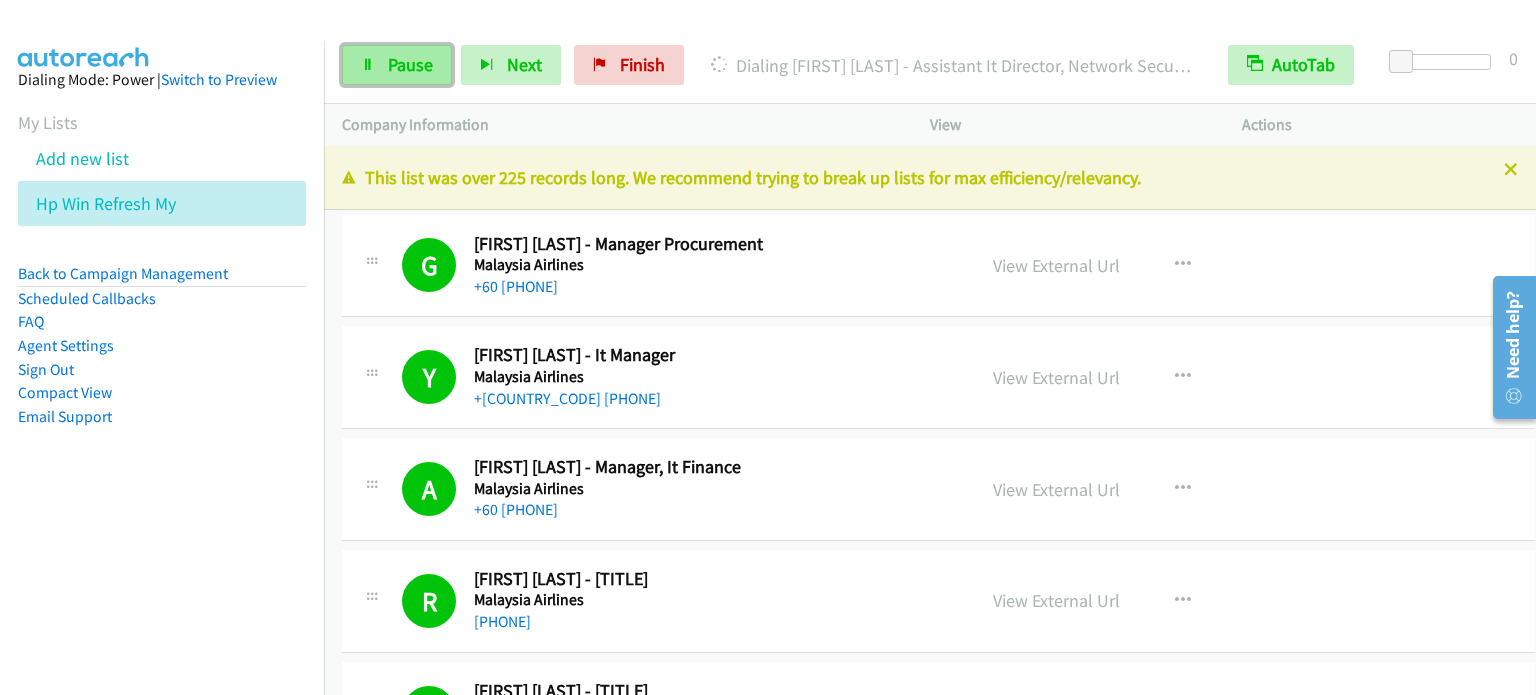 click on "Pause" at bounding box center (410, 64) 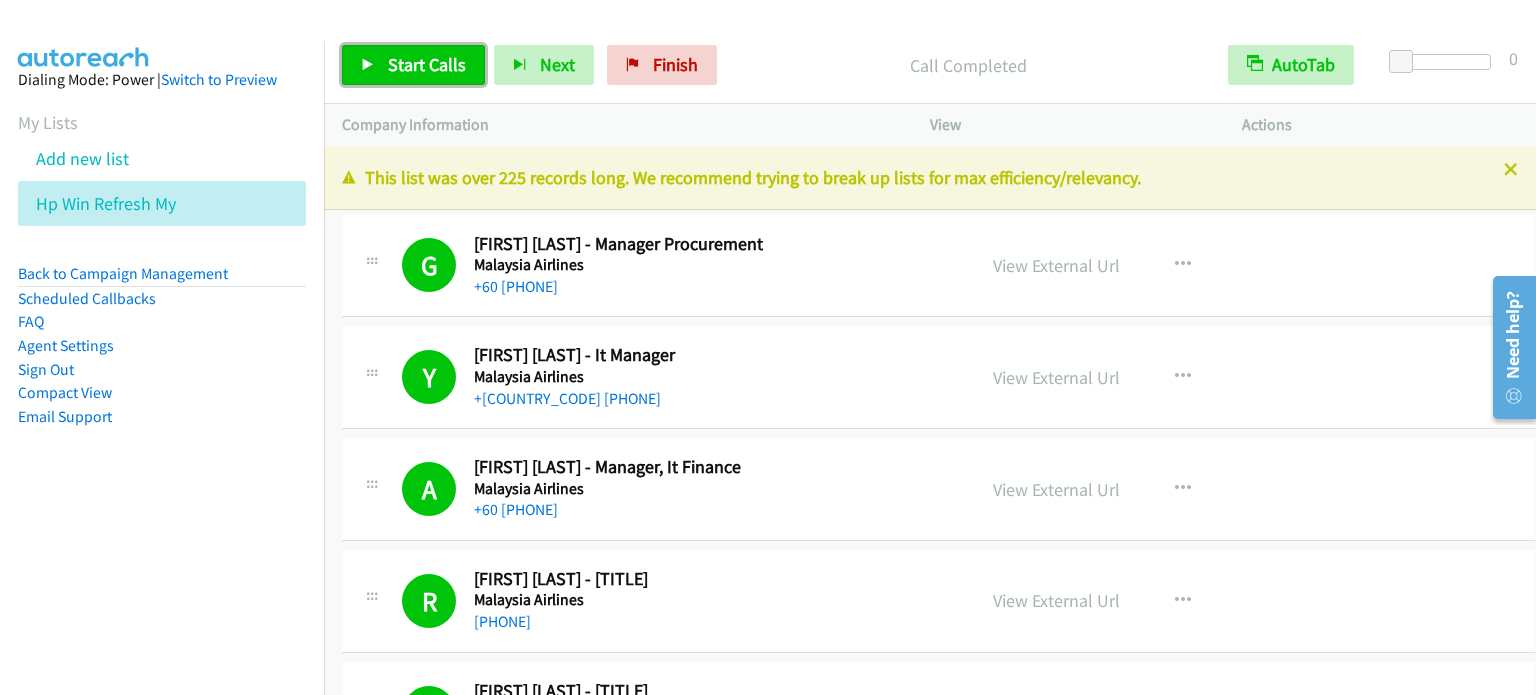 click on "Start Calls" at bounding box center (427, 64) 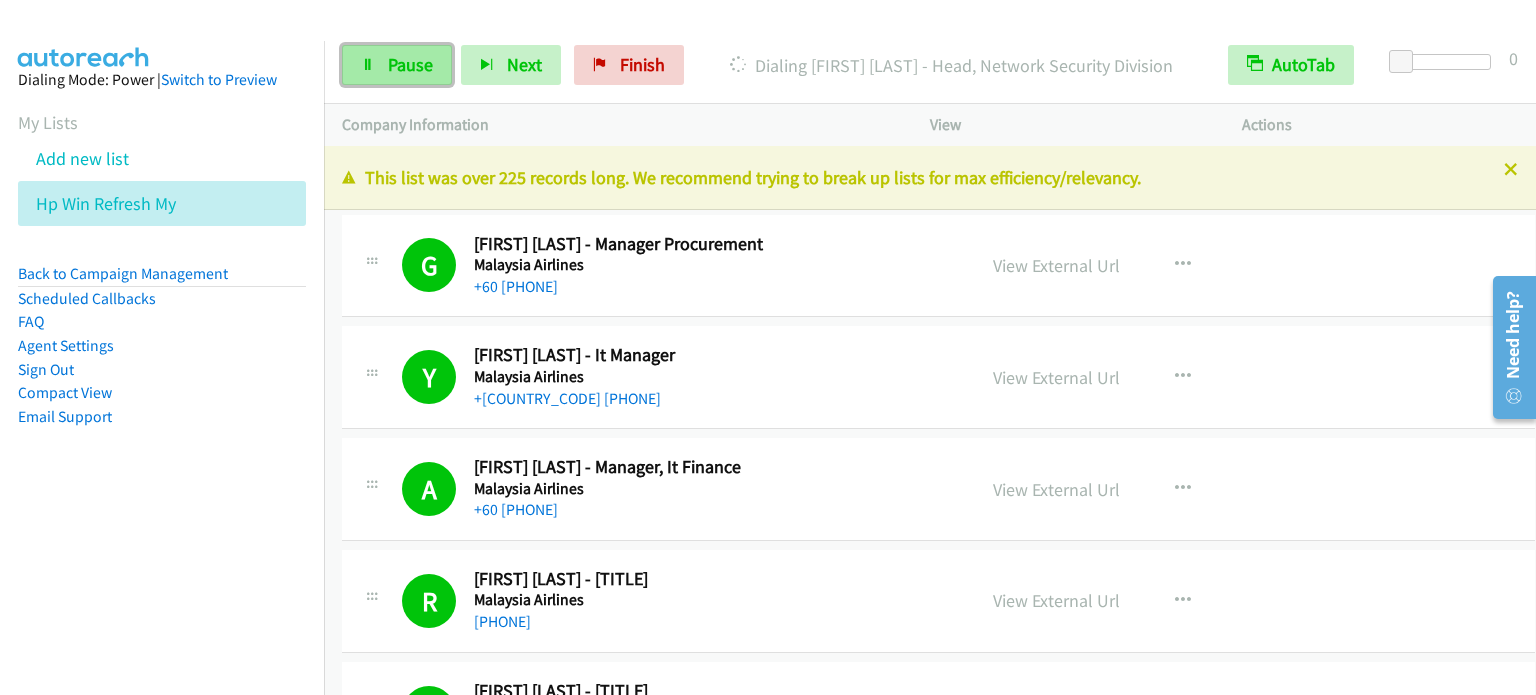click on "Pause" at bounding box center (410, 64) 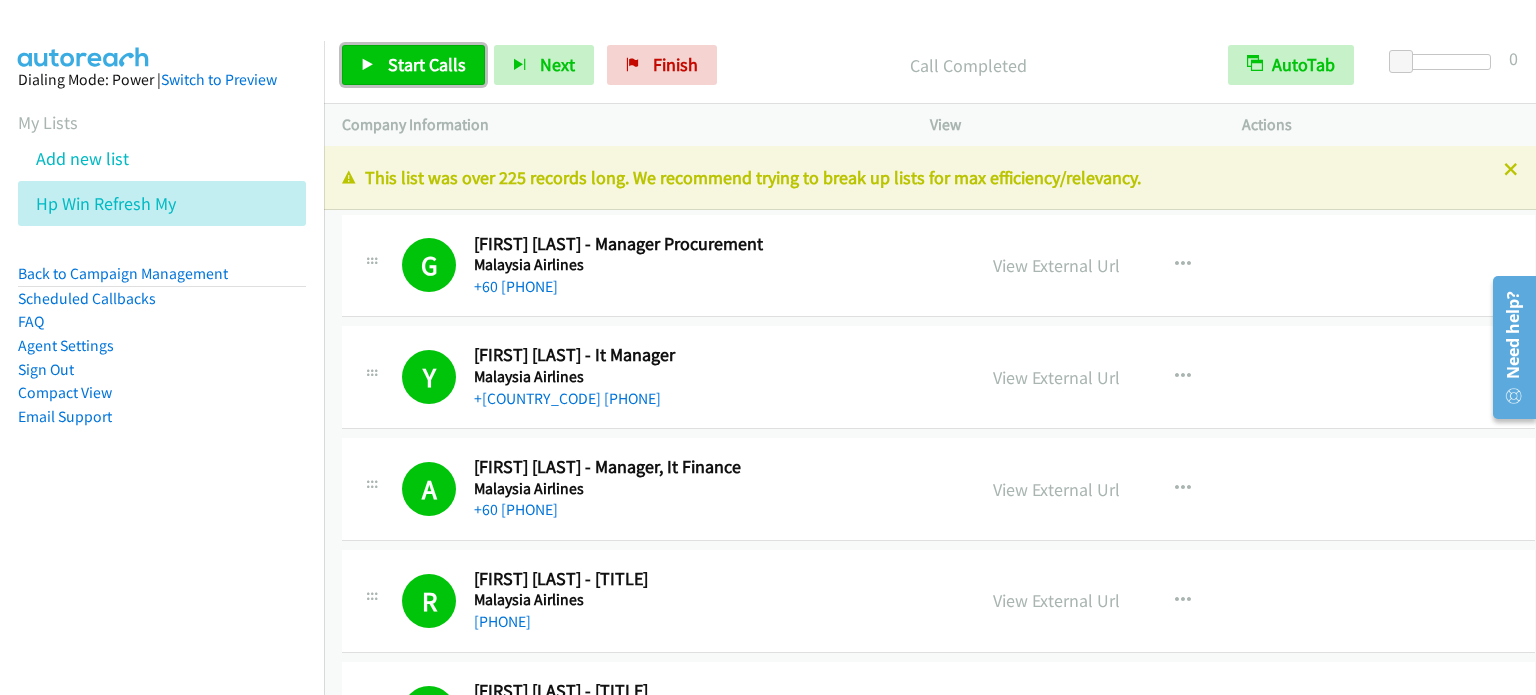click on "Start Calls" at bounding box center (427, 64) 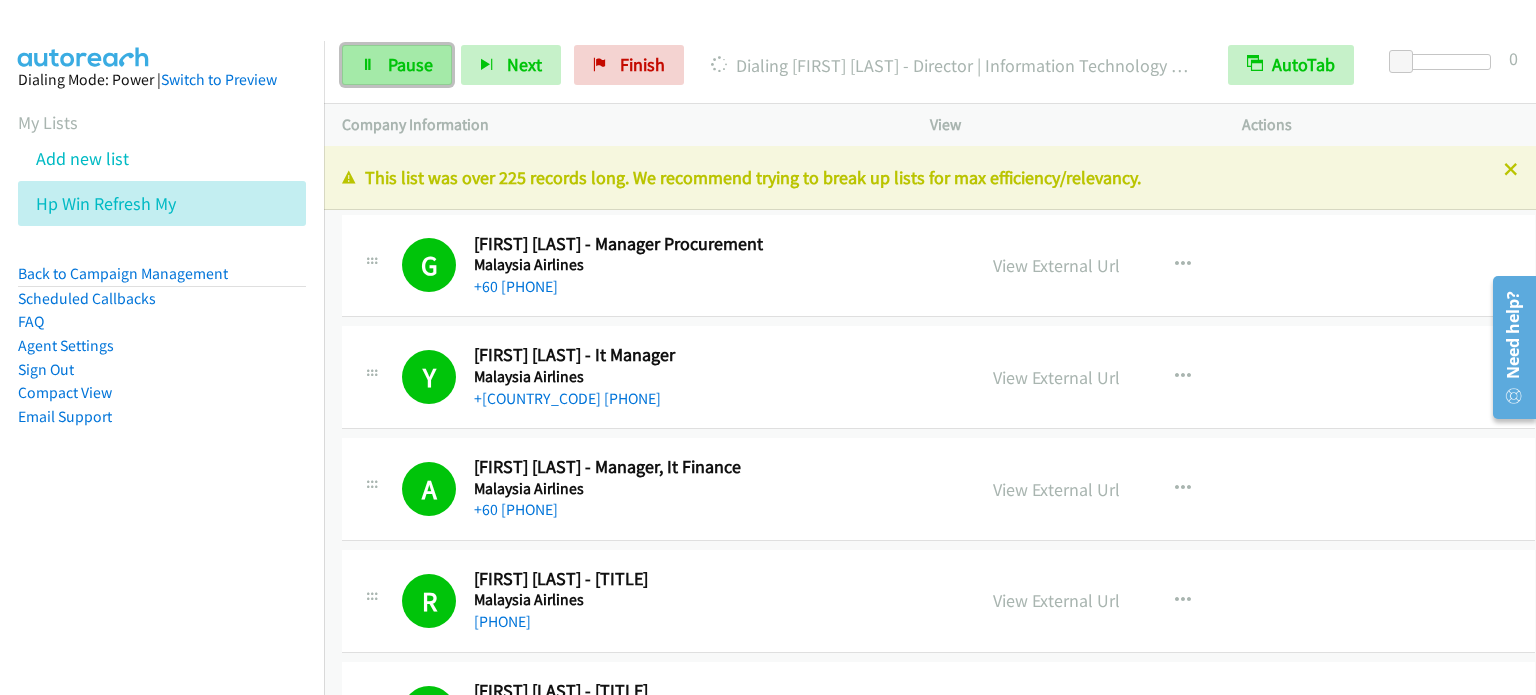 click on "Pause" at bounding box center [410, 64] 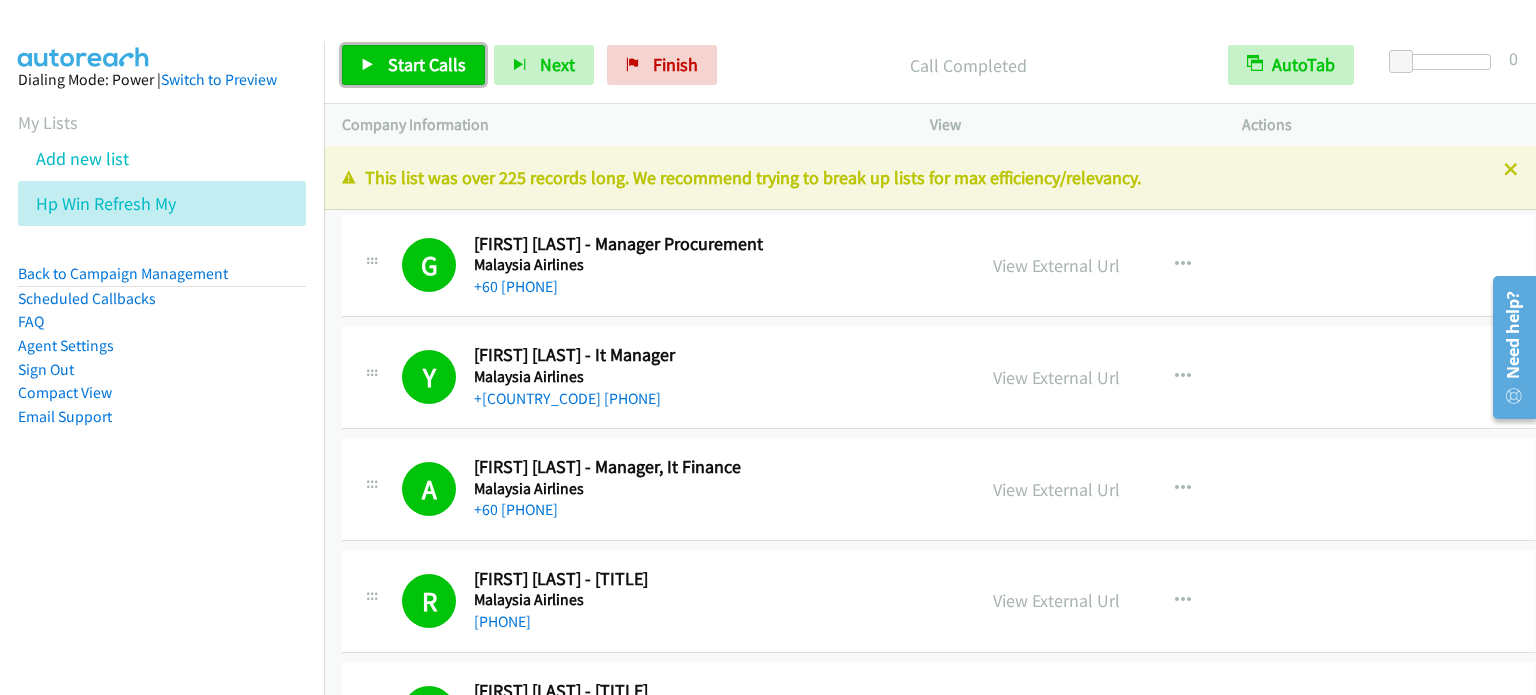 click on "Start Calls" at bounding box center (427, 64) 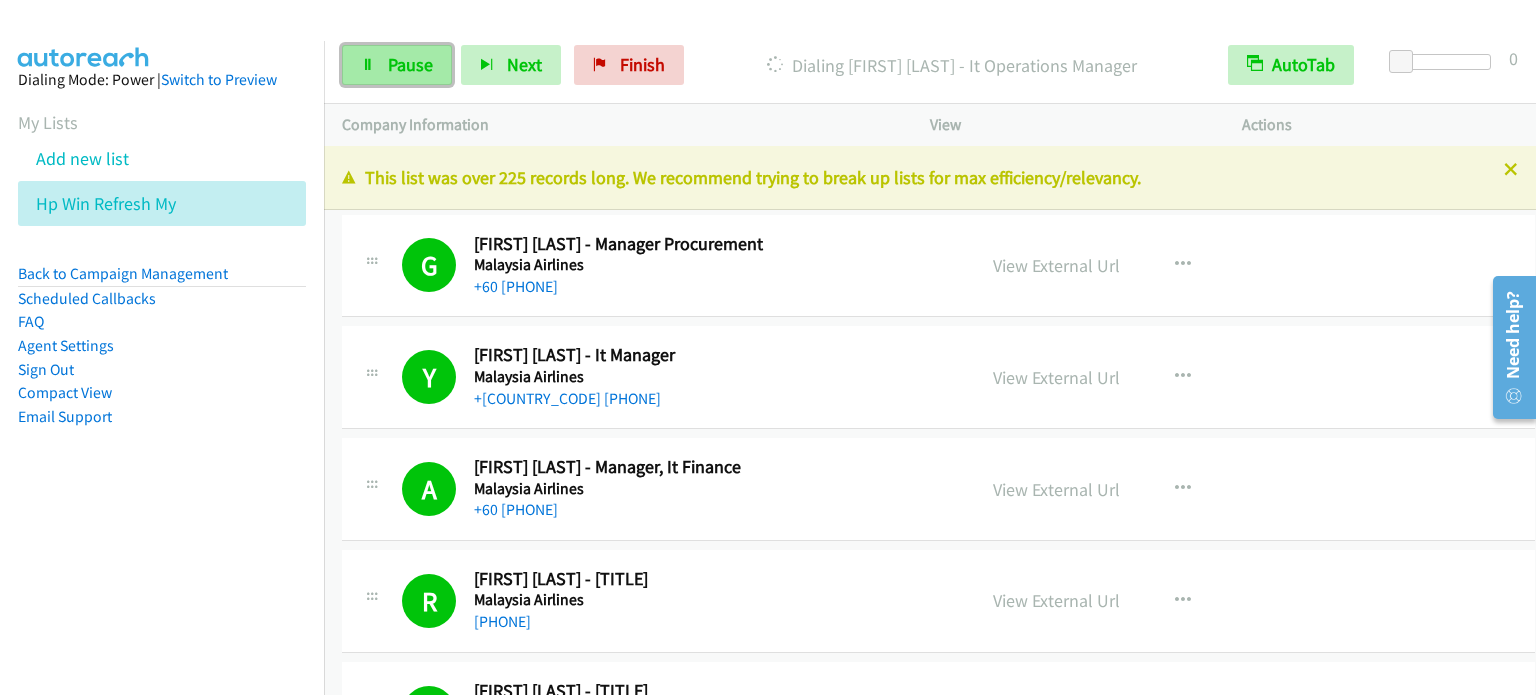 click on "Pause" at bounding box center (410, 64) 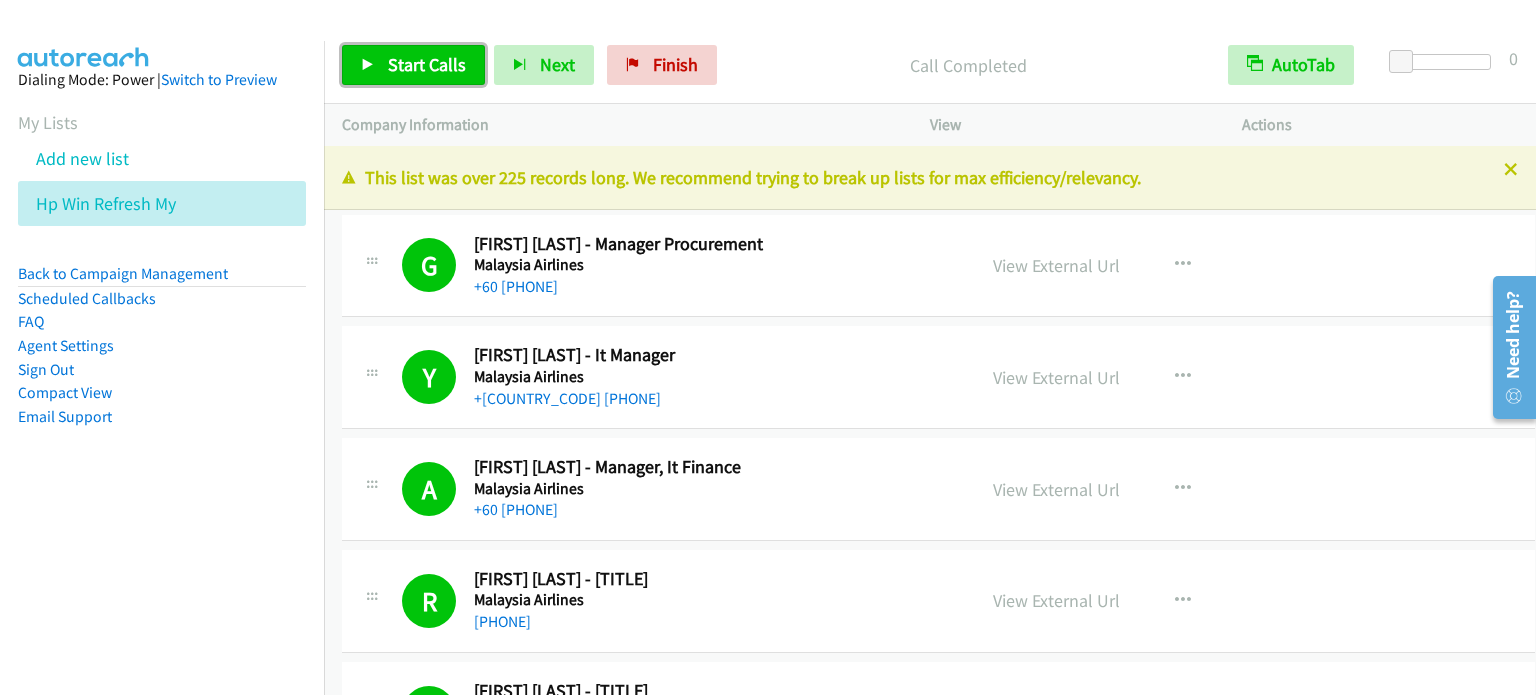 click on "Start Calls" at bounding box center [427, 64] 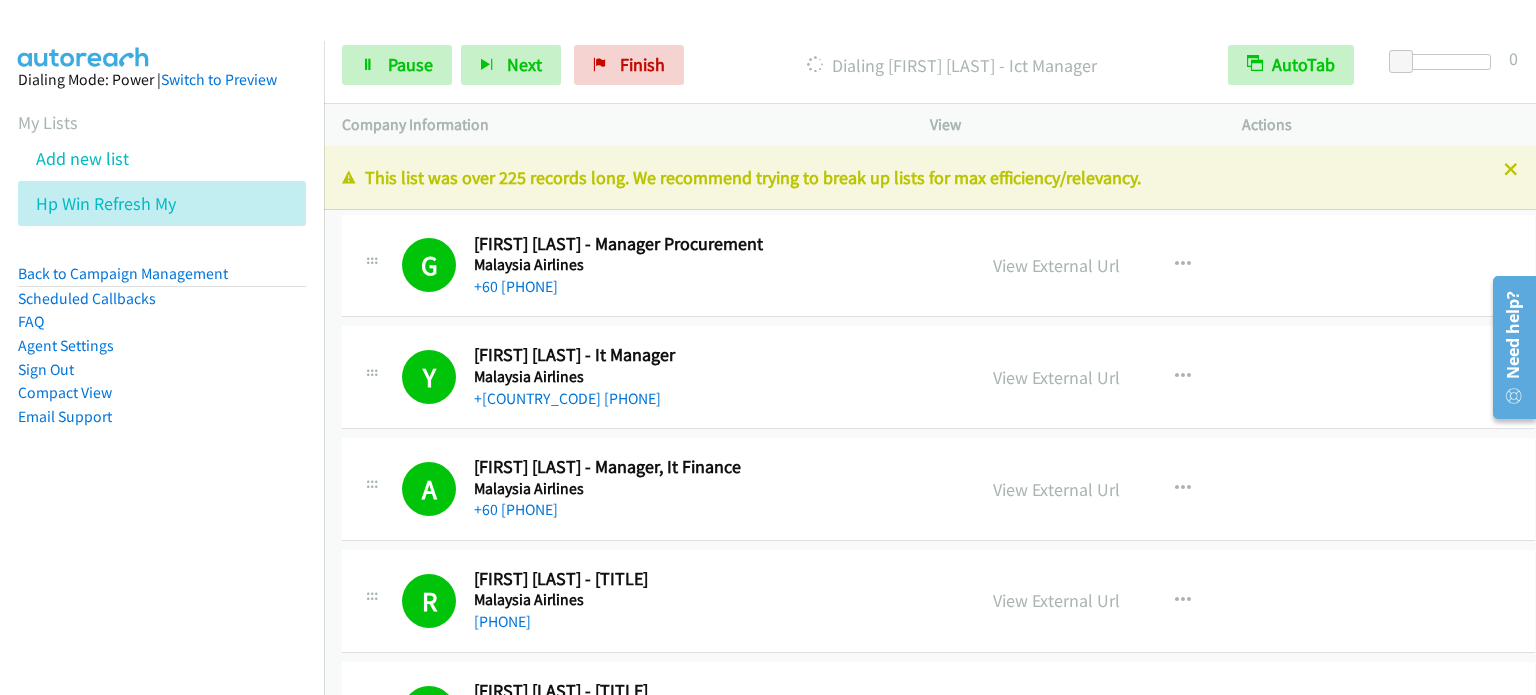 drag, startPoint x: 194, startPoint y: 504, endPoint x: 404, endPoint y: 194, distance: 374.4329 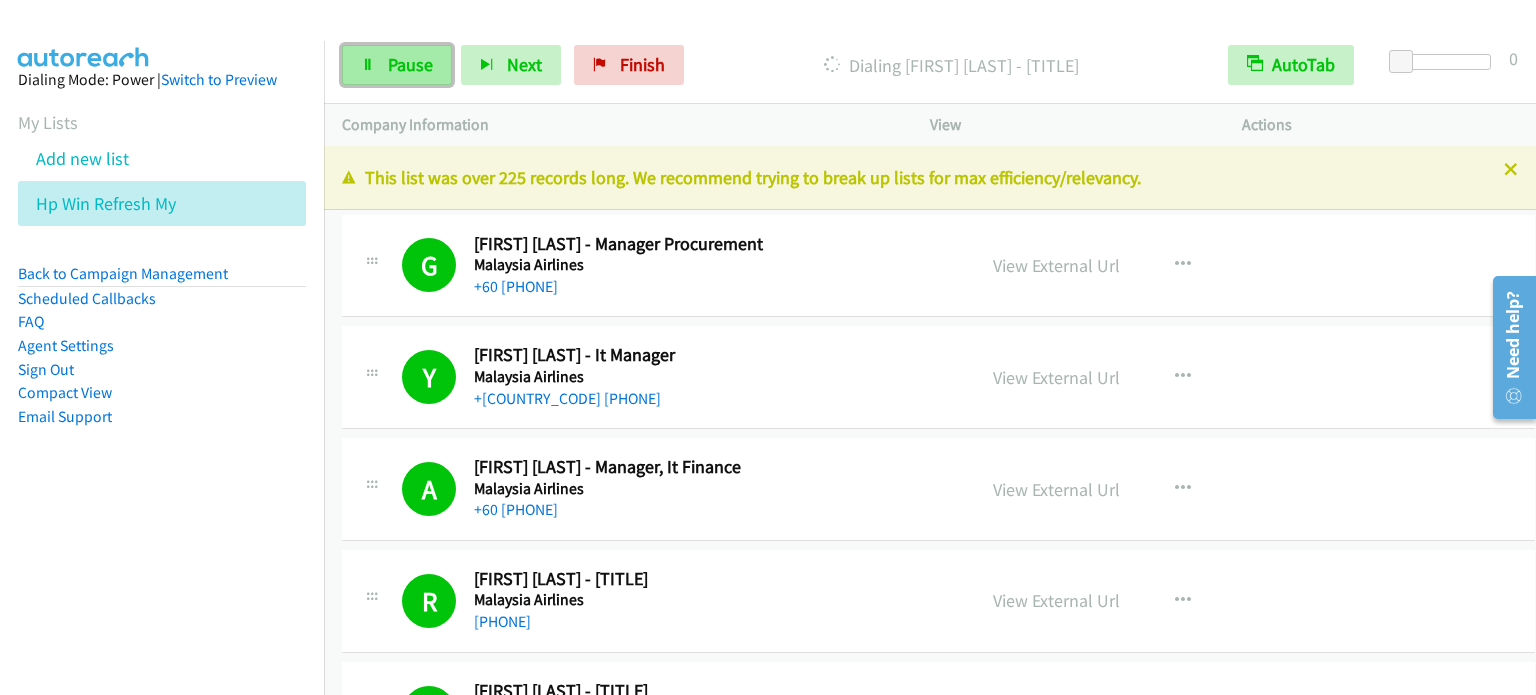 click on "Pause" at bounding box center [410, 64] 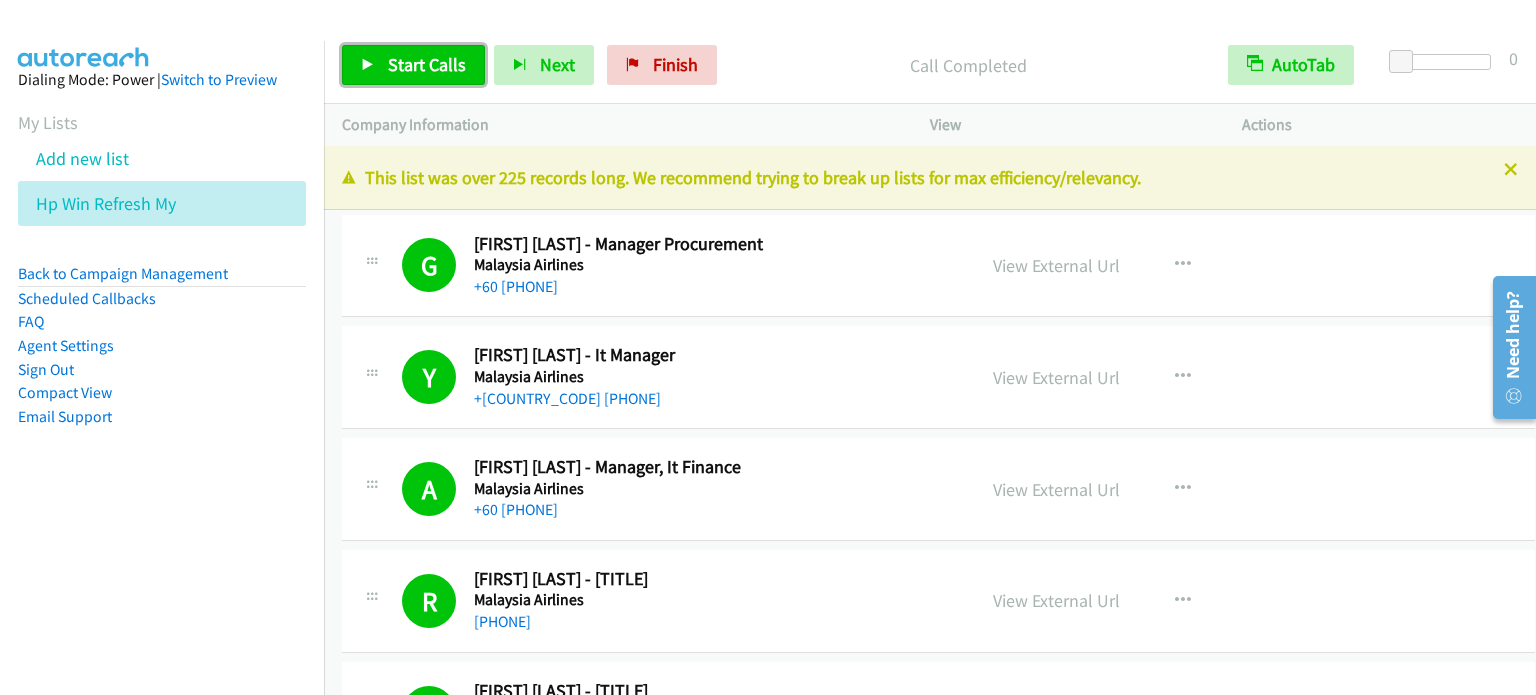 click on "Start Calls" at bounding box center (427, 64) 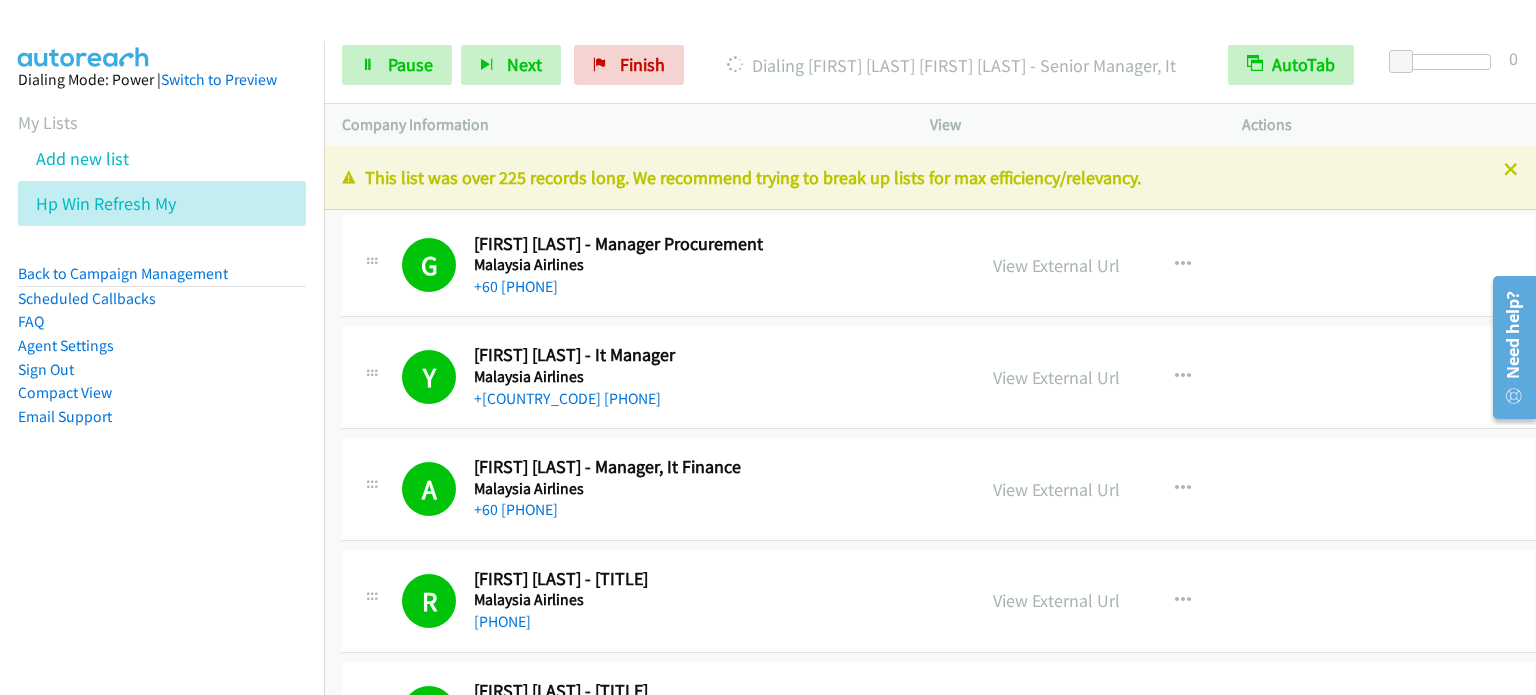 click on "Dialing Mode: Power
|
Switch to Preview
My Lists
Add new list
Hp Win Refresh My
Back to Campaign Management
Scheduled Callbacks
FAQ
Agent Settings
Sign Out
Compact View
Email Support" at bounding box center [162, 280] 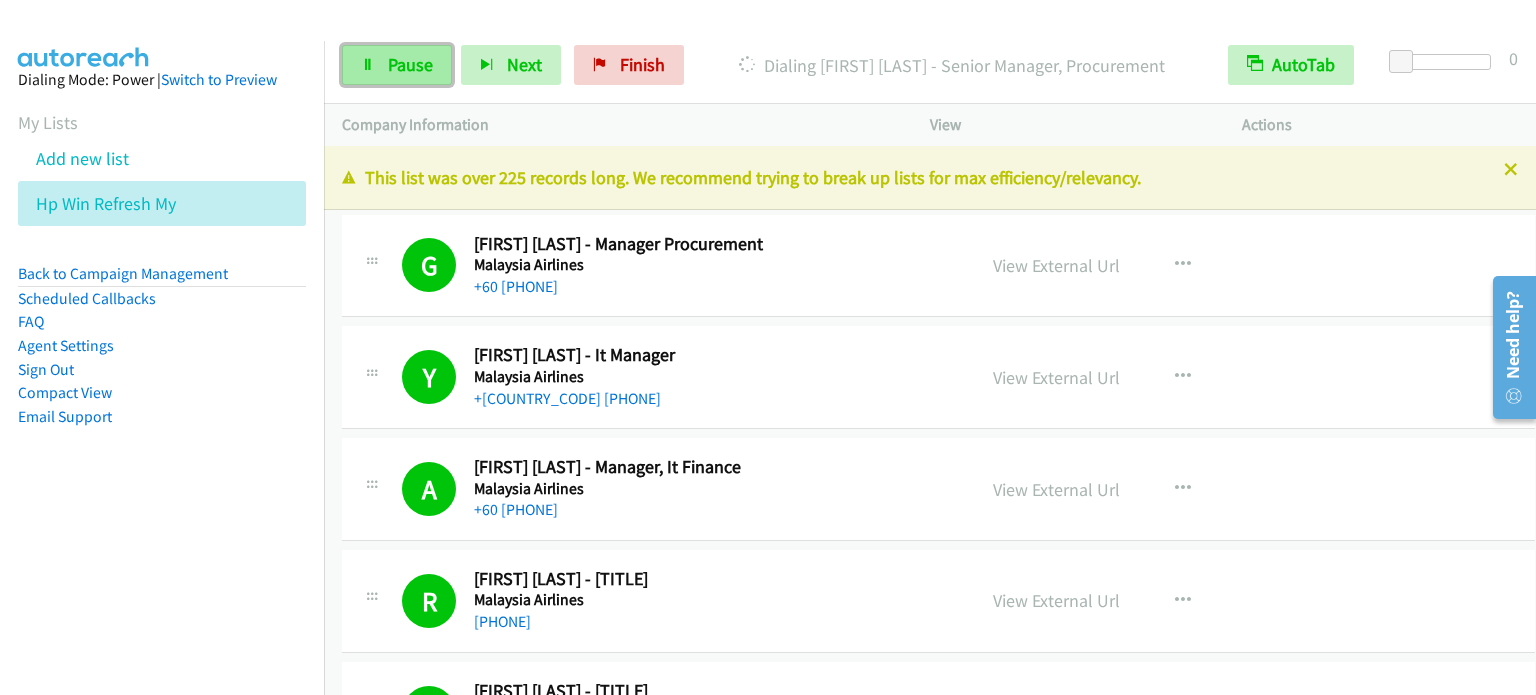 click on "Pause" at bounding box center (410, 64) 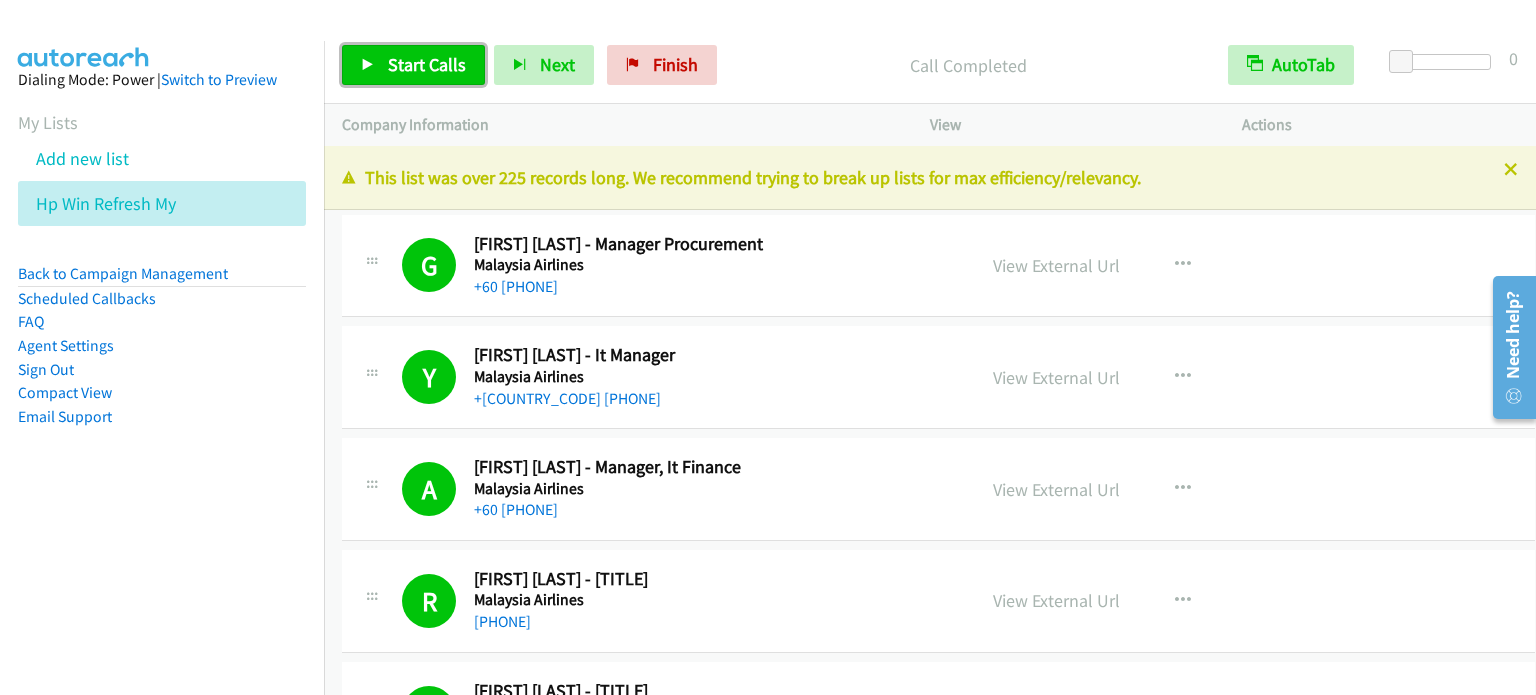 click on "Start Calls" at bounding box center [427, 64] 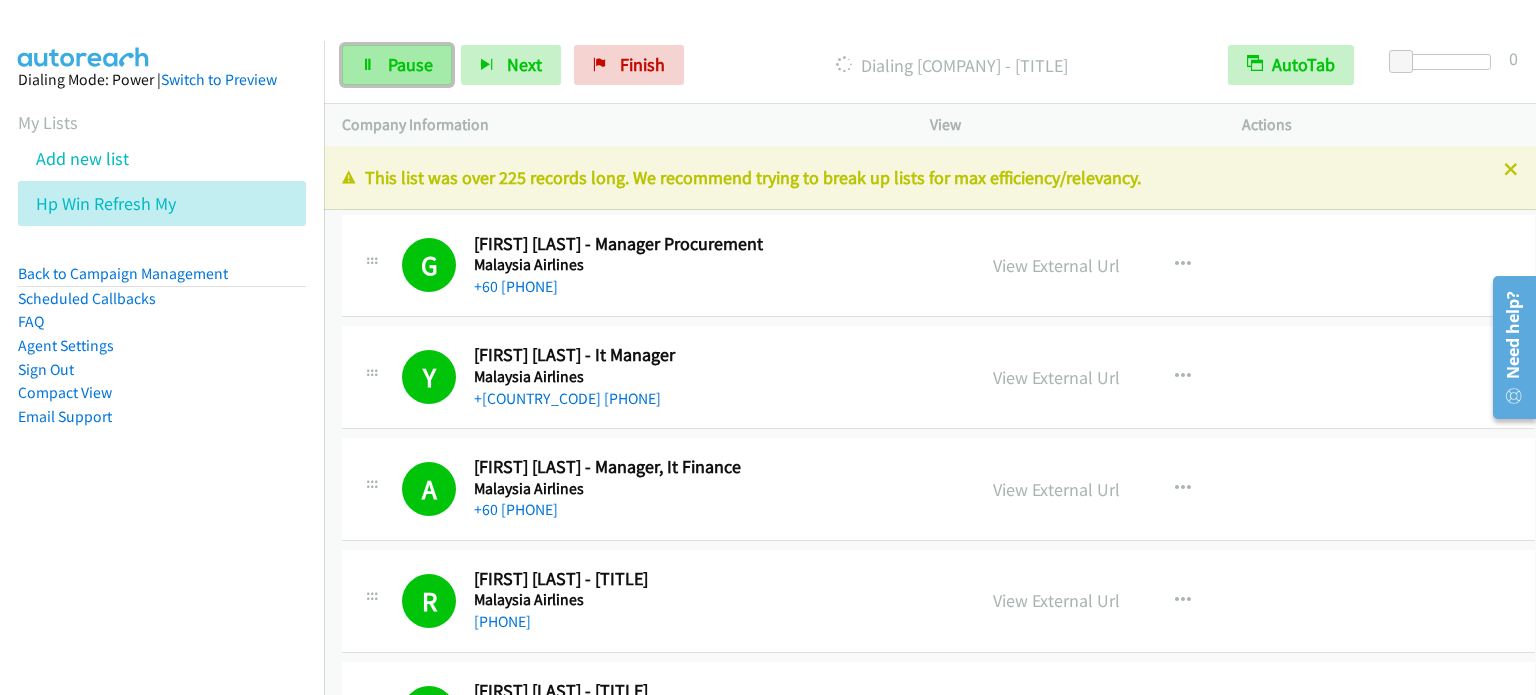 click on "Pause" at bounding box center [410, 64] 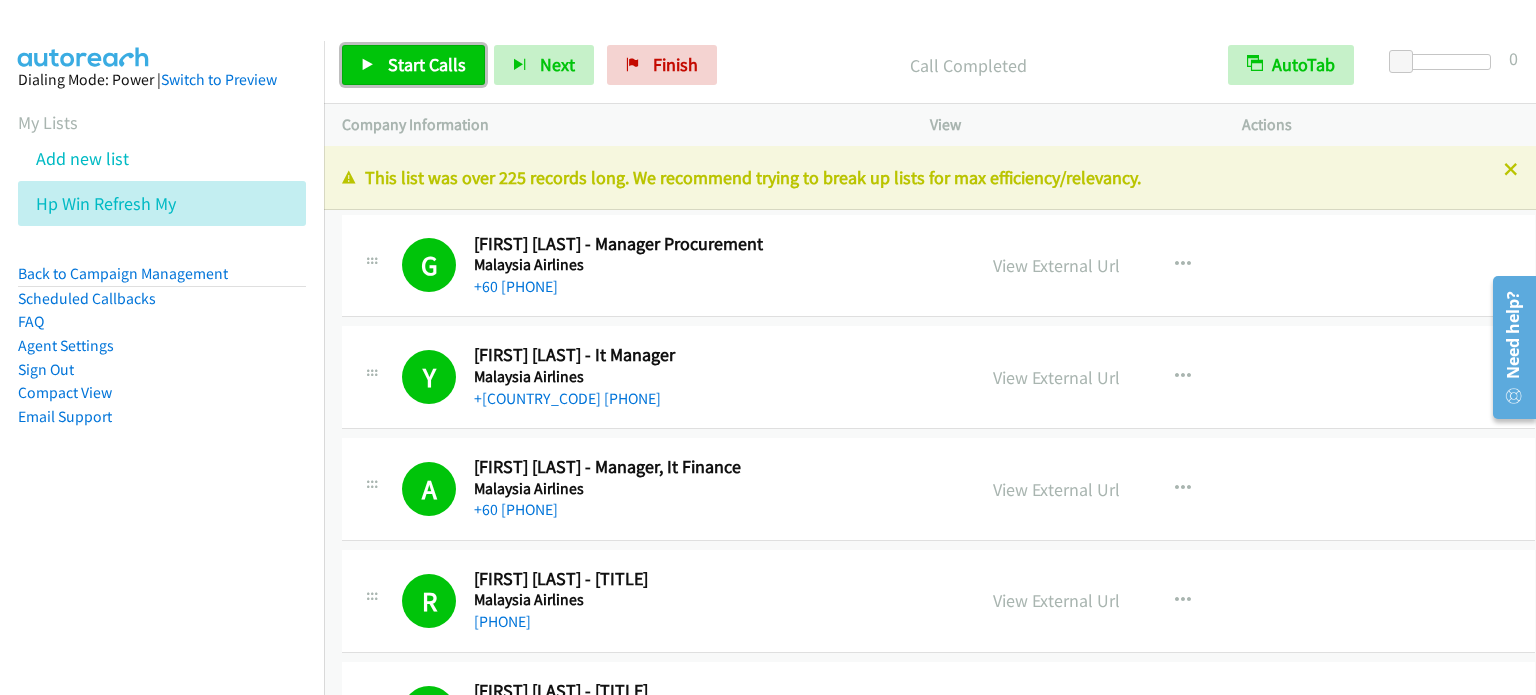 click on "Start Calls" at bounding box center (427, 64) 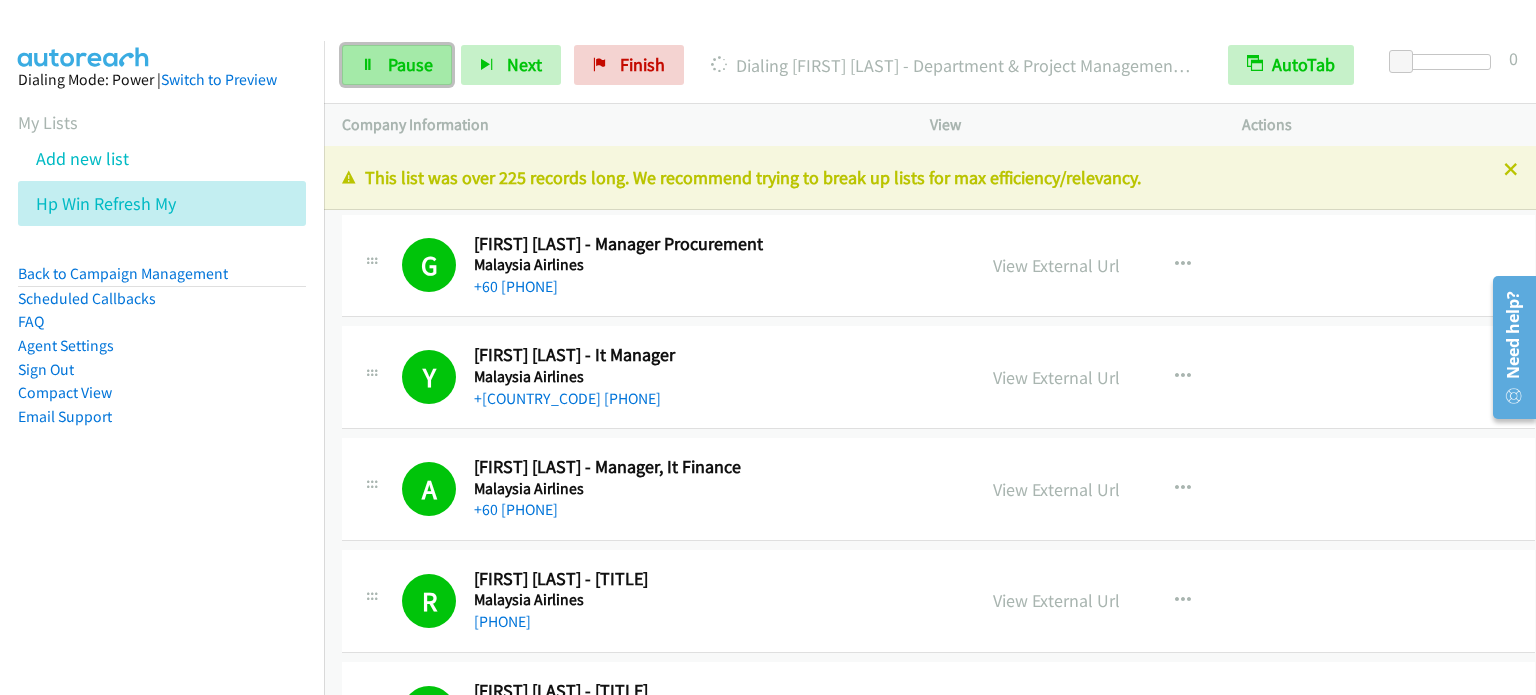 click on "Pause" at bounding box center (410, 64) 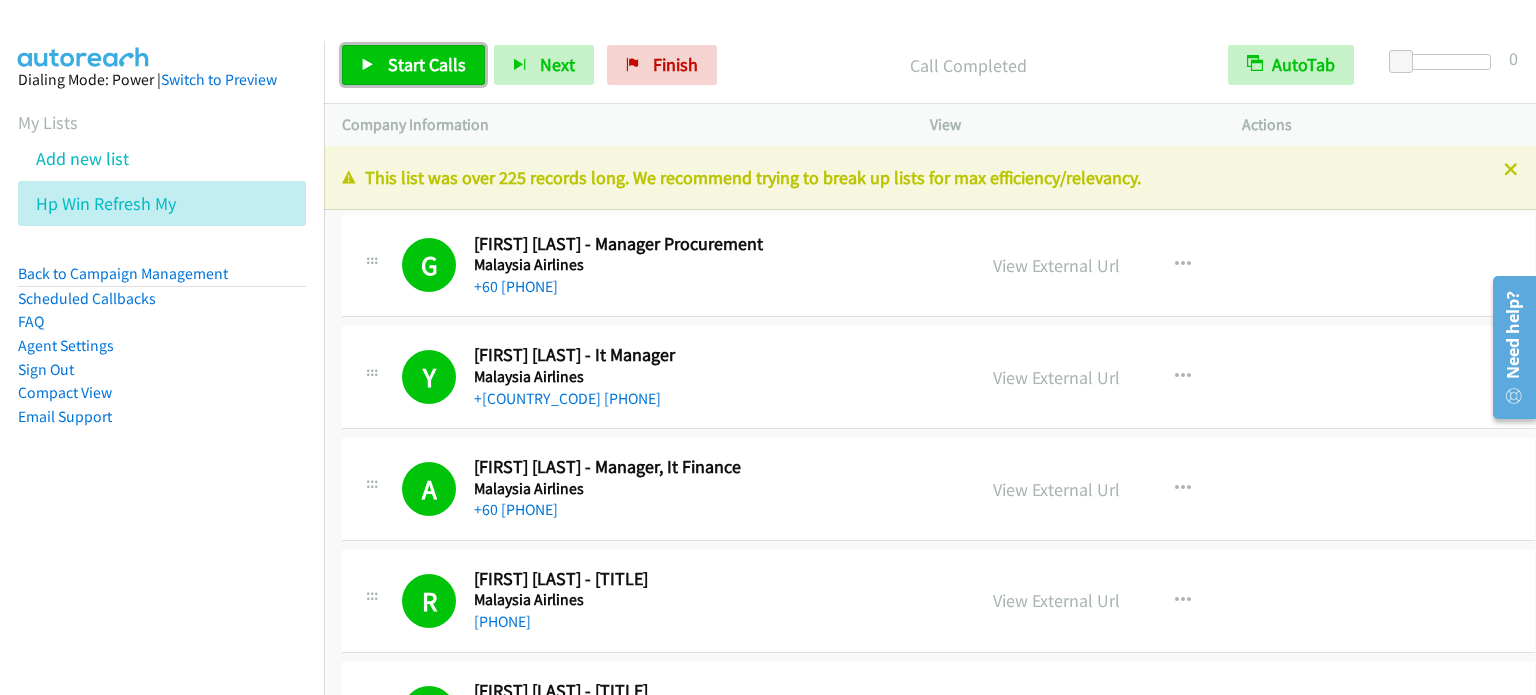 click on "Start Calls" at bounding box center (427, 64) 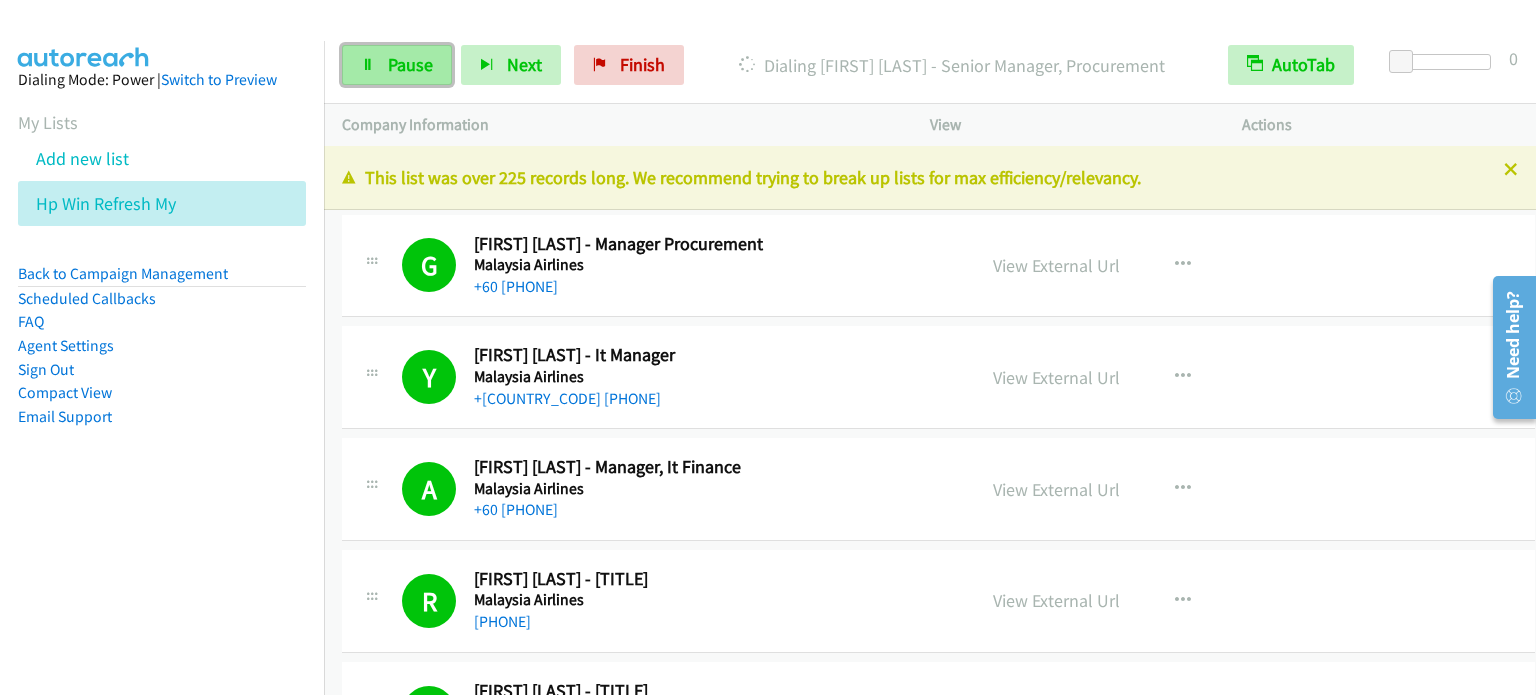 click on "Pause" at bounding box center [410, 64] 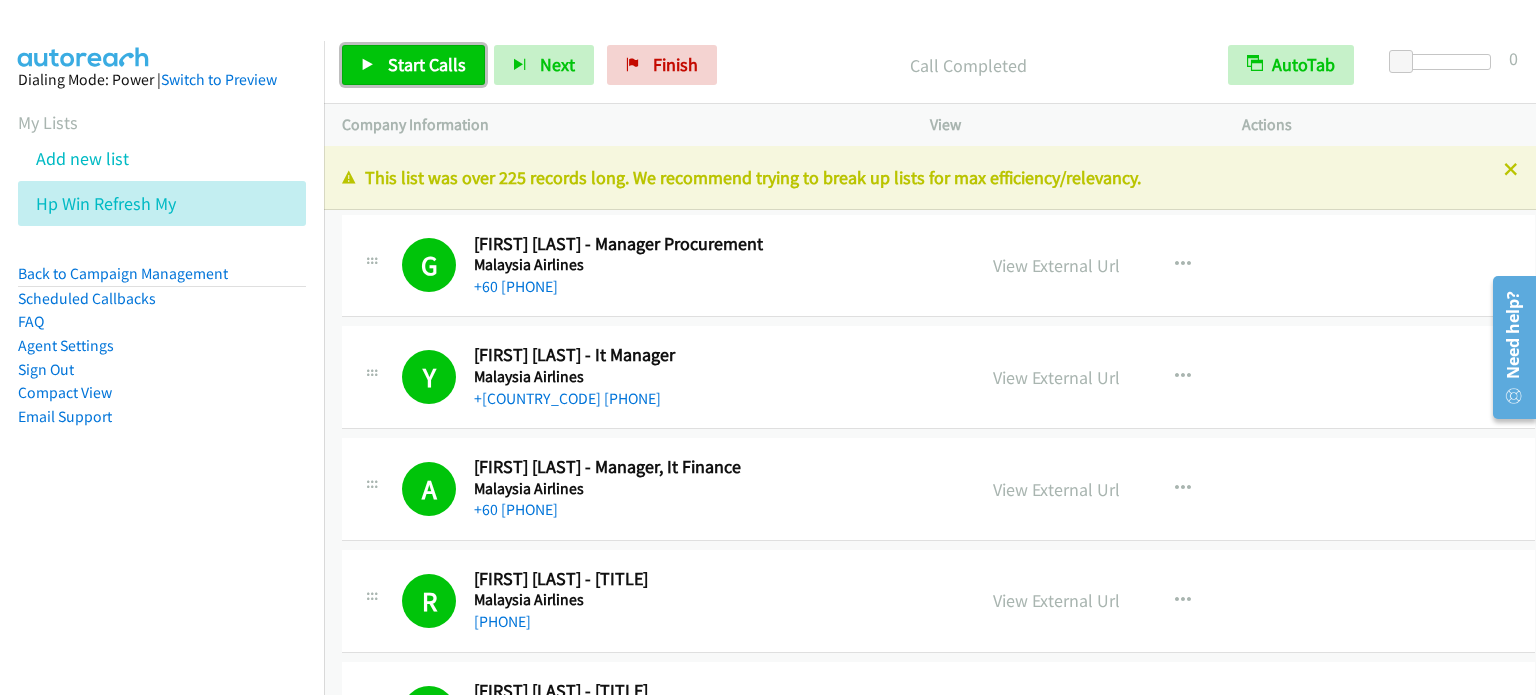 click on "Start Calls" at bounding box center (427, 64) 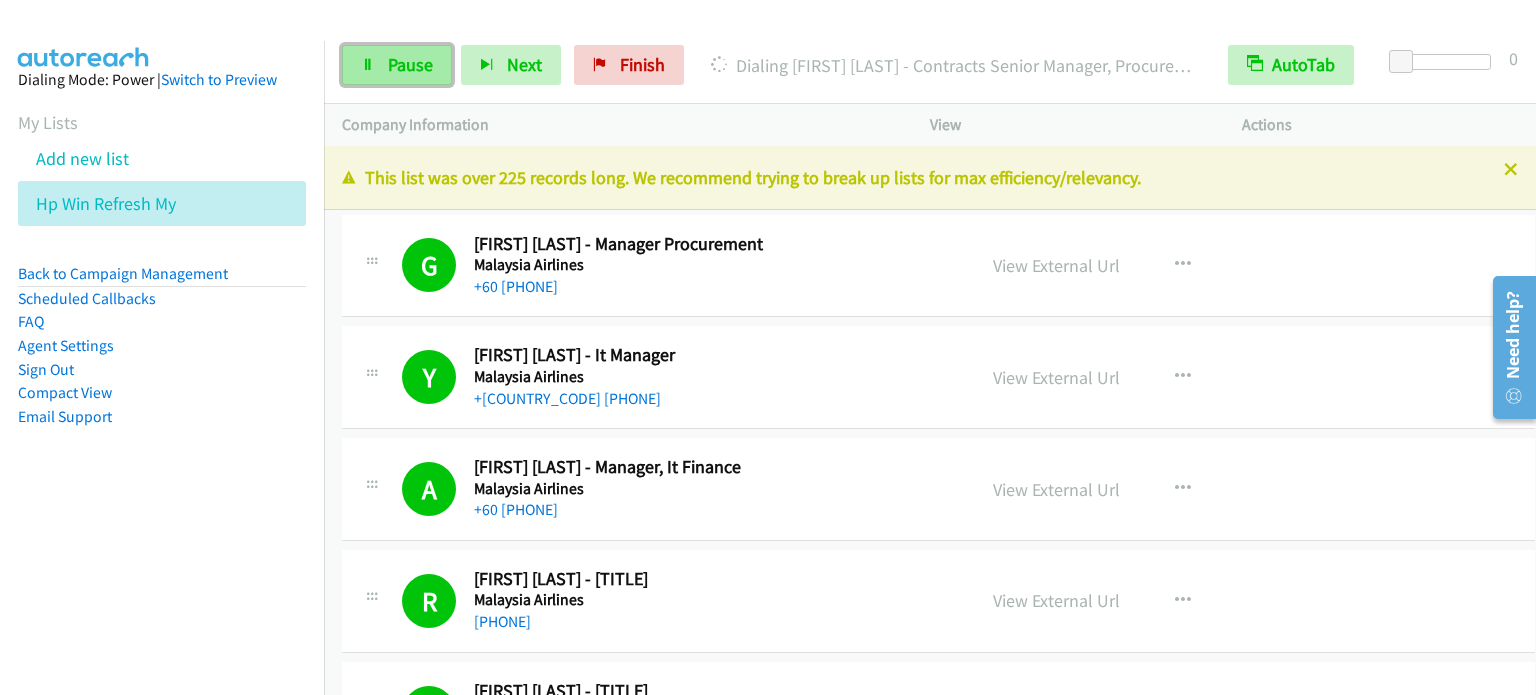 click on "Pause" at bounding box center [410, 64] 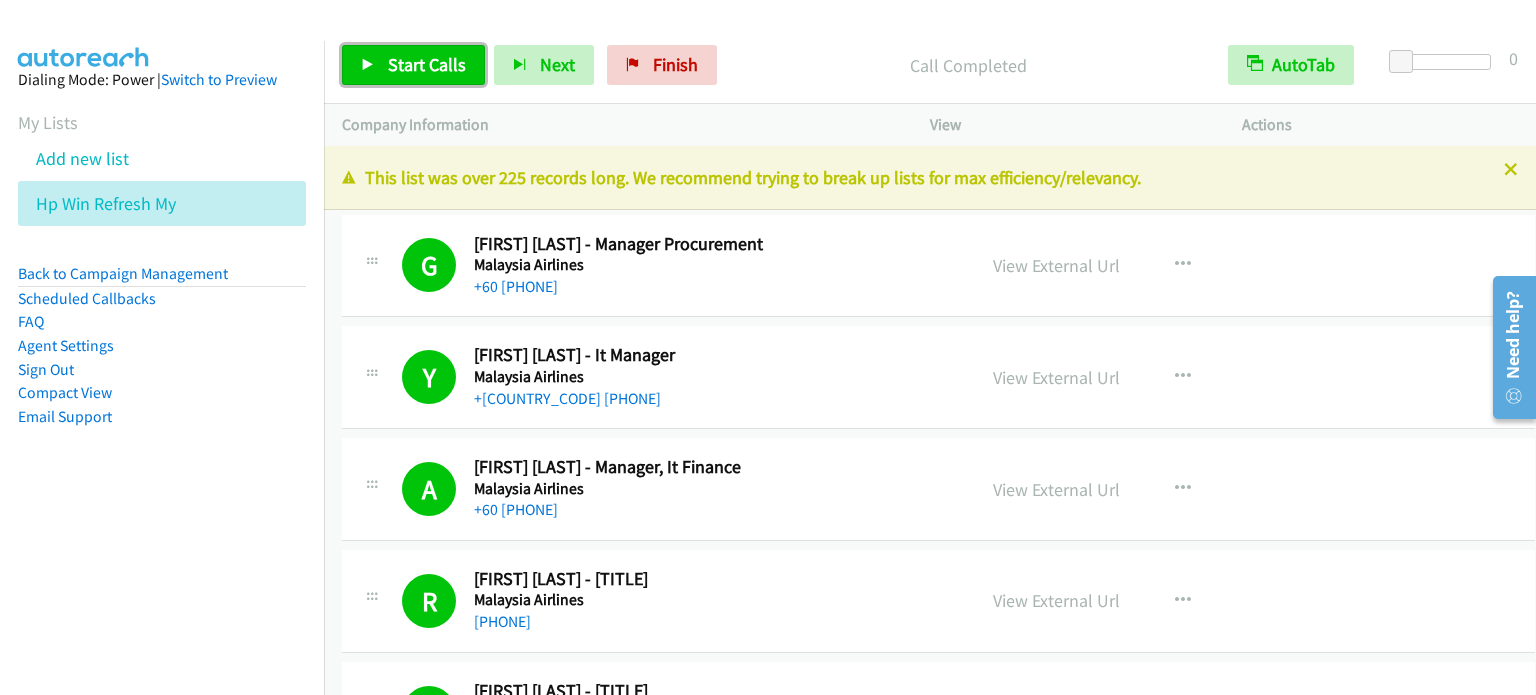 click on "Start Calls" at bounding box center (427, 64) 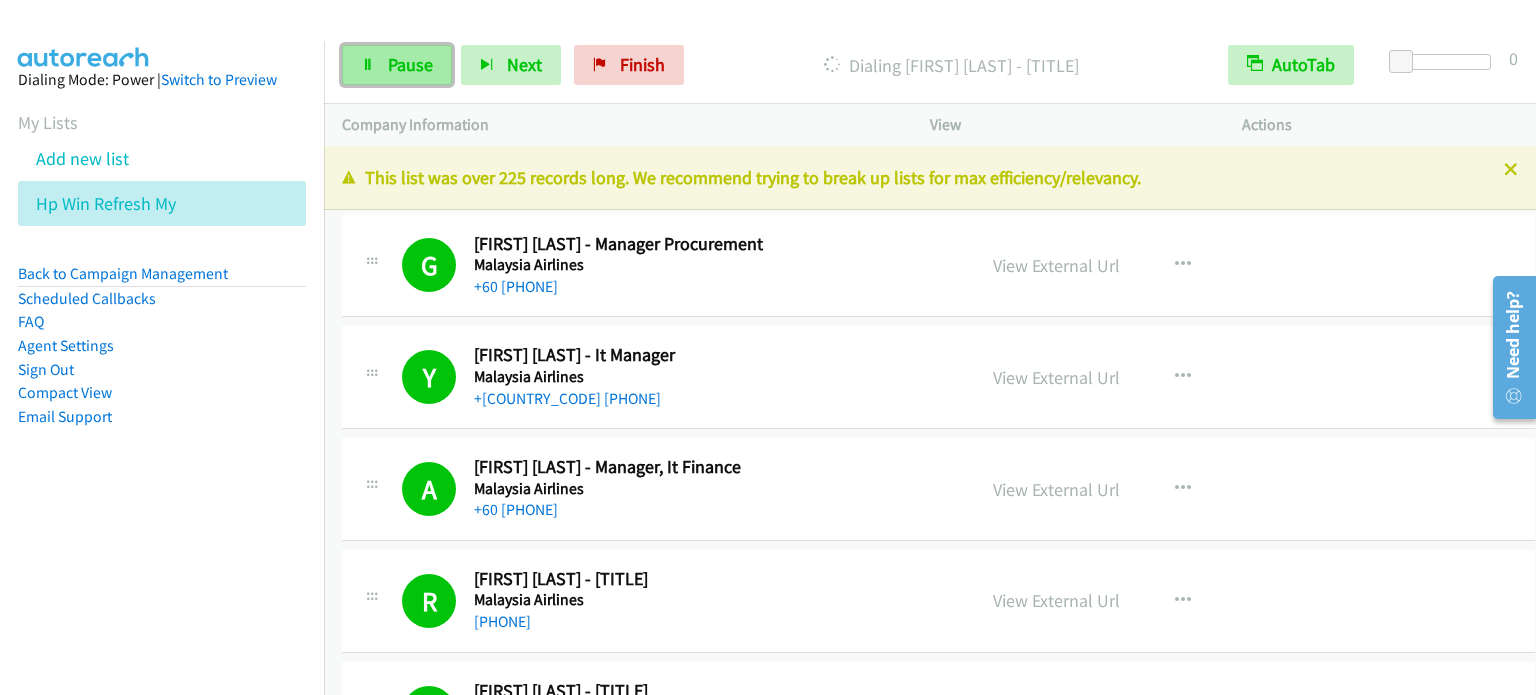 click on "Pause" at bounding box center (410, 64) 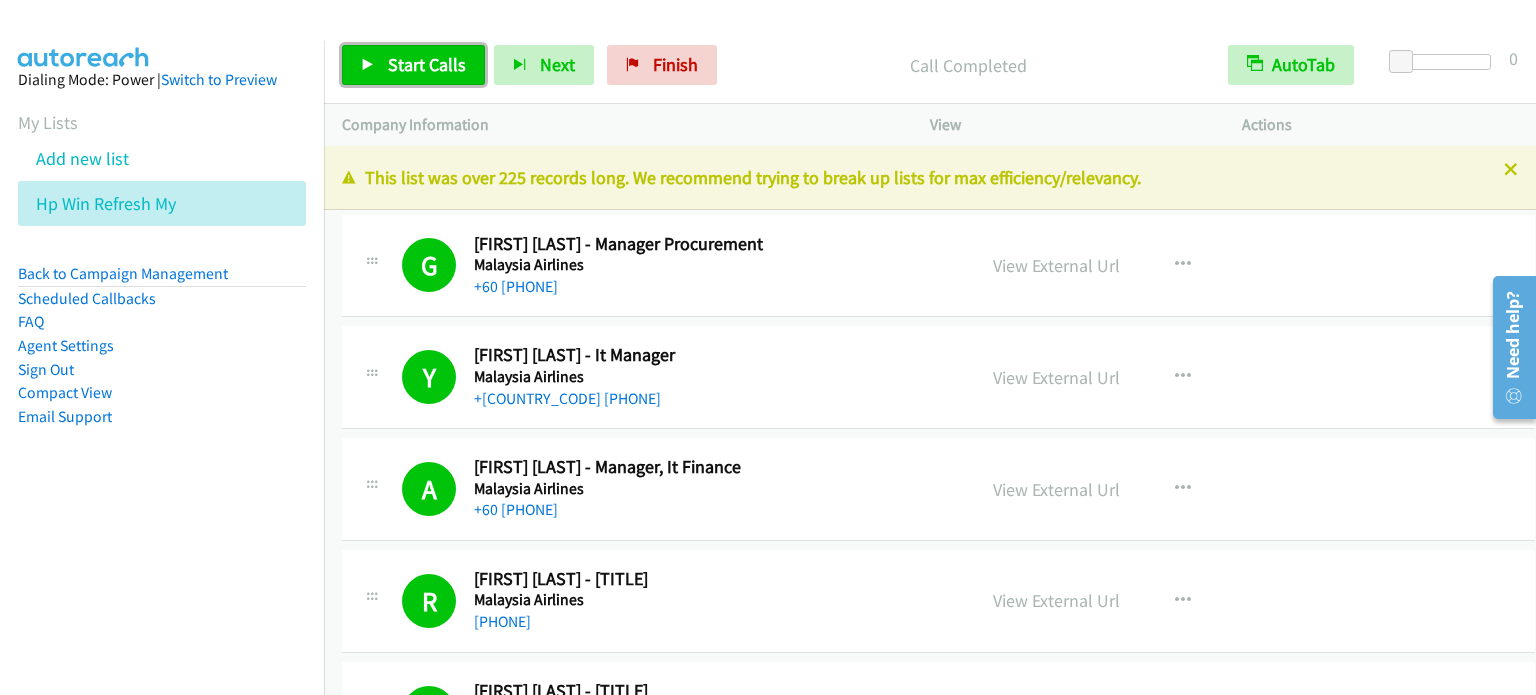 click on "Start Calls" at bounding box center (427, 64) 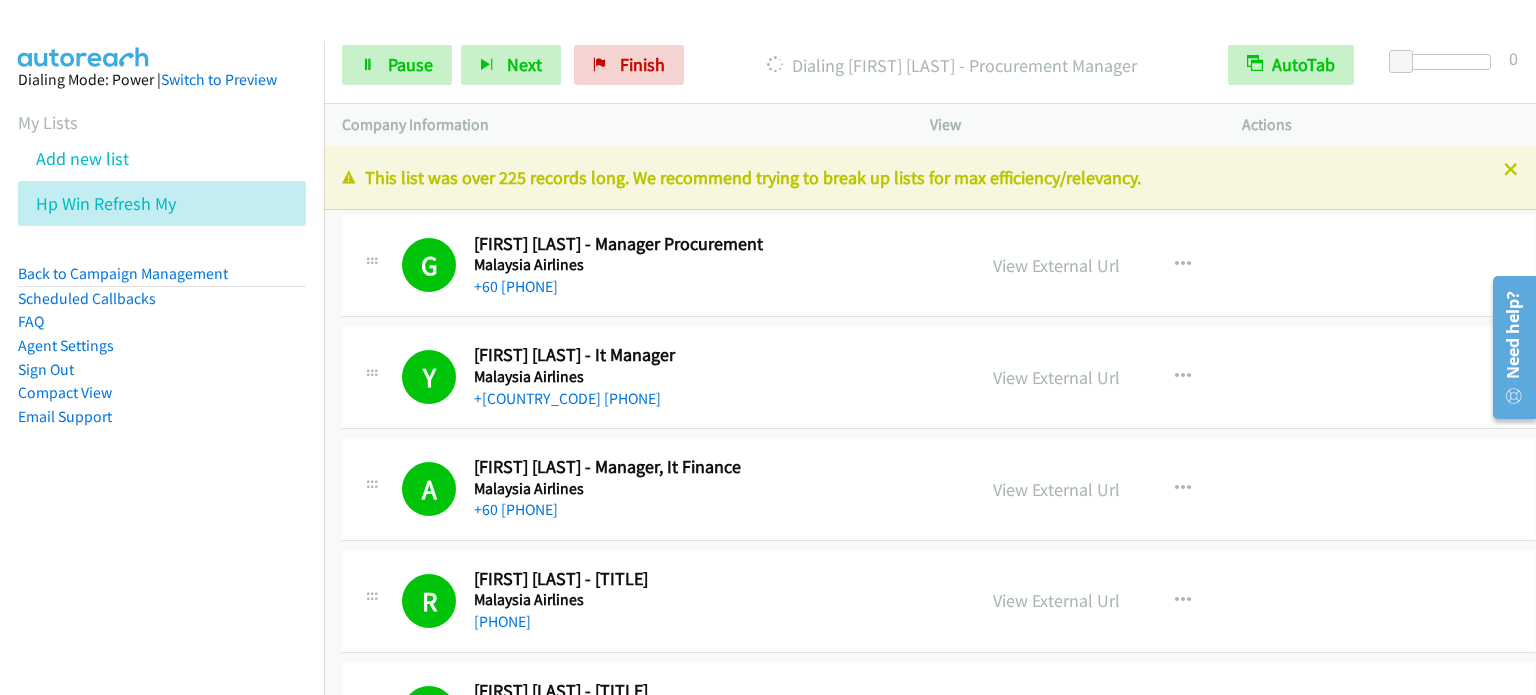 click on "Dialing Mode: Power
|
Switch to Preview
My Lists
Add new list
Hp Win Refresh My
Back to Campaign Management
Scheduled Callbacks
FAQ
Agent Settings
Sign Out
Compact View
Email Support" at bounding box center (162, 280) 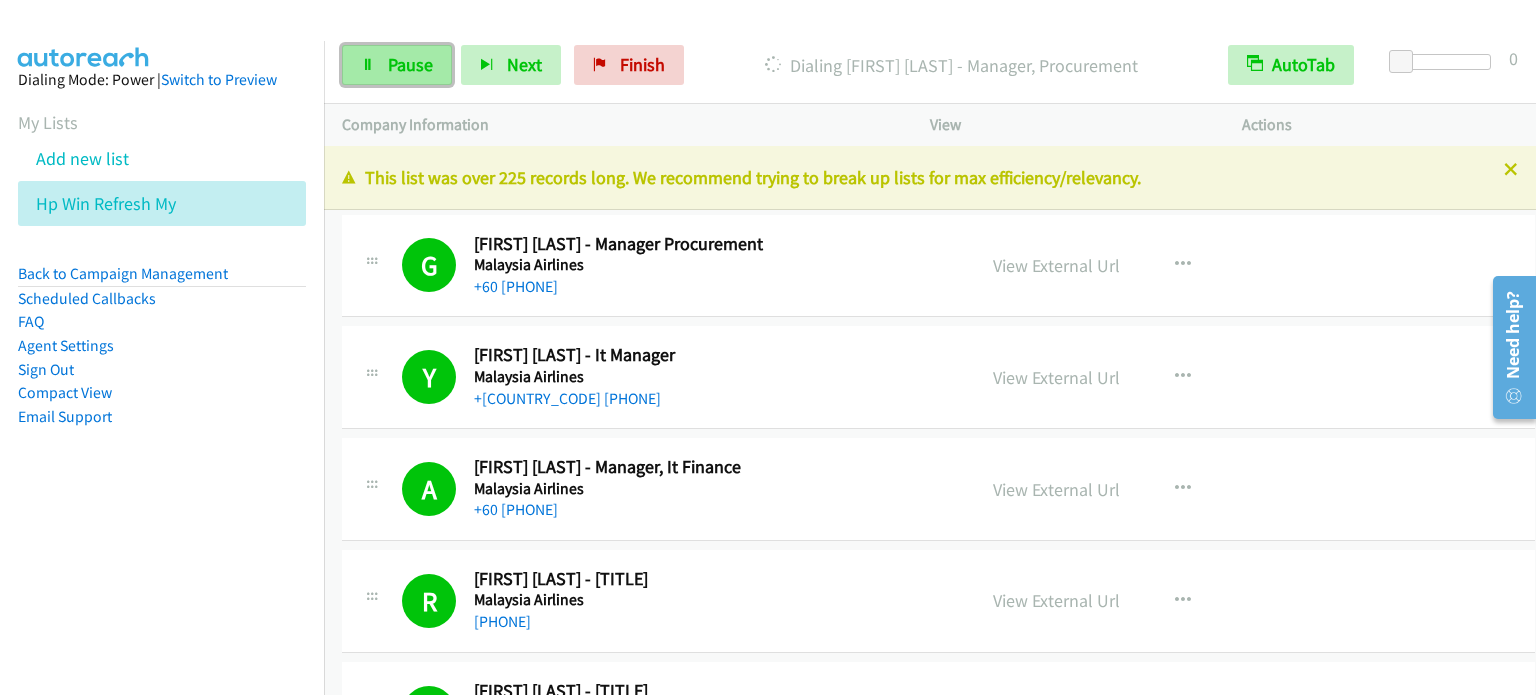 click on "Pause" at bounding box center (410, 64) 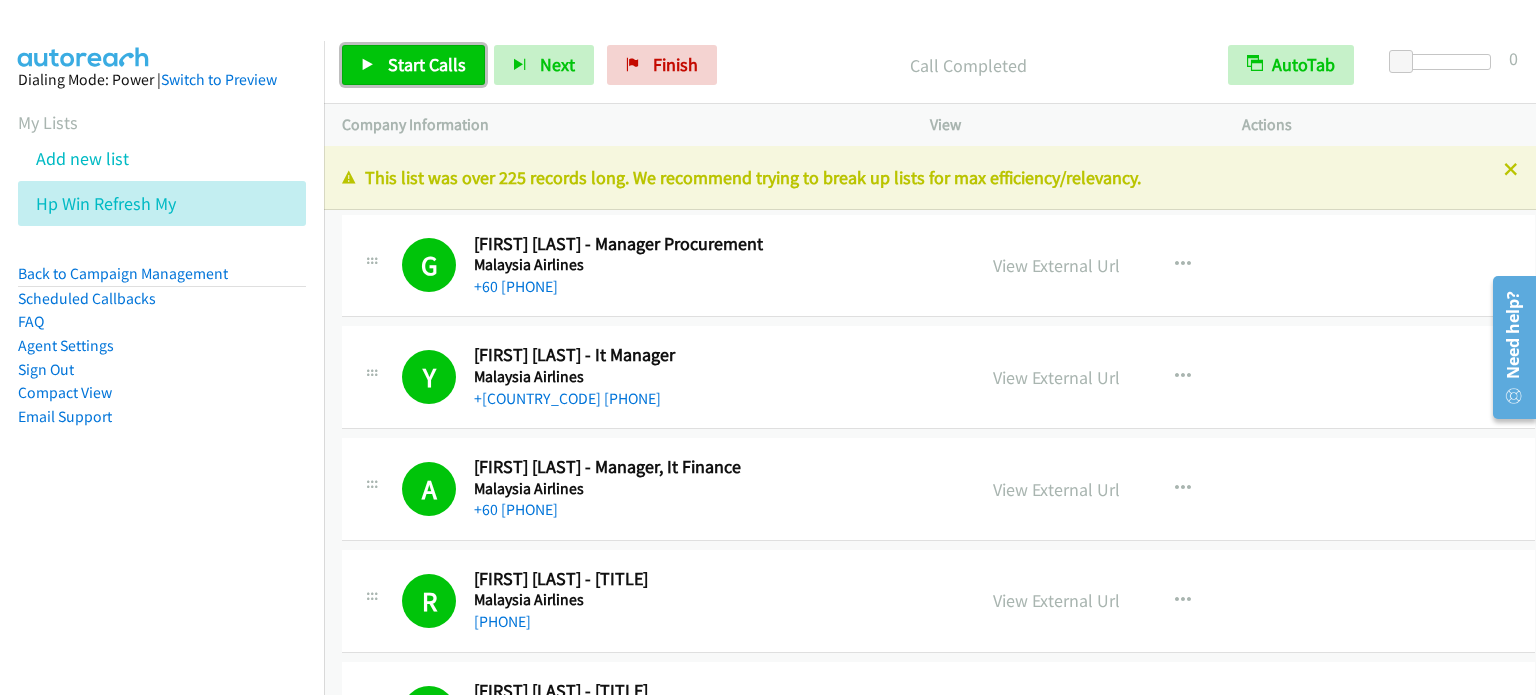 click on "Start Calls" at bounding box center (427, 64) 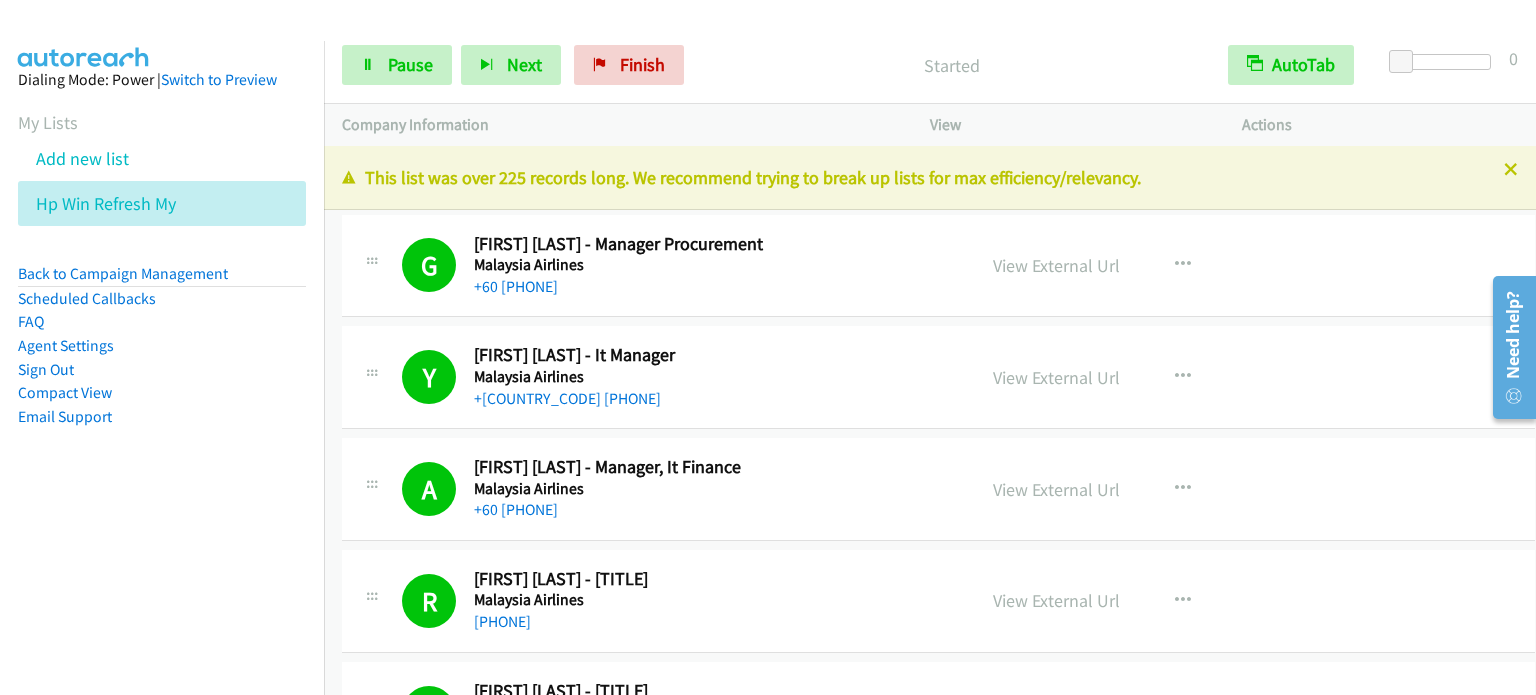 click on "Dialing Mode: Power
|
Switch to Preview
My Lists
Add new list
Hp Win Refresh My
Back to Campaign Management
Scheduled Callbacks
FAQ
Agent Settings
Sign Out
Compact View
Email Support" at bounding box center [162, 280] 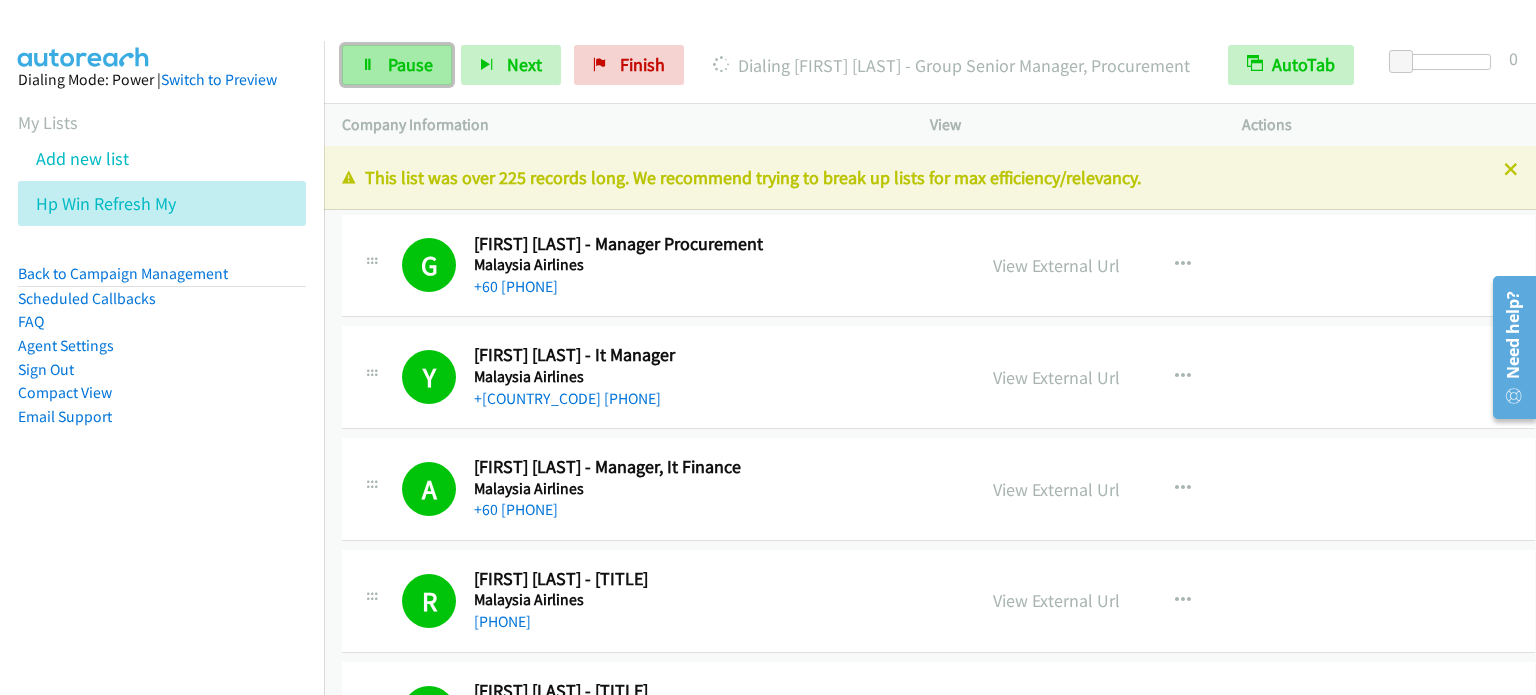 click on "Pause" at bounding box center [410, 64] 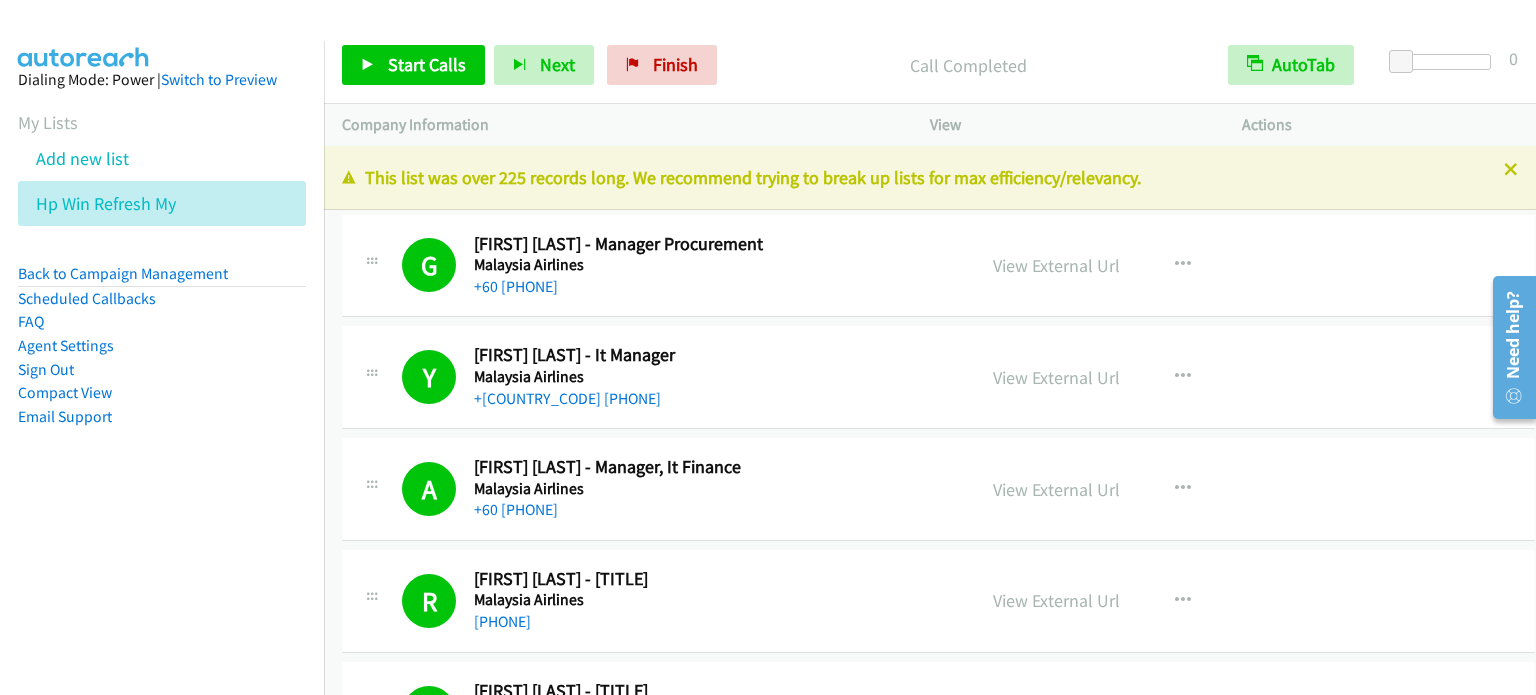 click on "Start Calls
Pause
Next
Finish
Call Completed
AutoTab
AutoTab
0" at bounding box center [930, 65] 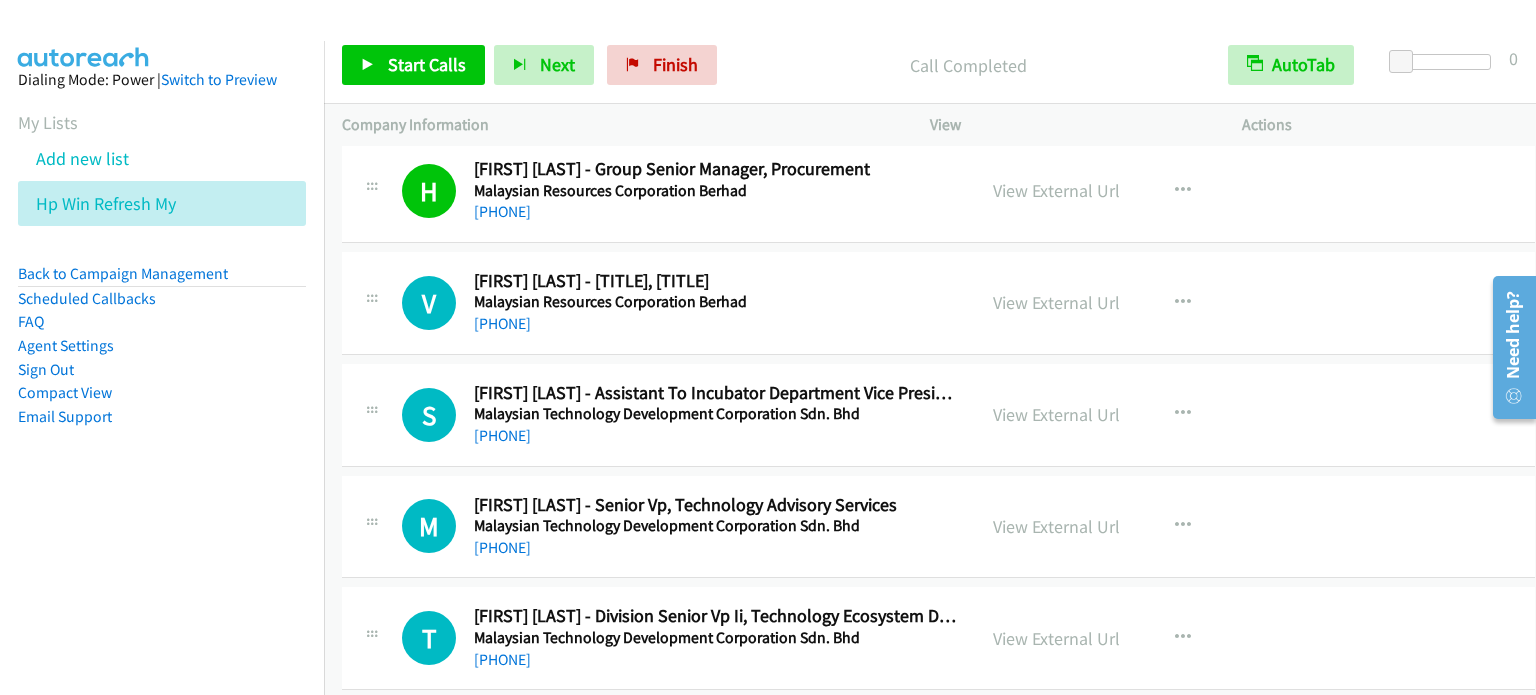 scroll, scrollTop: 8666, scrollLeft: 0, axis: vertical 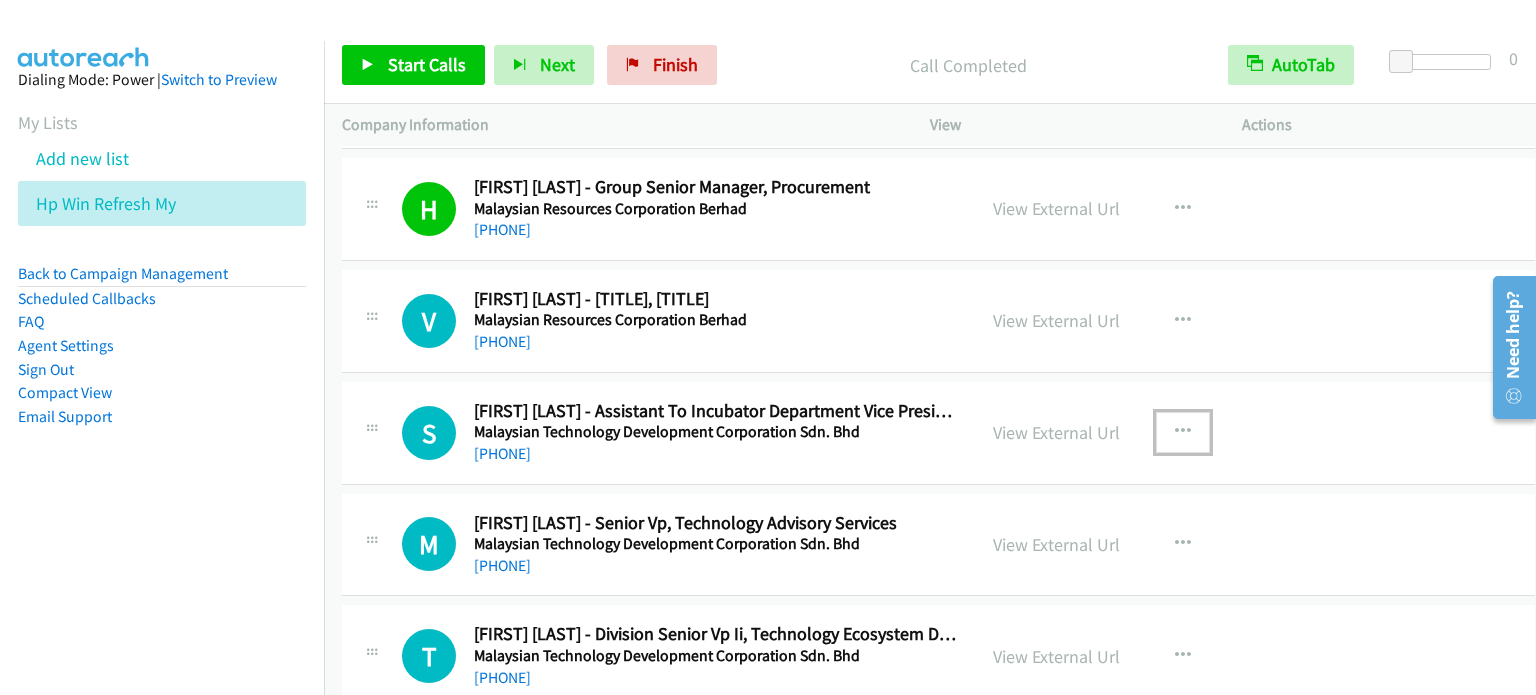click at bounding box center [1183, 432] 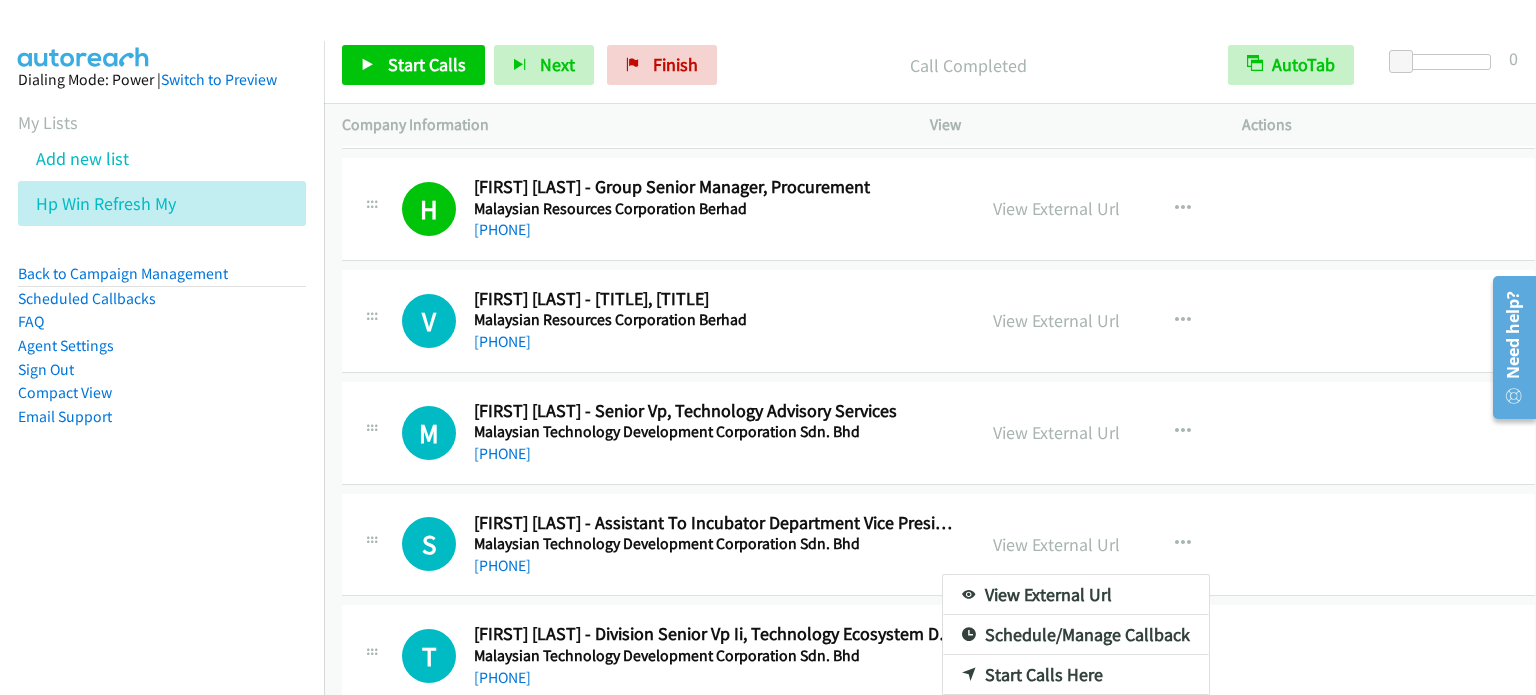 click at bounding box center [768, 347] 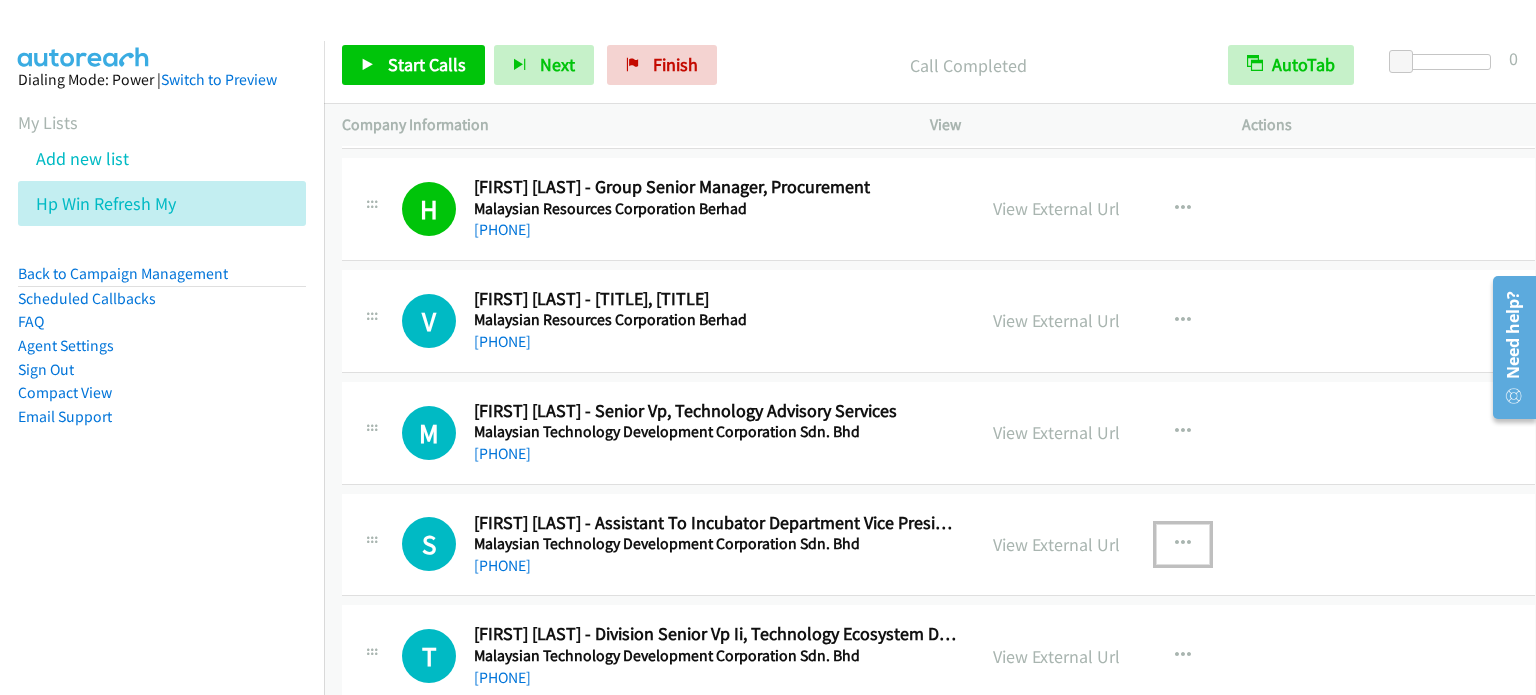 click at bounding box center [1183, 544] 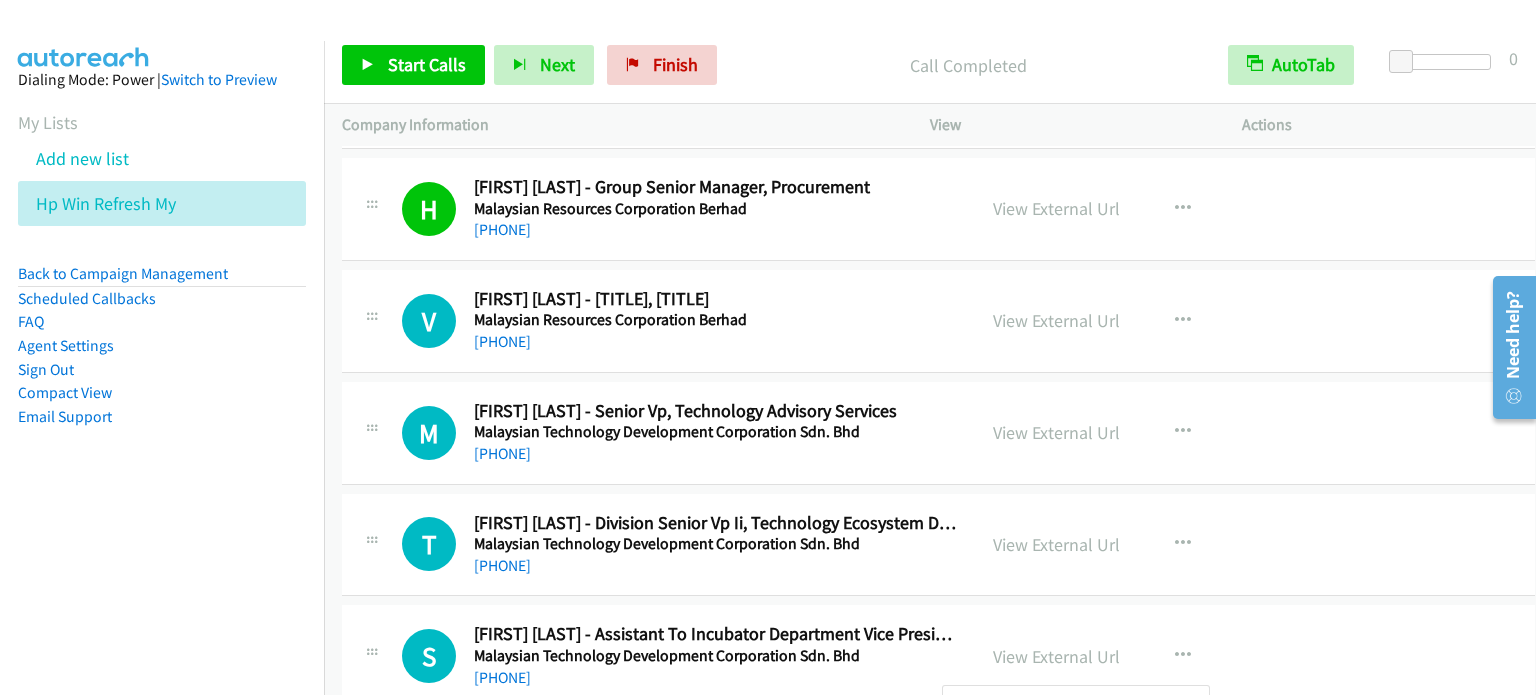 click on "Dialing Mode: Power
|
Switch to Preview
My Lists
Add new list
Hp Win Refresh My
Back to Campaign Management
Scheduled Callbacks
FAQ
Agent Settings
Sign Out
Compact View
Email Support" at bounding box center [162, 280] 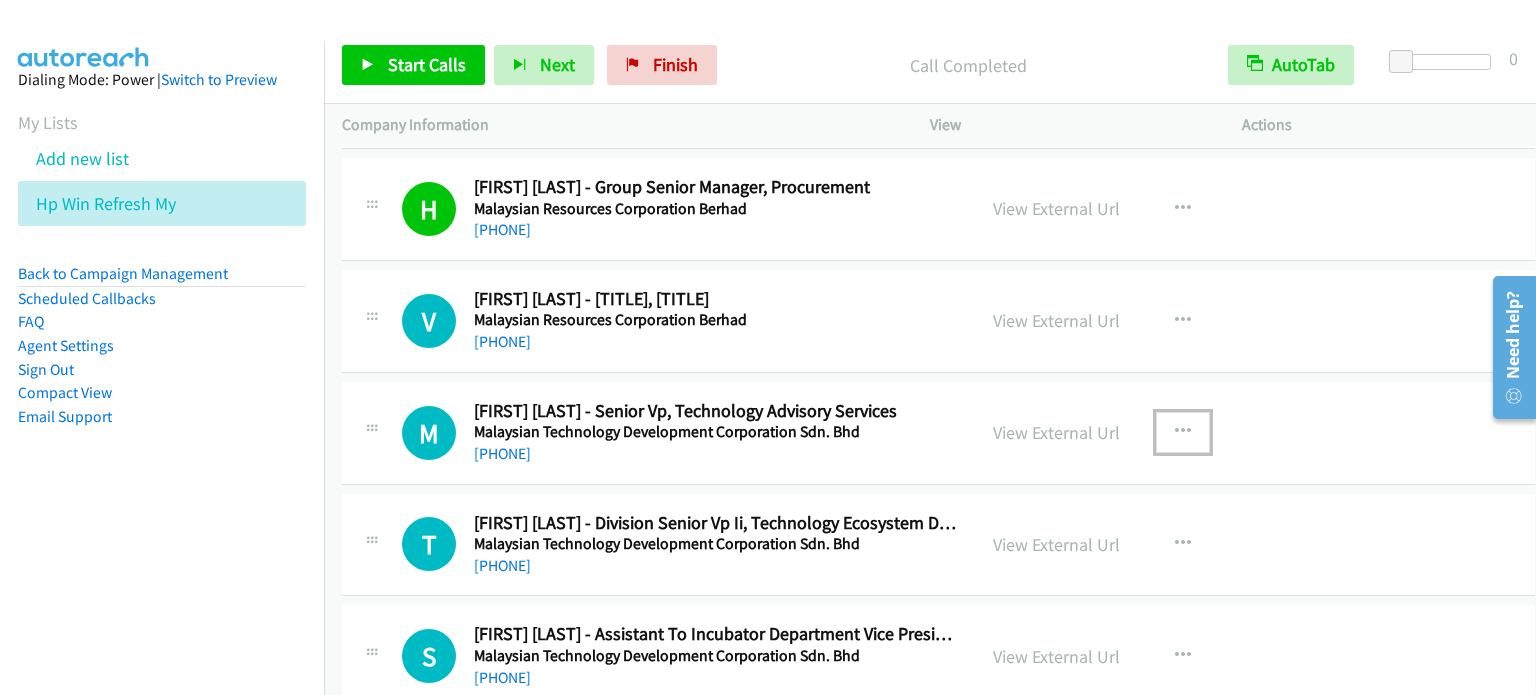 click at bounding box center (1183, 432) 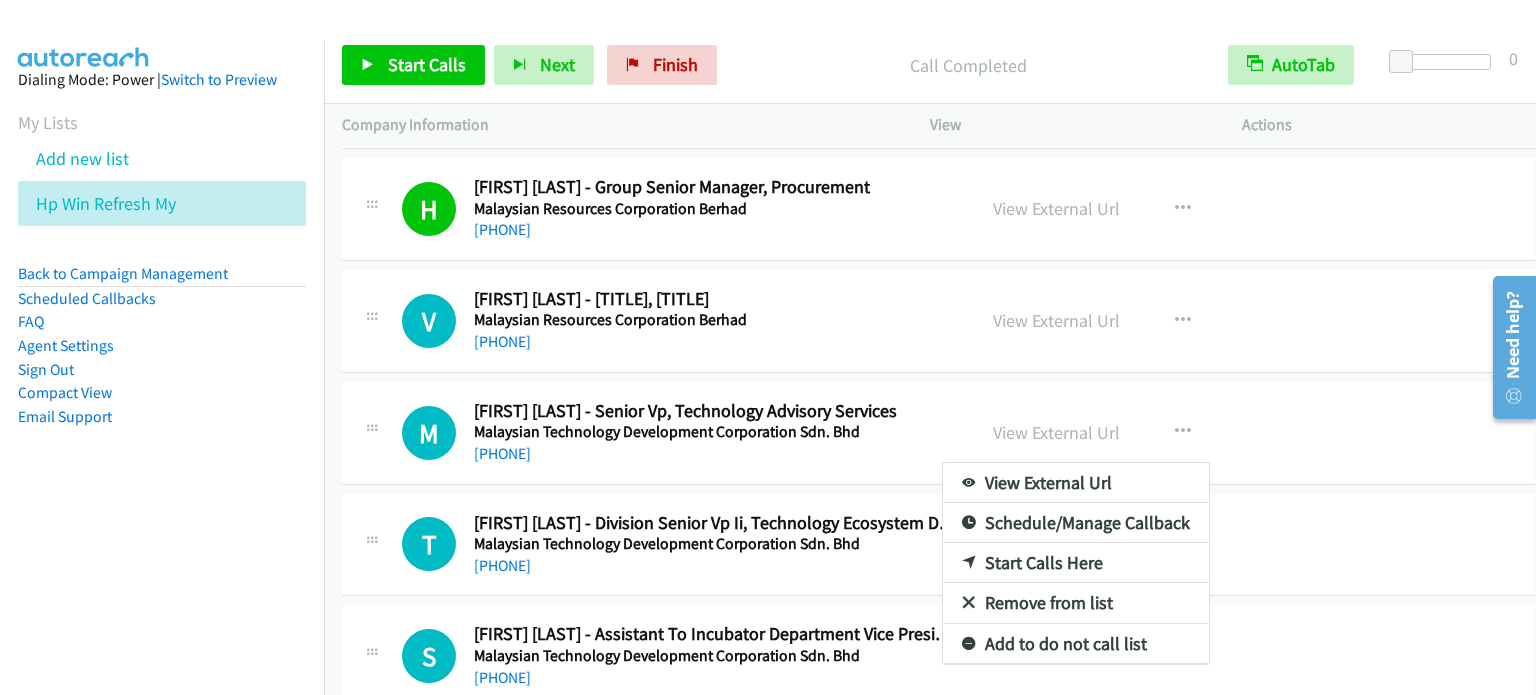 click on "Start Calls Here" at bounding box center [1076, 563] 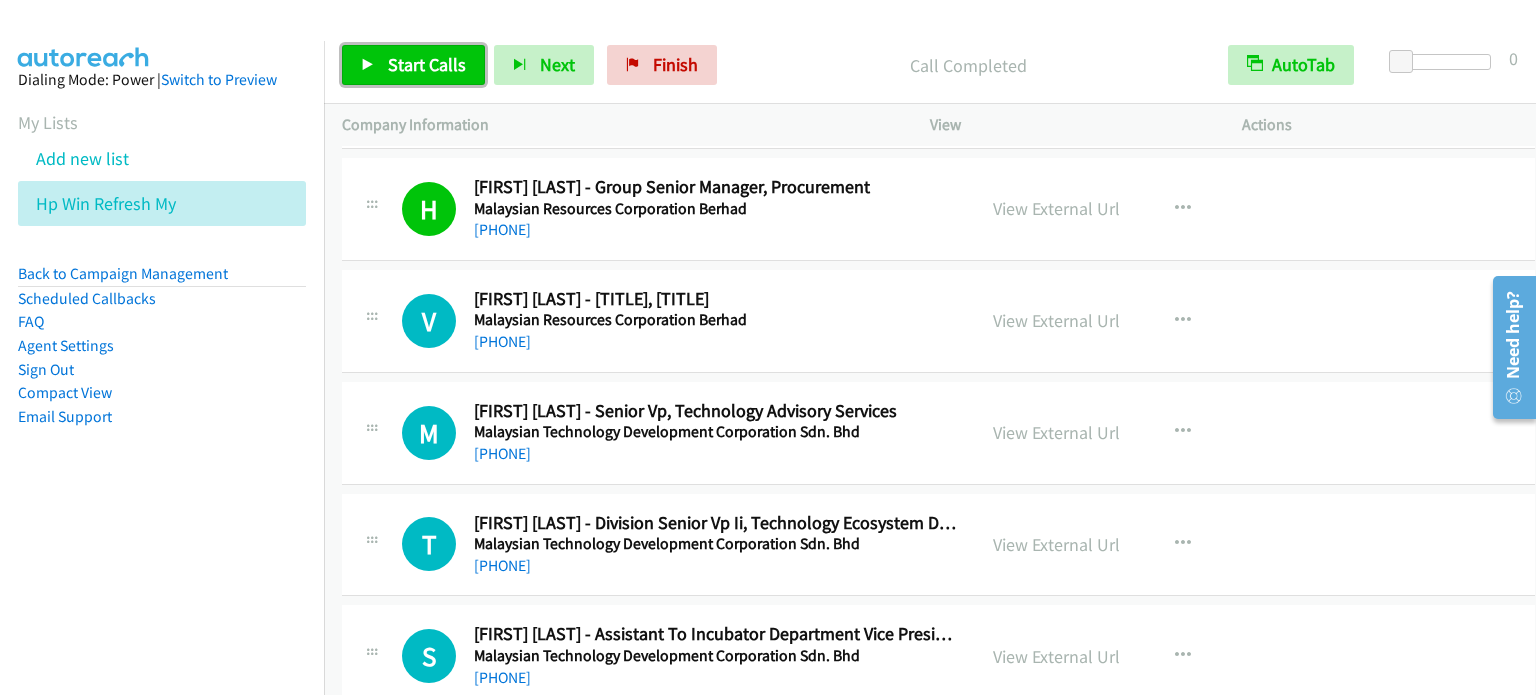 click on "Start Calls" at bounding box center (413, 65) 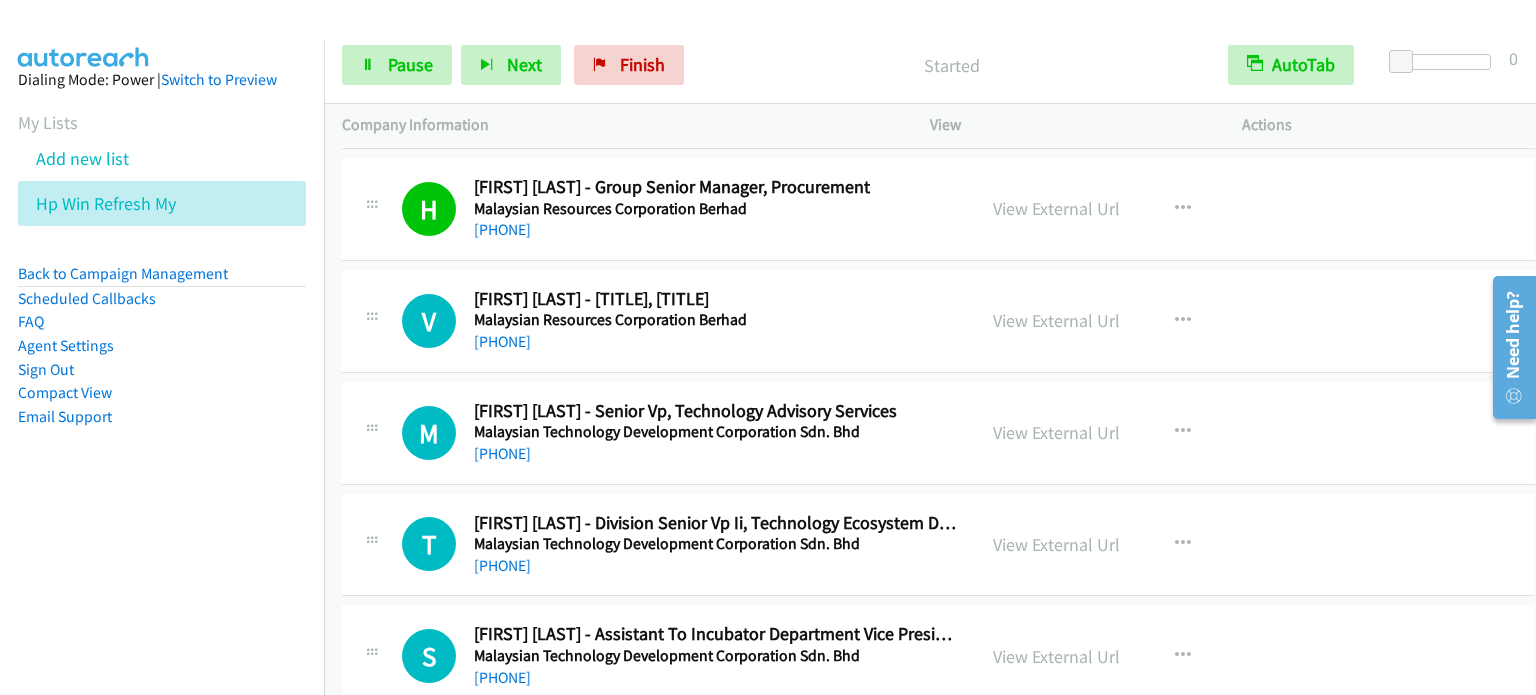 drag, startPoint x: 209, startPoint y: 479, endPoint x: 240, endPoint y: 427, distance: 60.53924 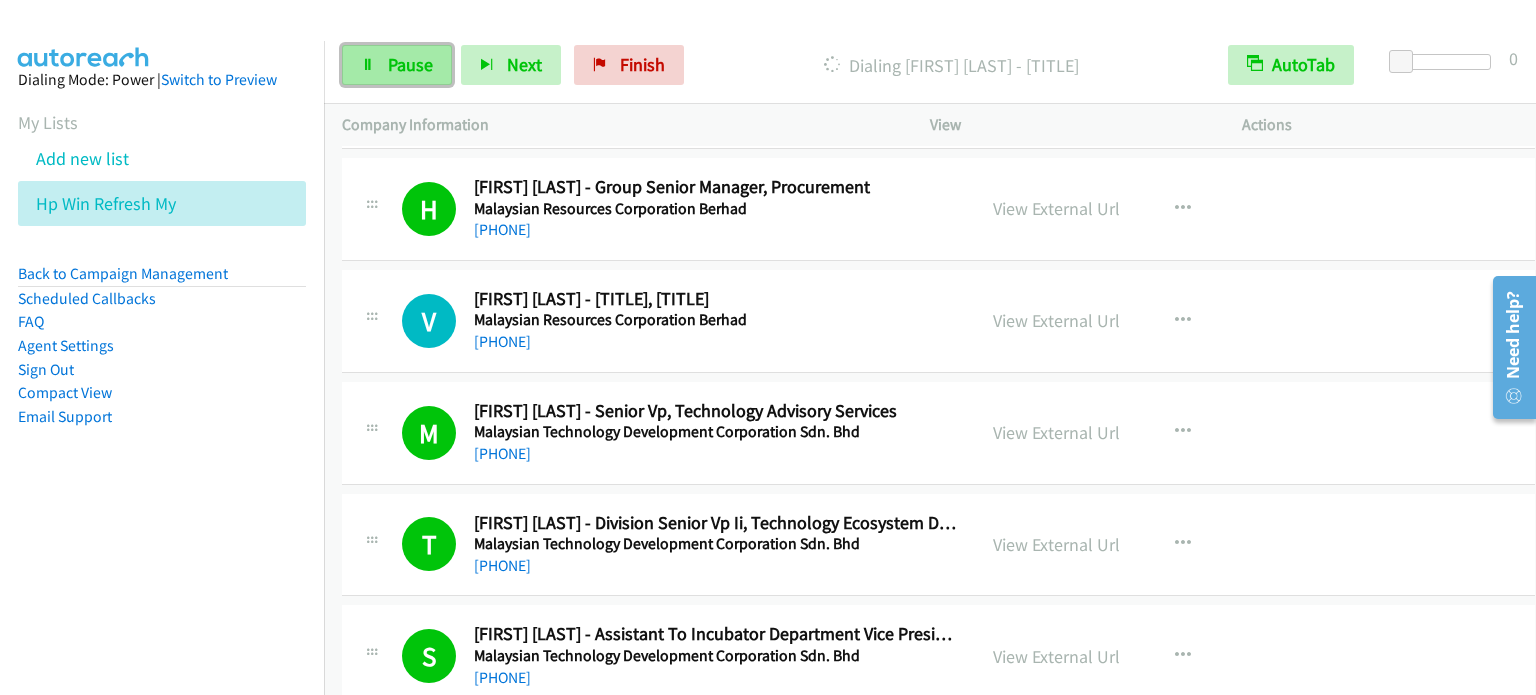 click on "Pause" at bounding box center [410, 64] 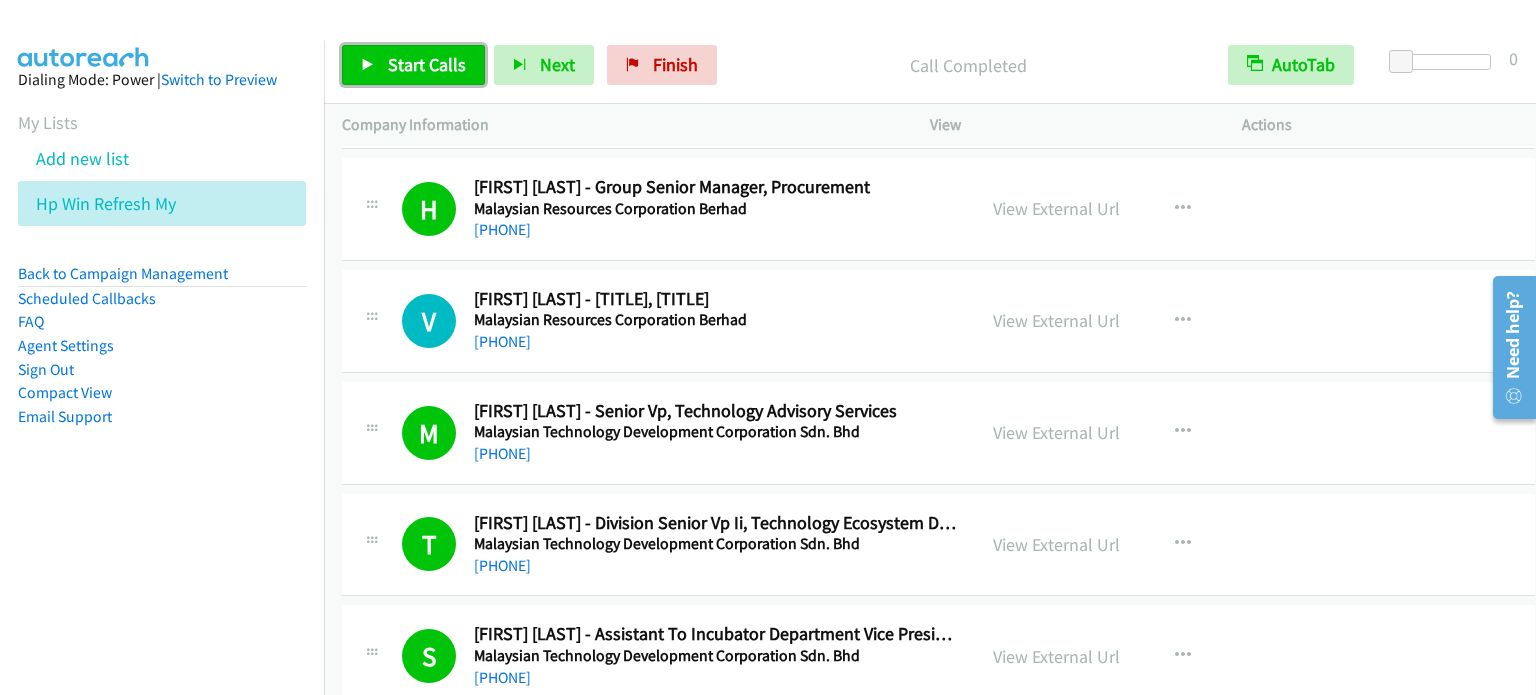 click on "Start Calls" at bounding box center [427, 64] 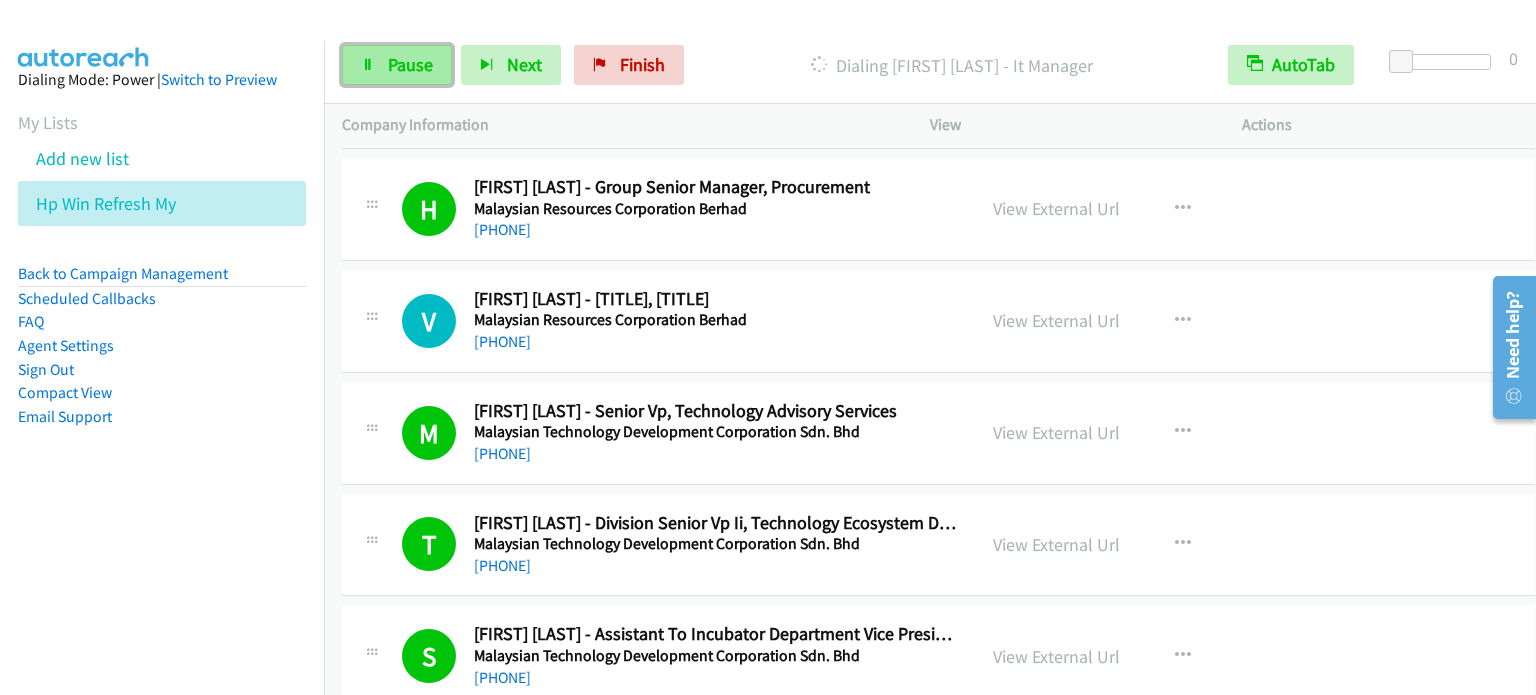click on "Pause" at bounding box center (410, 64) 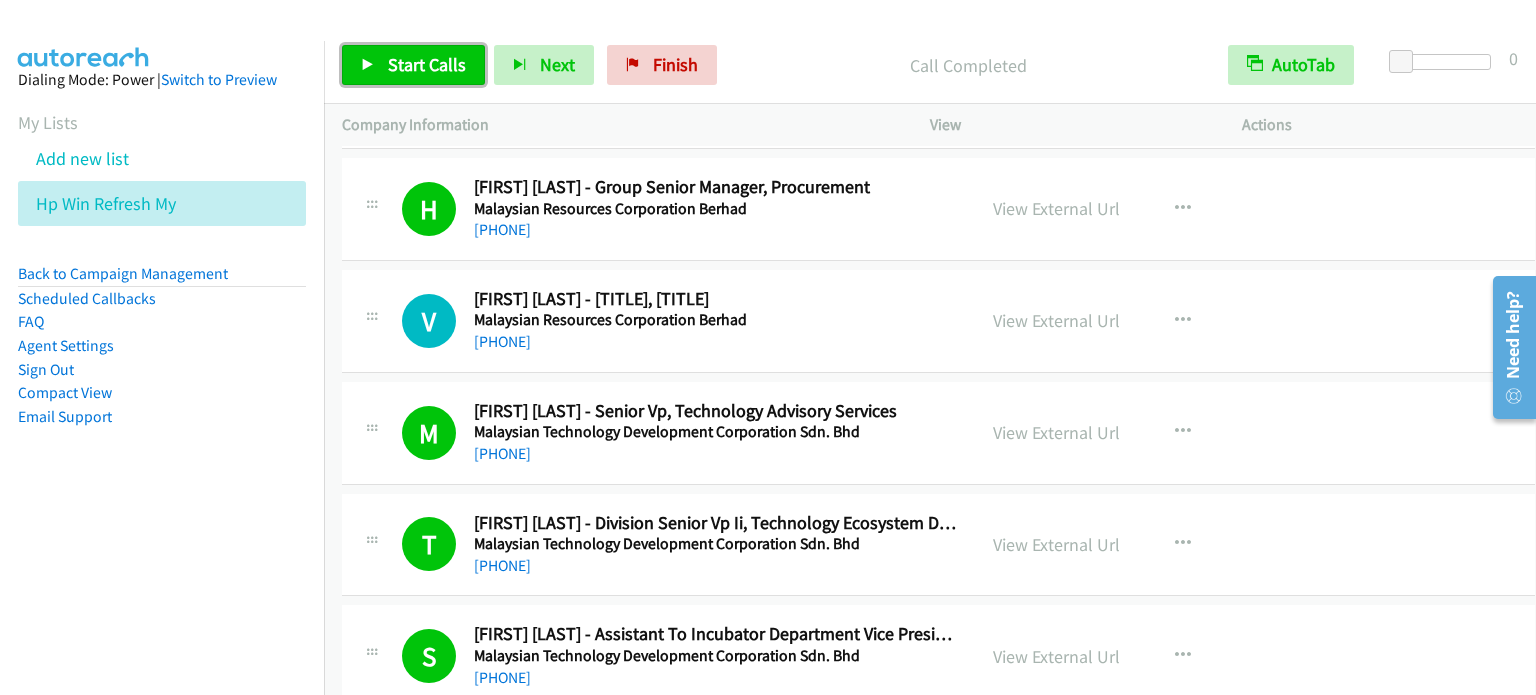 click on "Start Calls" at bounding box center (427, 64) 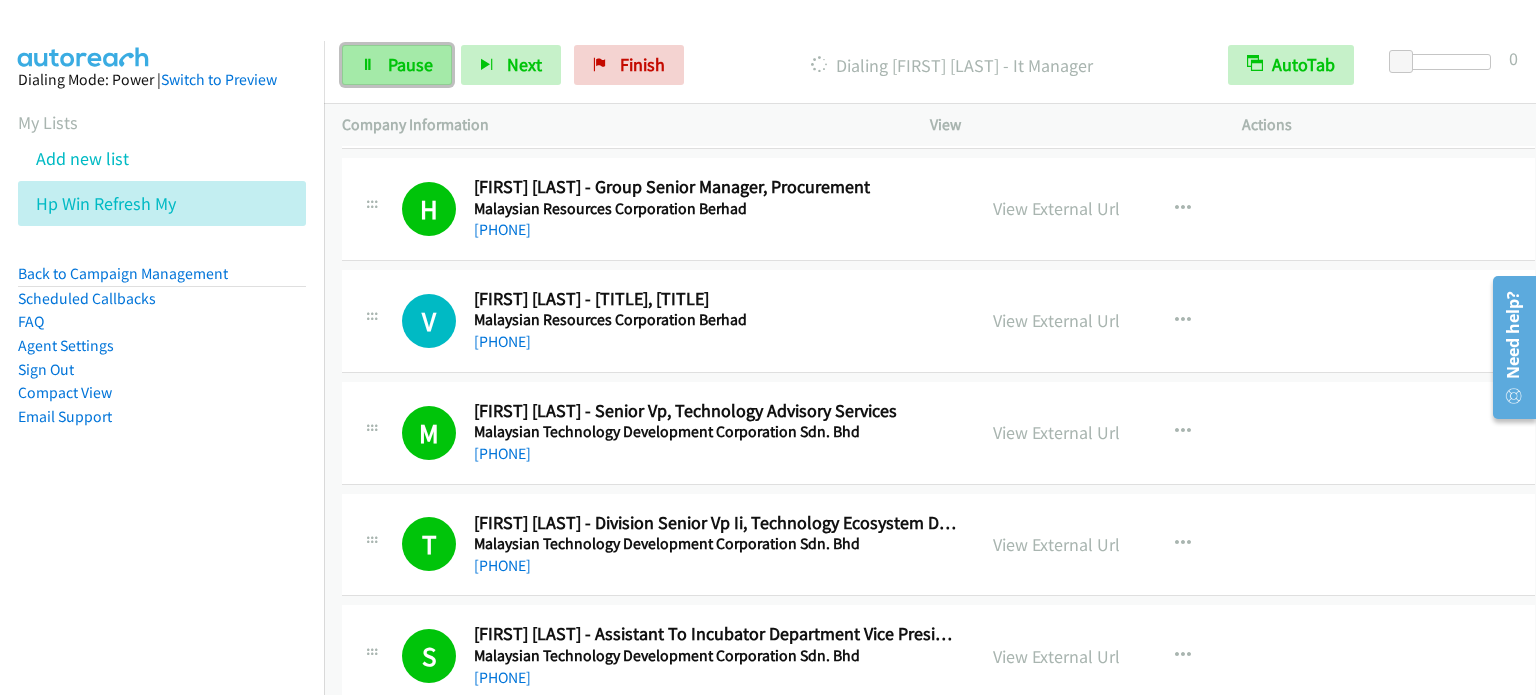 click on "Pause" at bounding box center (410, 64) 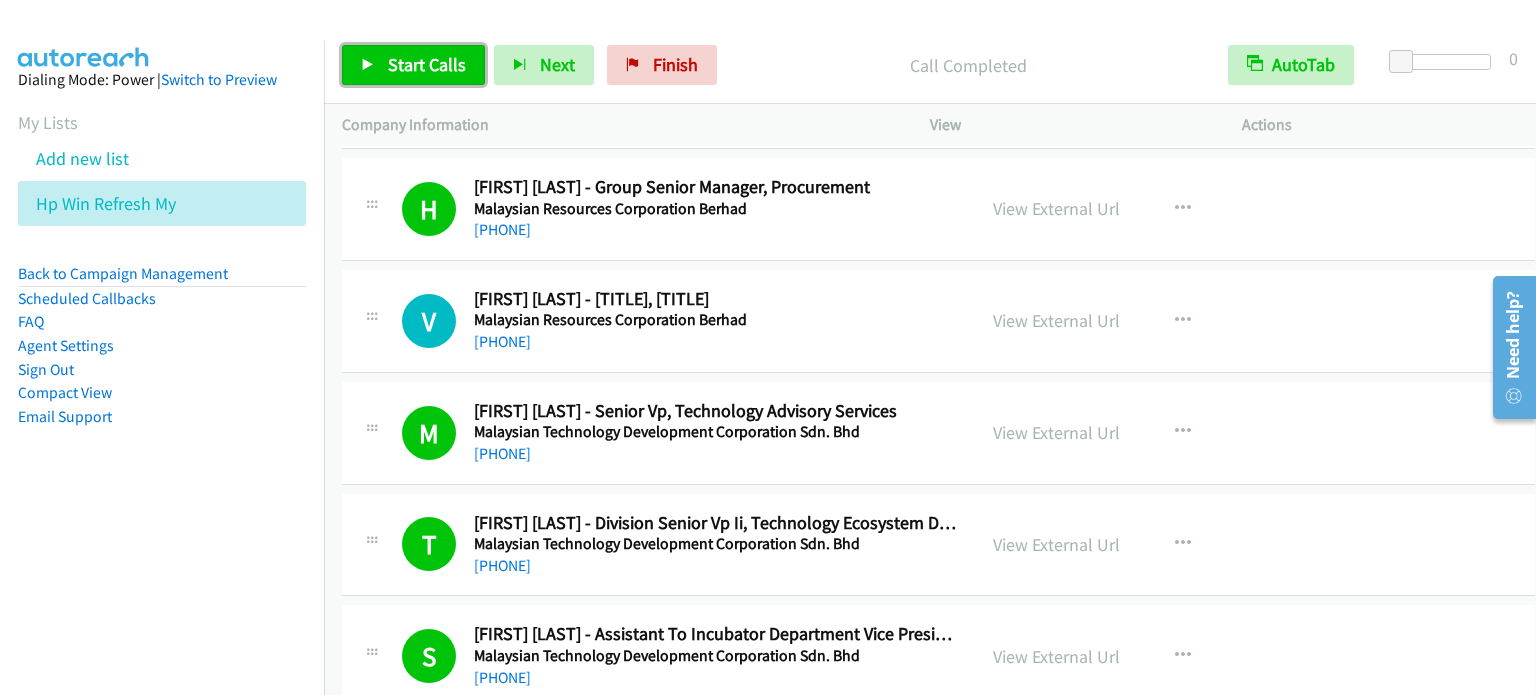 click on "Start Calls" at bounding box center (413, 65) 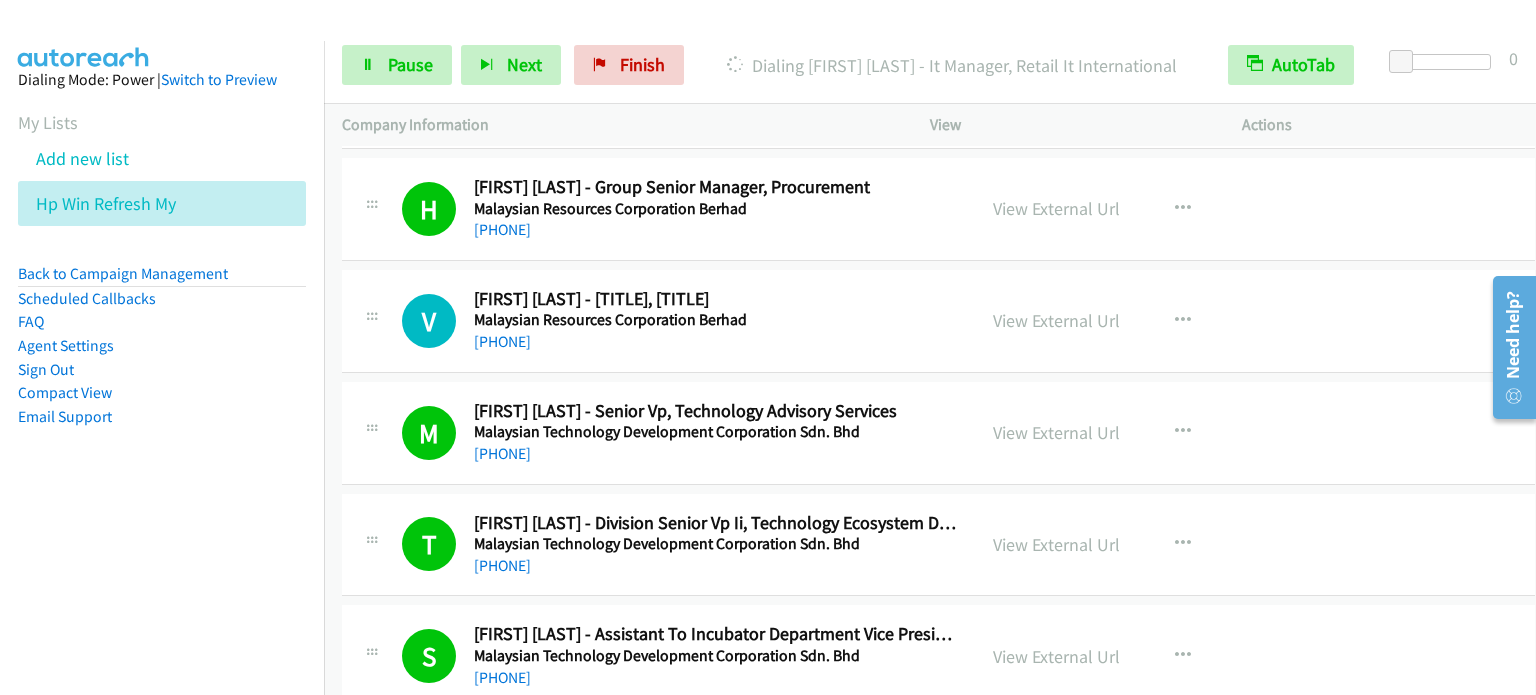 click on "Email Support" at bounding box center (162, 417) 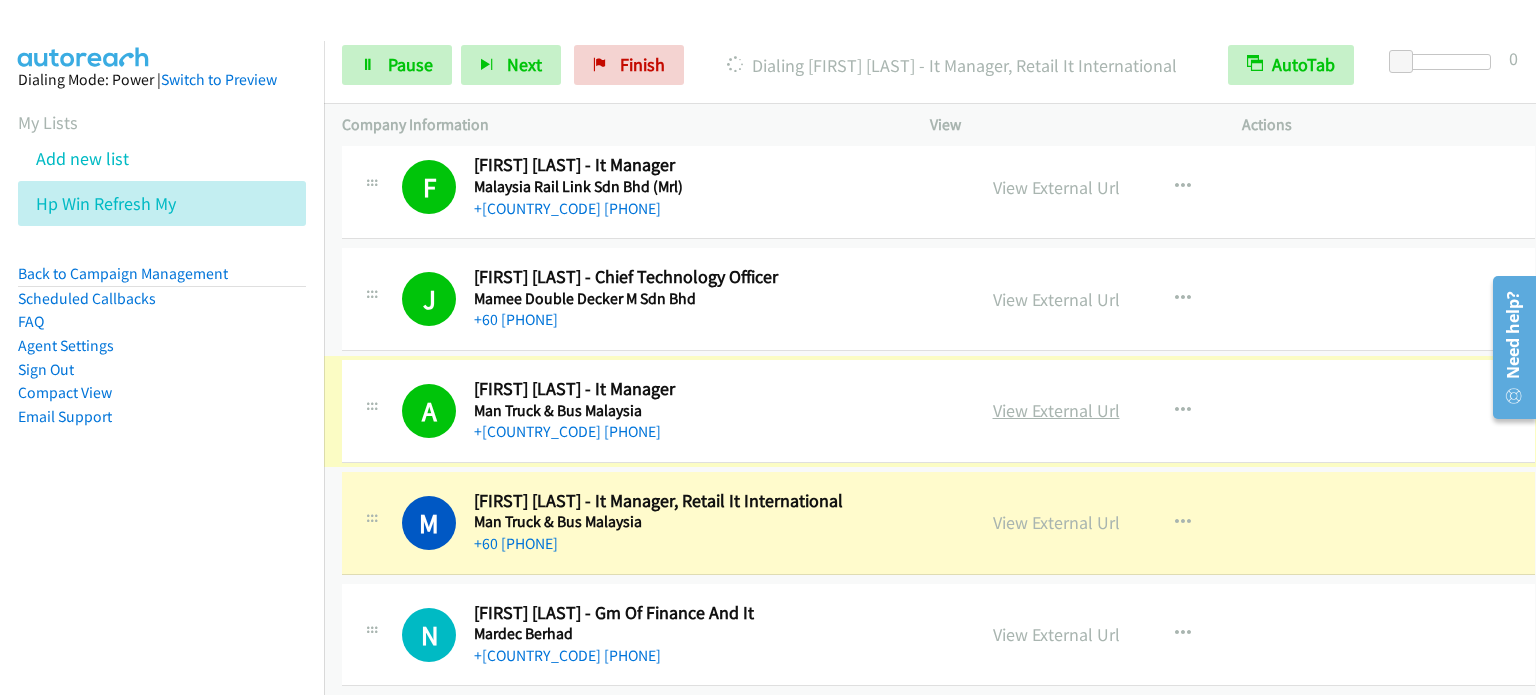 click on "View External Url" at bounding box center [1056, 410] 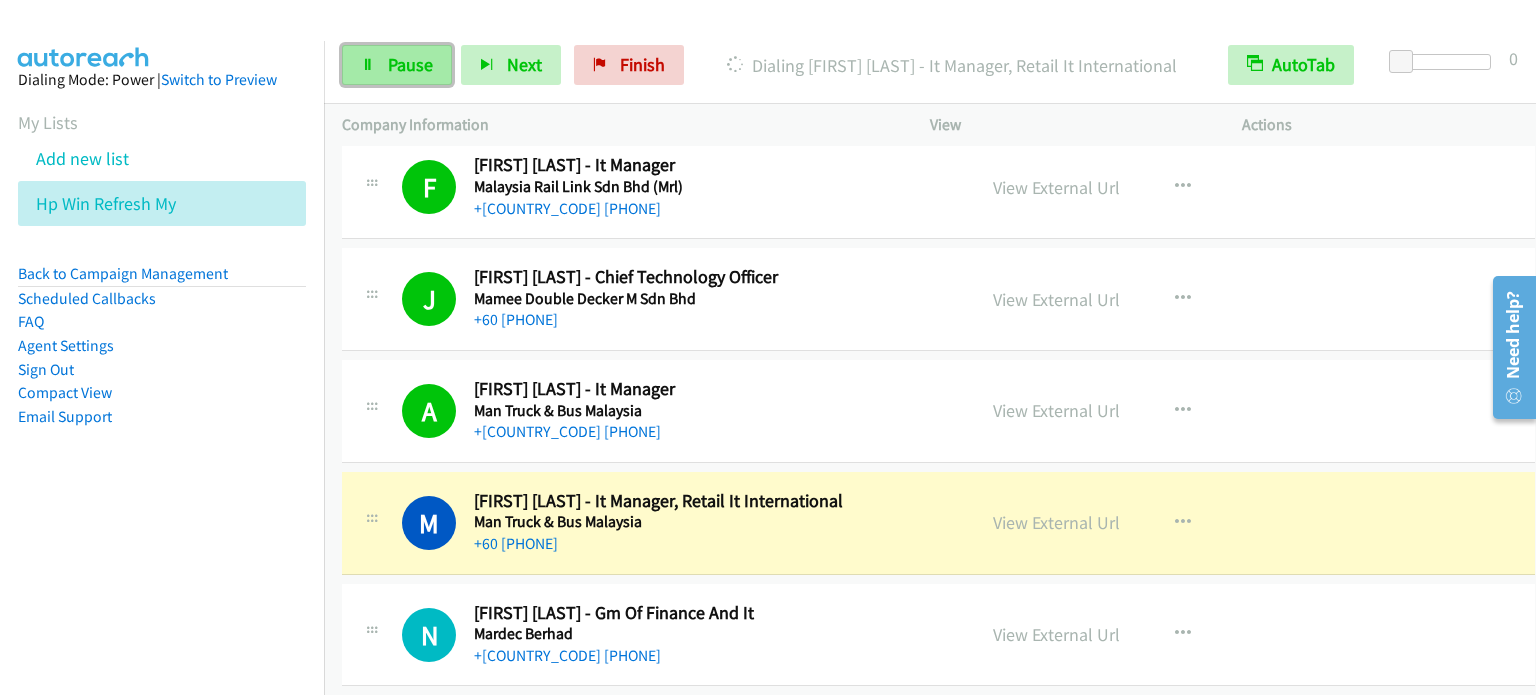 click on "Pause" at bounding box center [410, 64] 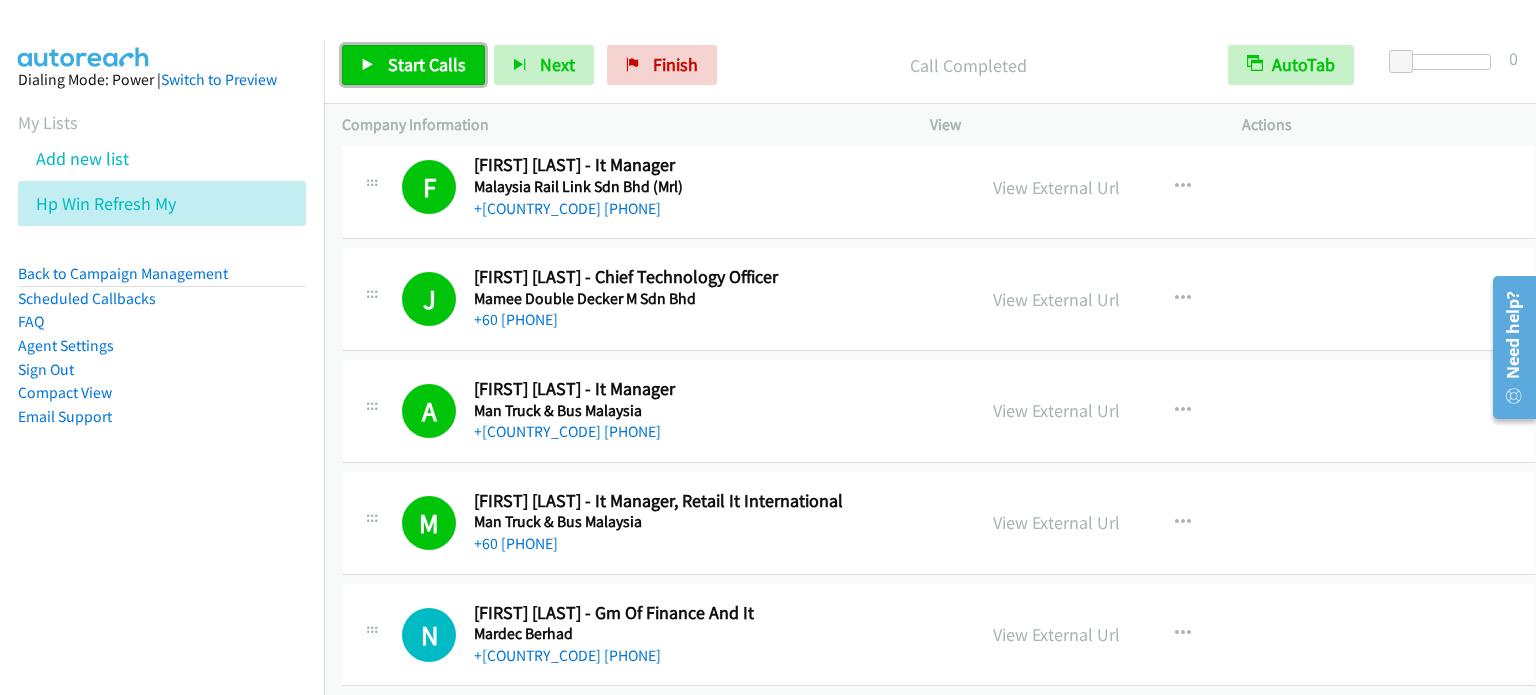 click on "Start Calls" at bounding box center (427, 64) 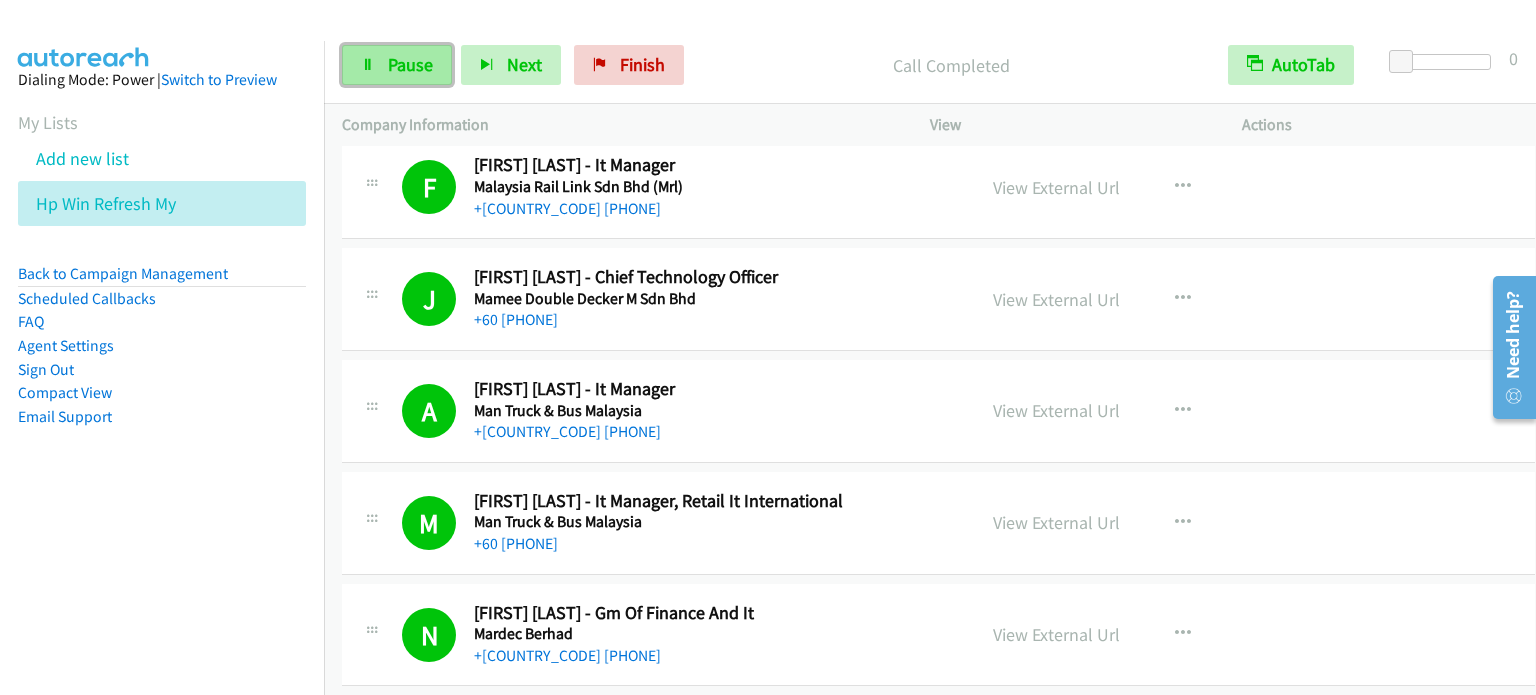 click on "Pause" at bounding box center (410, 64) 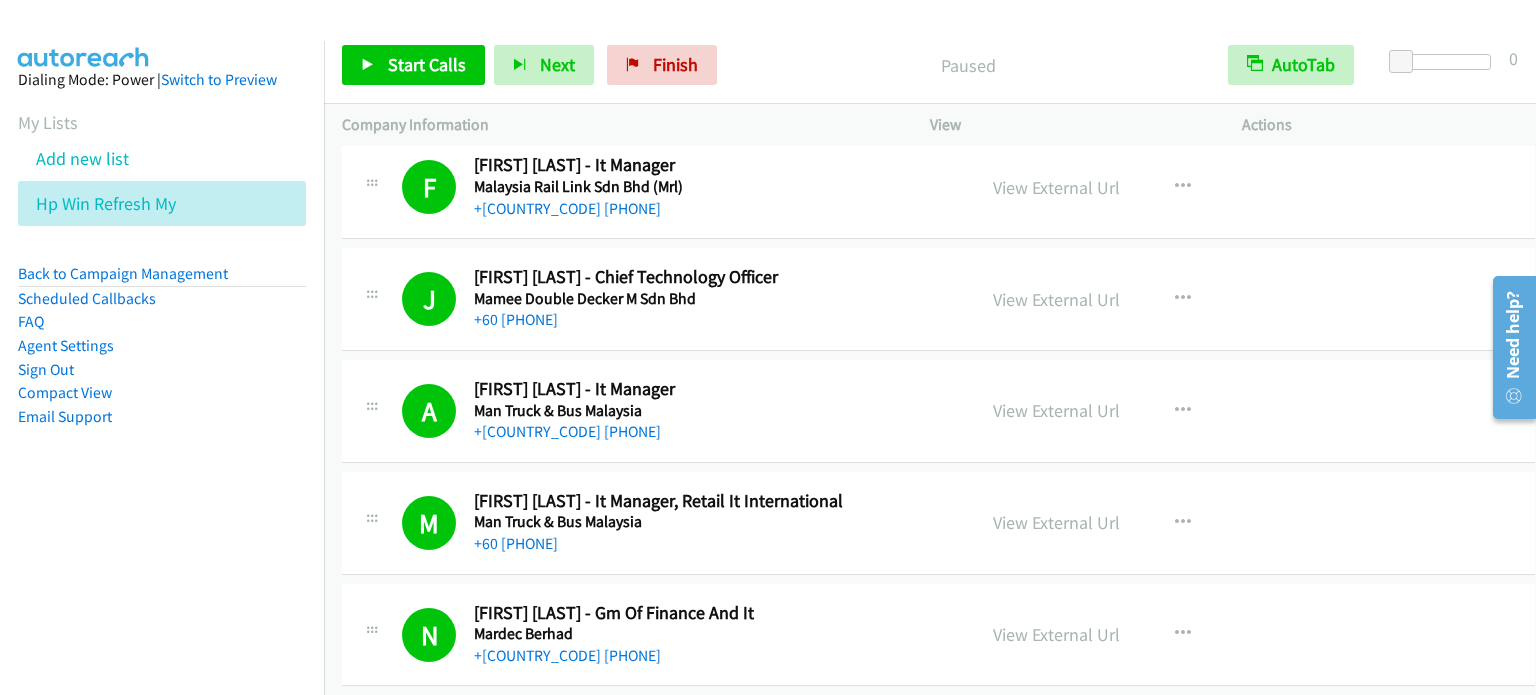 click on "Dialing Mode: Power
|
Switch to Preview
My Lists
Add new list
Hp Win Refresh My
Back to Campaign Management
Scheduled Callbacks
FAQ
Agent Settings
Sign Out
Compact View
Email Support" at bounding box center [162, 280] 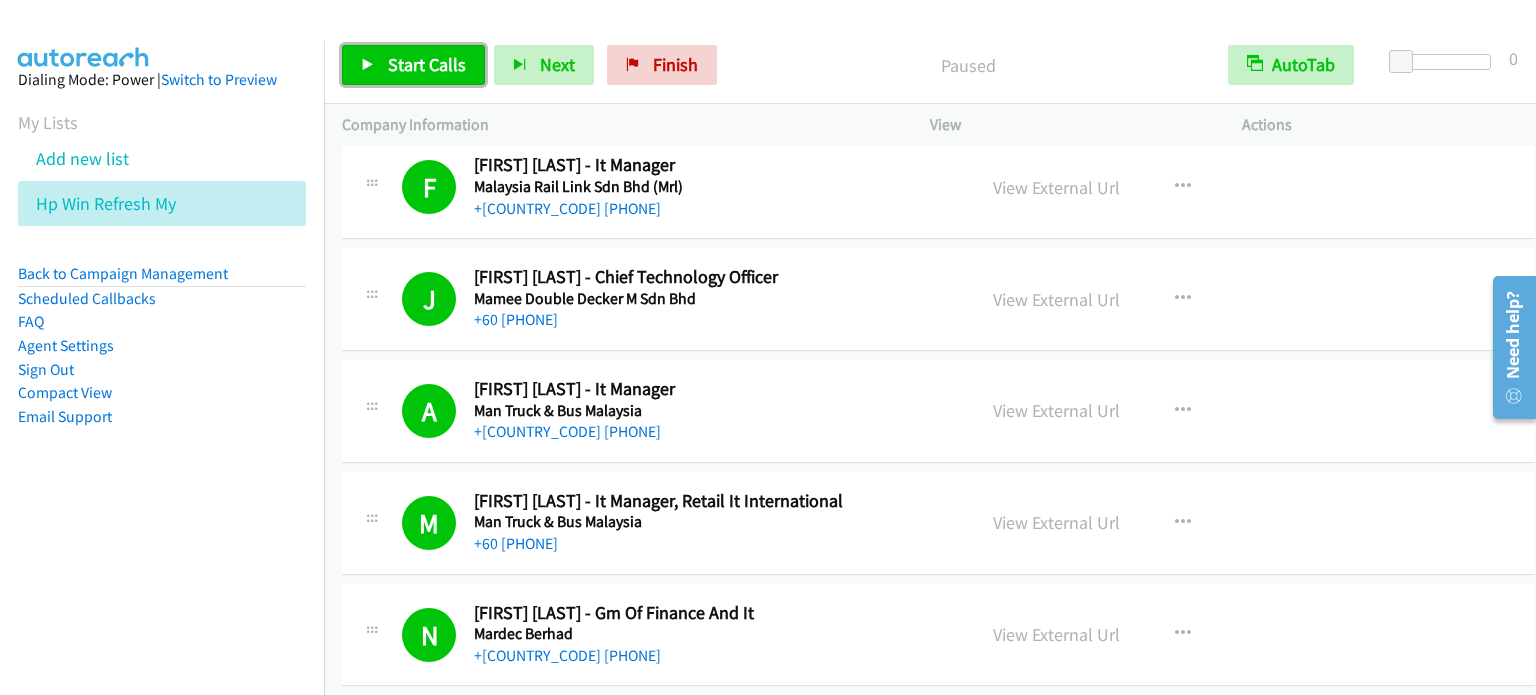 click on "Start Calls" at bounding box center [427, 64] 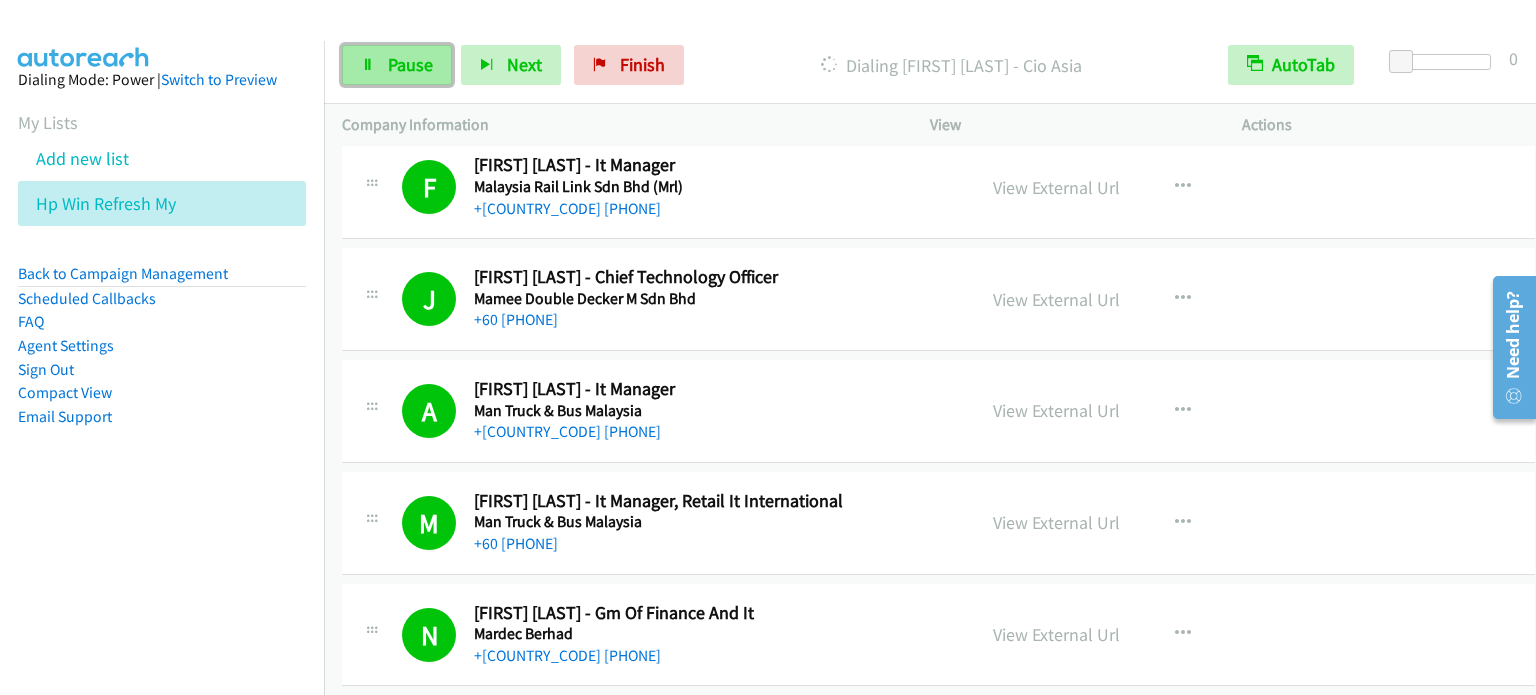 click on "Pause" at bounding box center [397, 65] 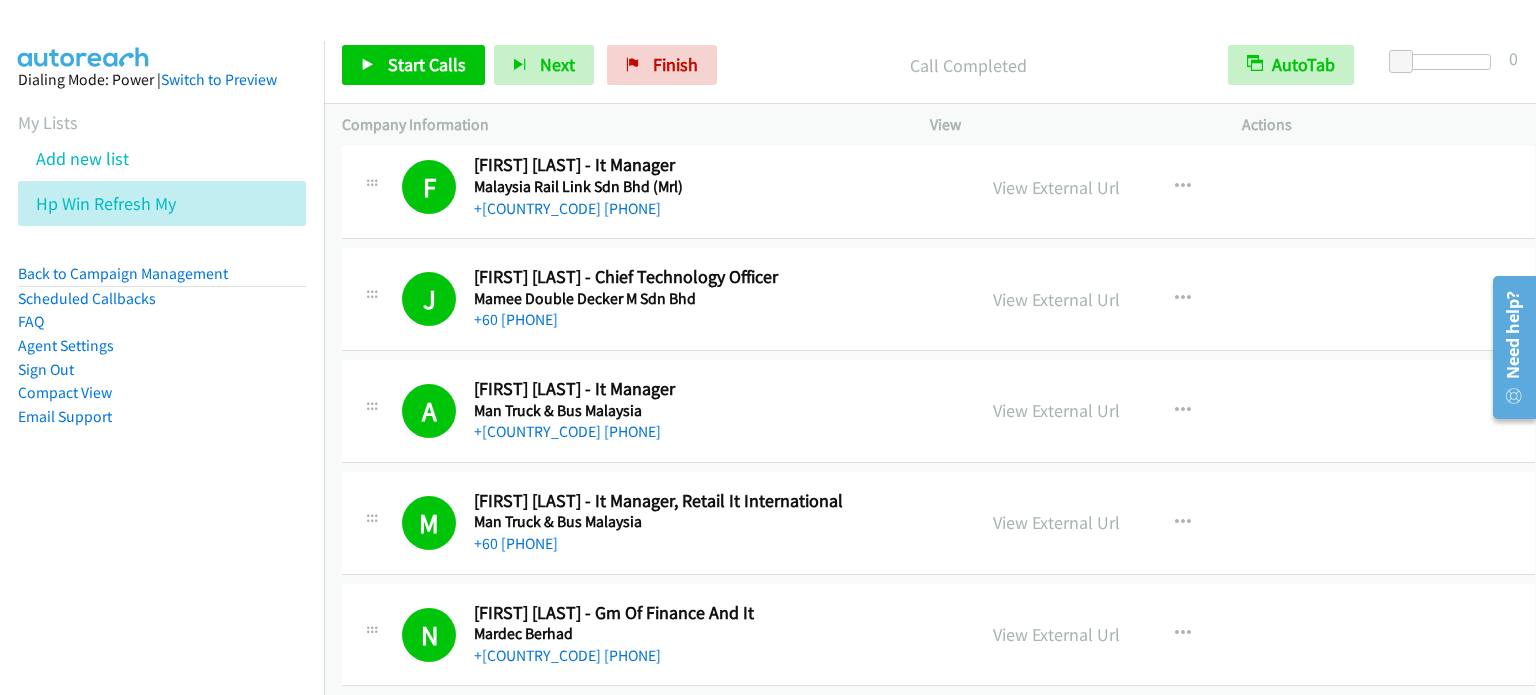 drag, startPoint x: 184, startPoint y: 504, endPoint x: 296, endPoint y: 463, distance: 119.26861 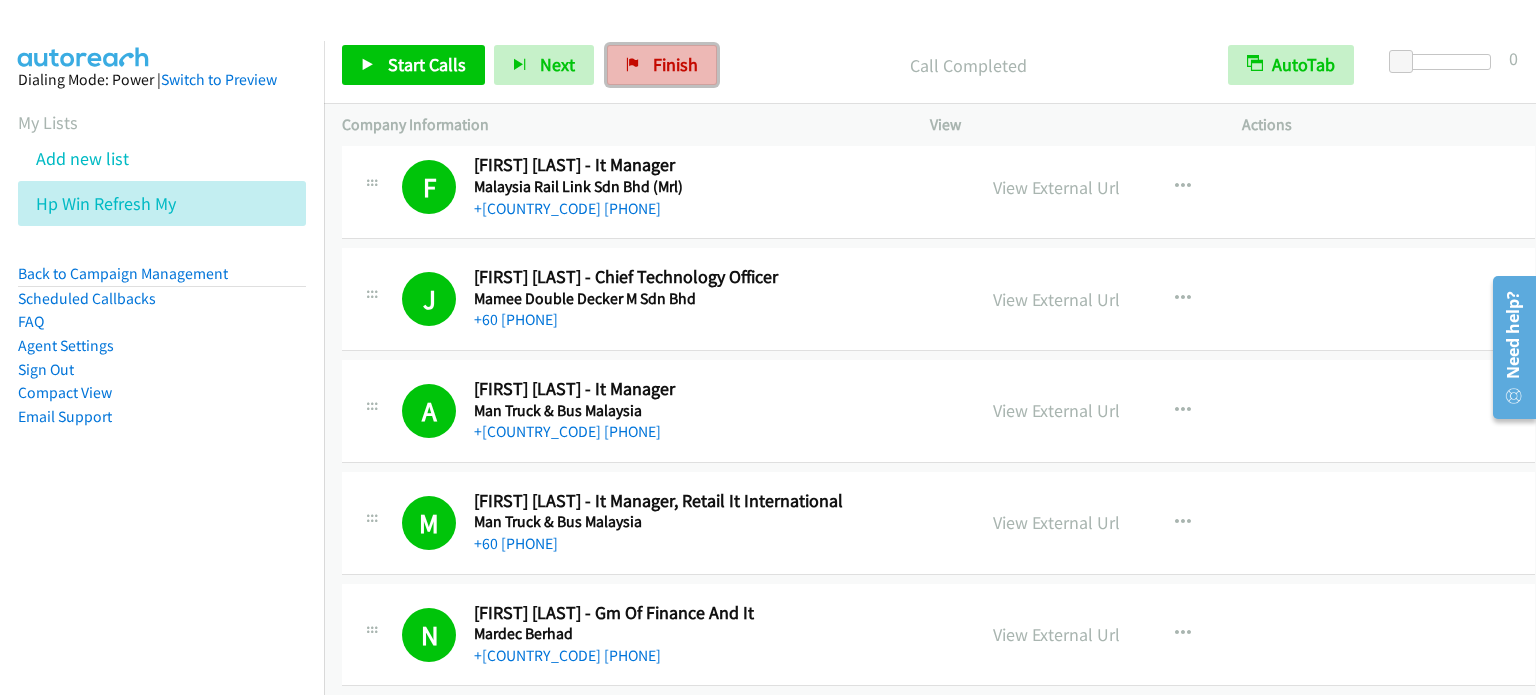 click on "Finish" at bounding box center [675, 64] 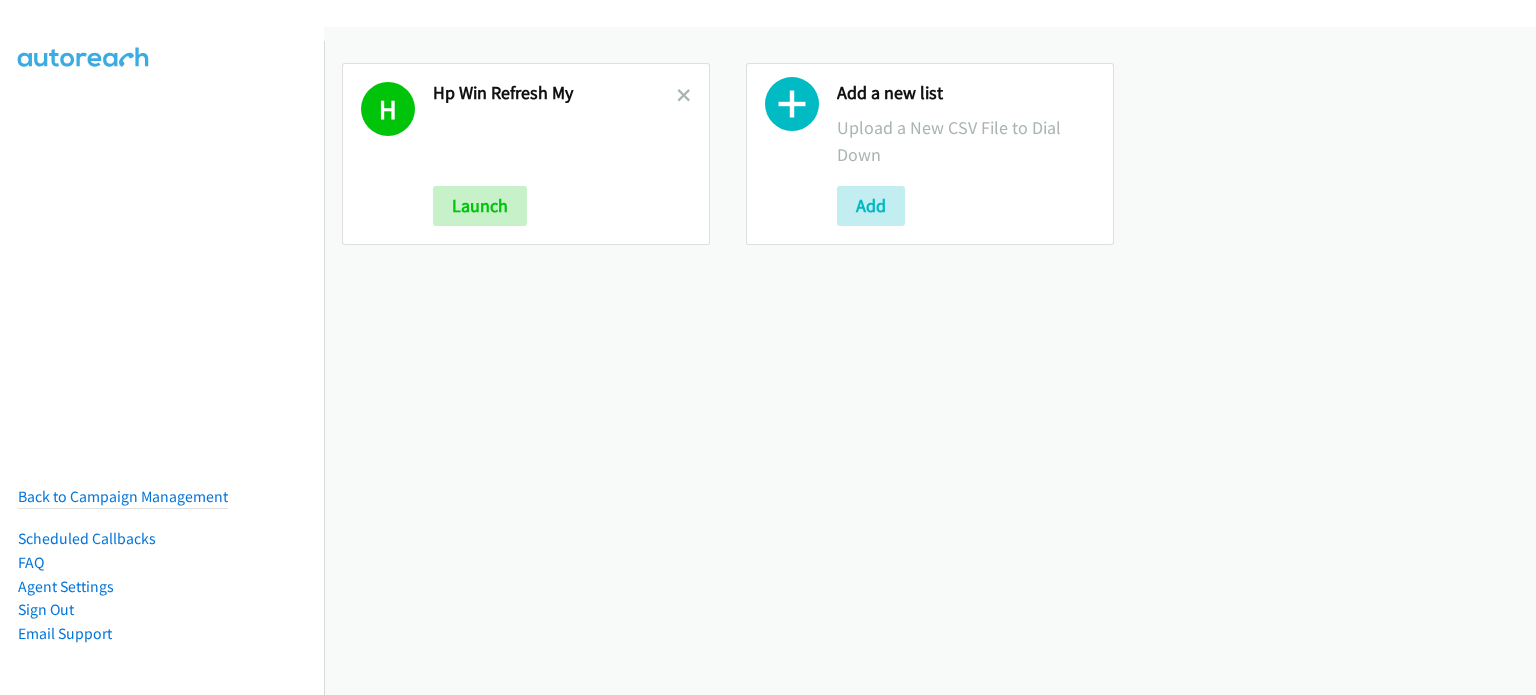 scroll, scrollTop: 0, scrollLeft: 0, axis: both 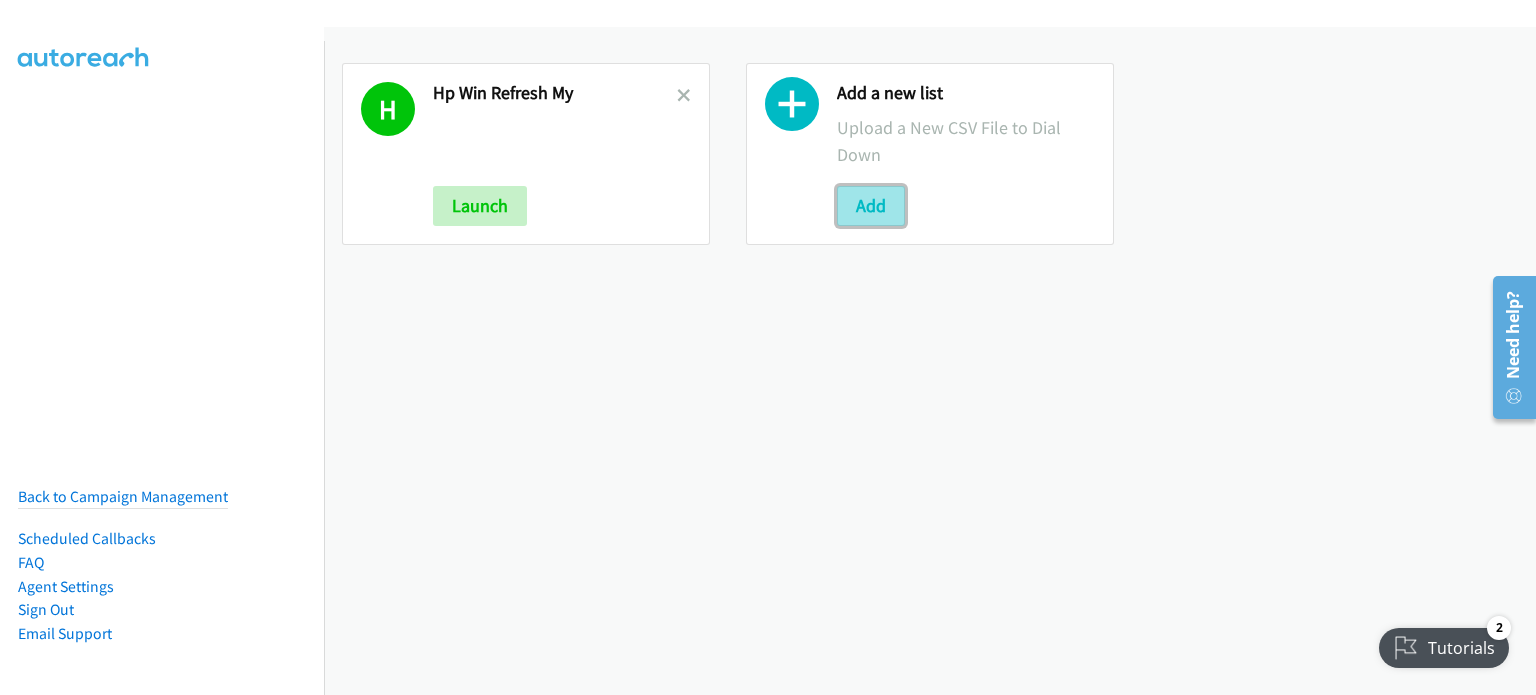 click on "Add" at bounding box center [871, 206] 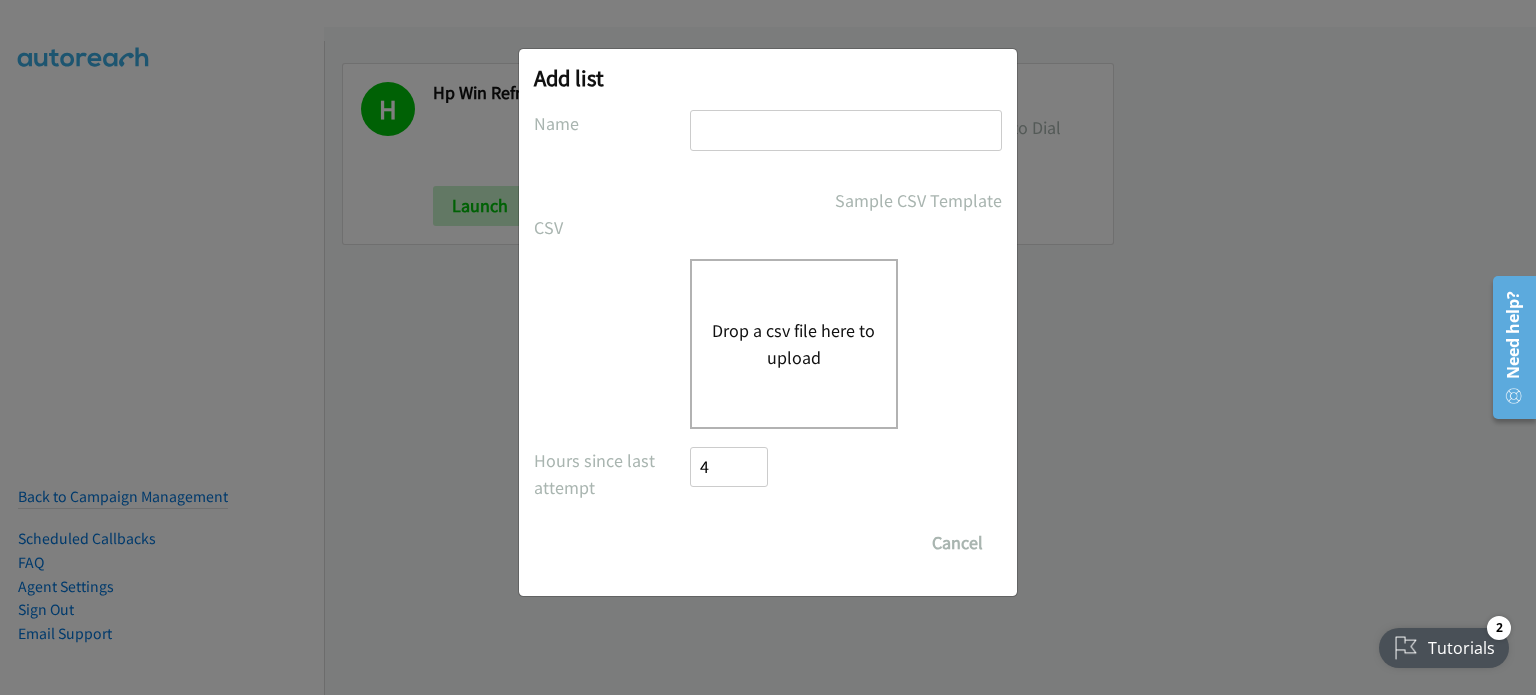 click on "Drop a csv file here to upload" at bounding box center (794, 344) 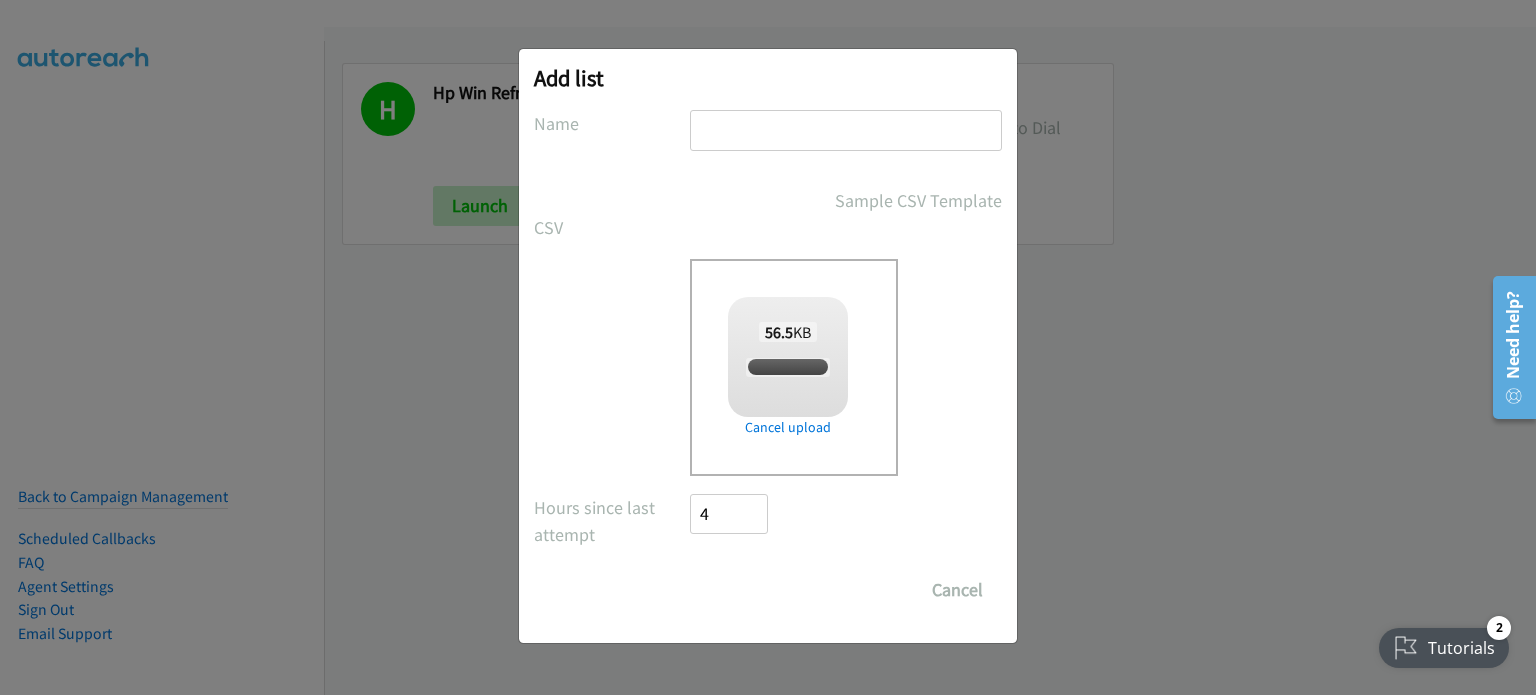 click at bounding box center [846, 130] 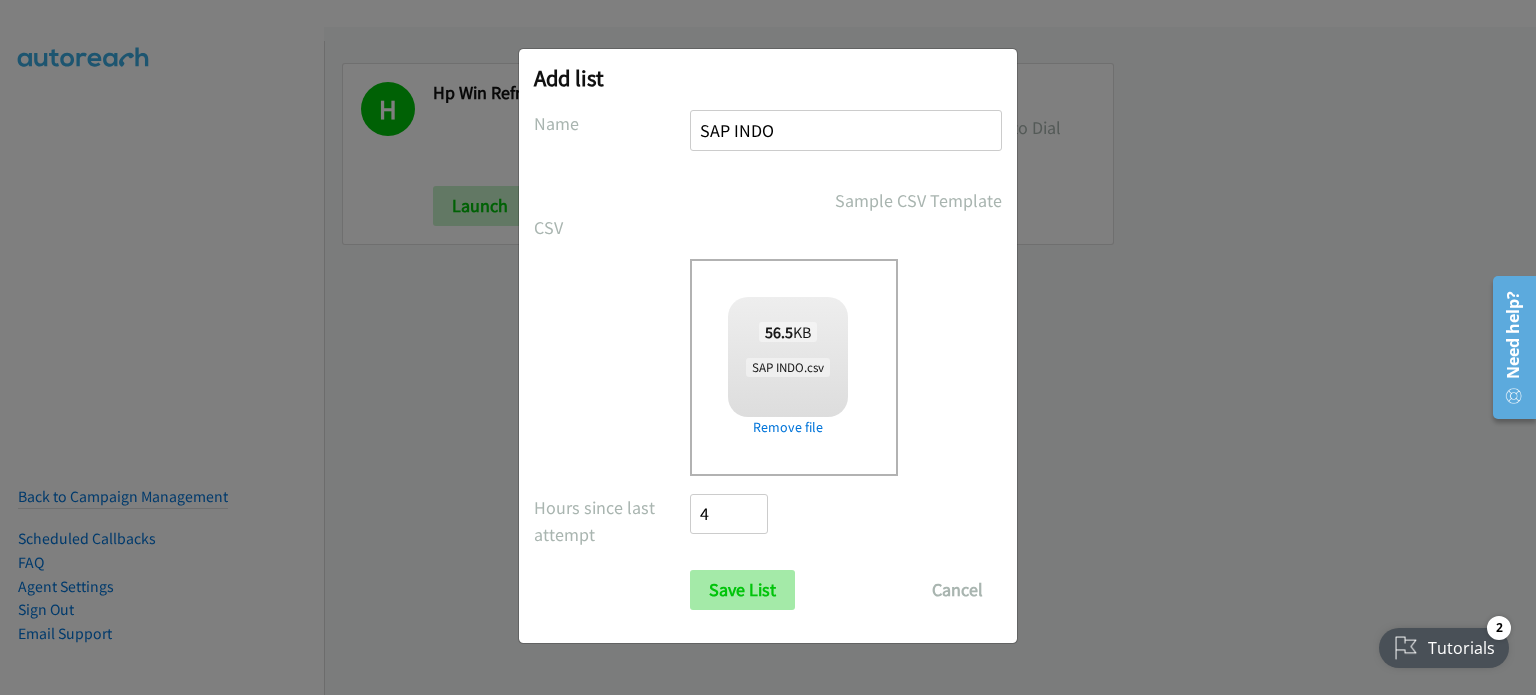 type on "SAP INDO" 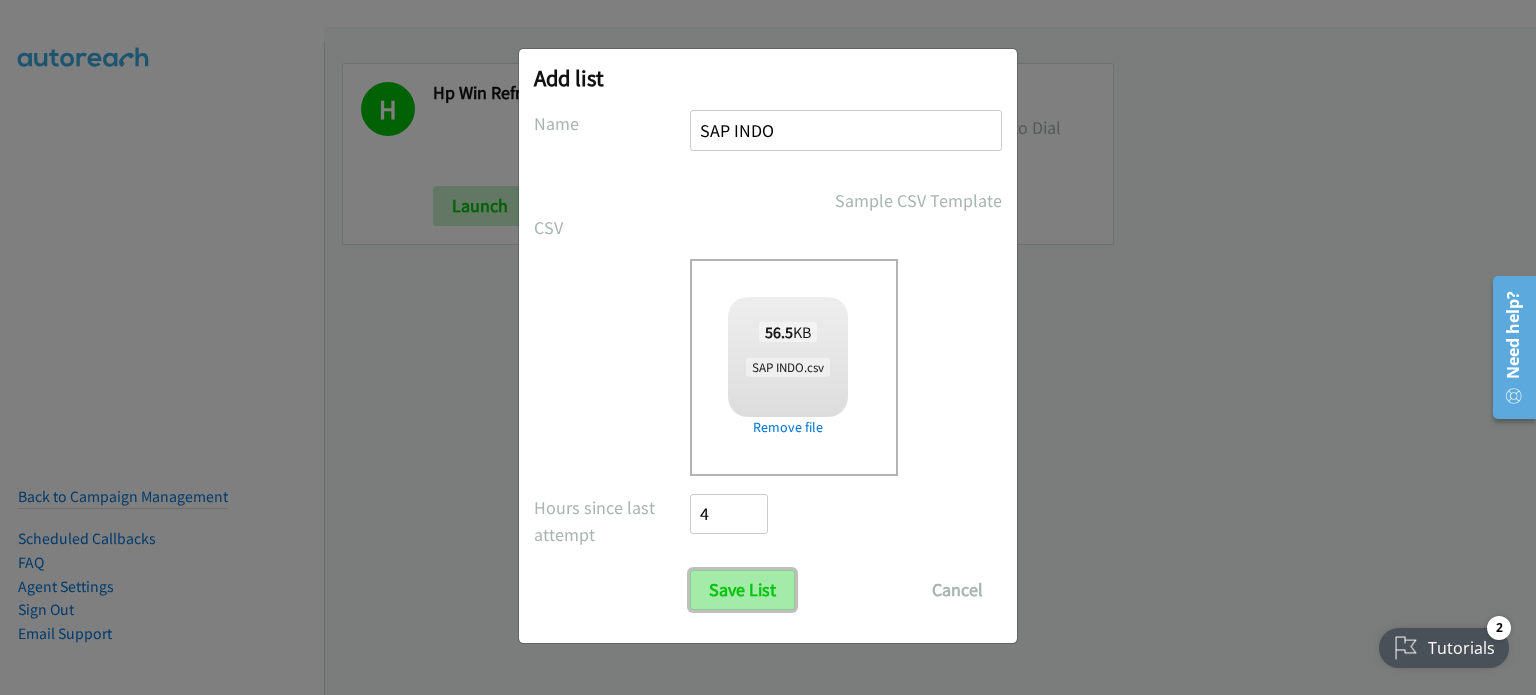 click on "Save List" at bounding box center (742, 590) 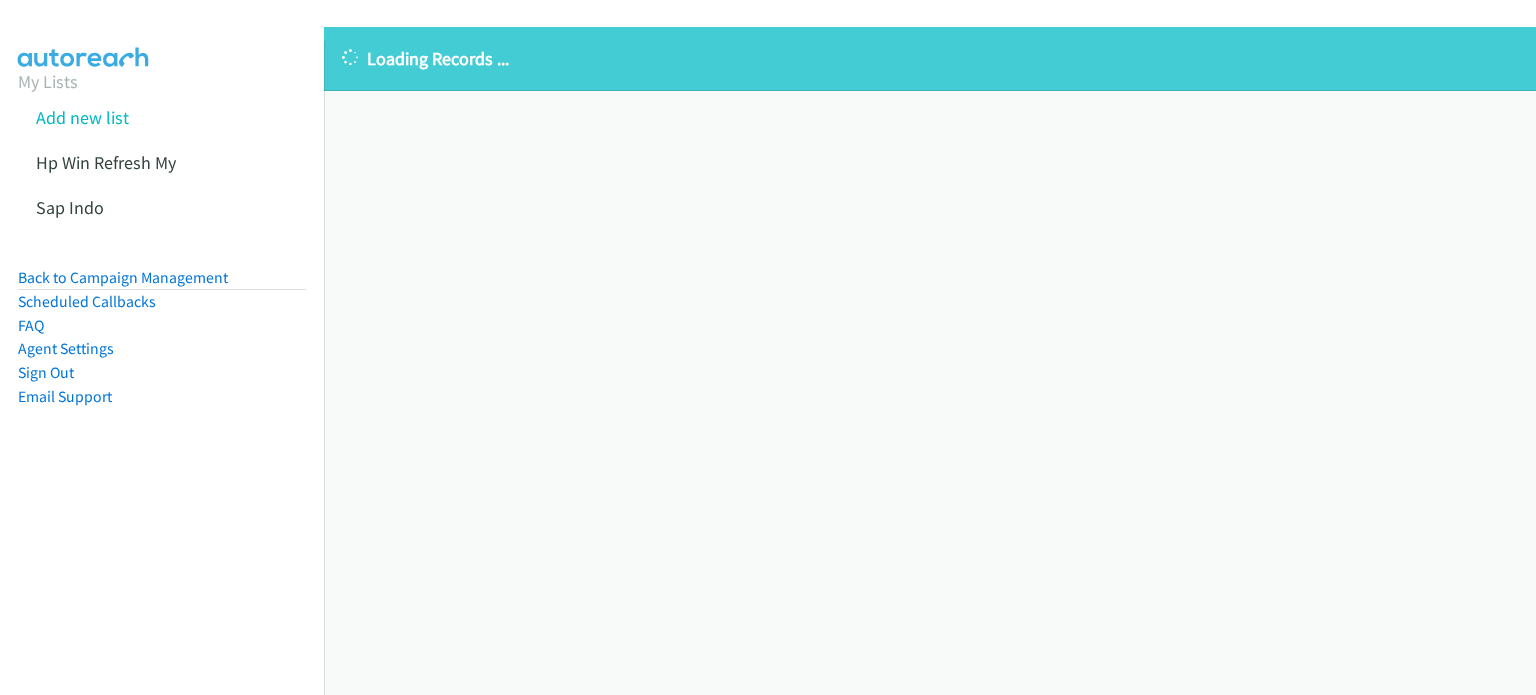 scroll, scrollTop: 0, scrollLeft: 0, axis: both 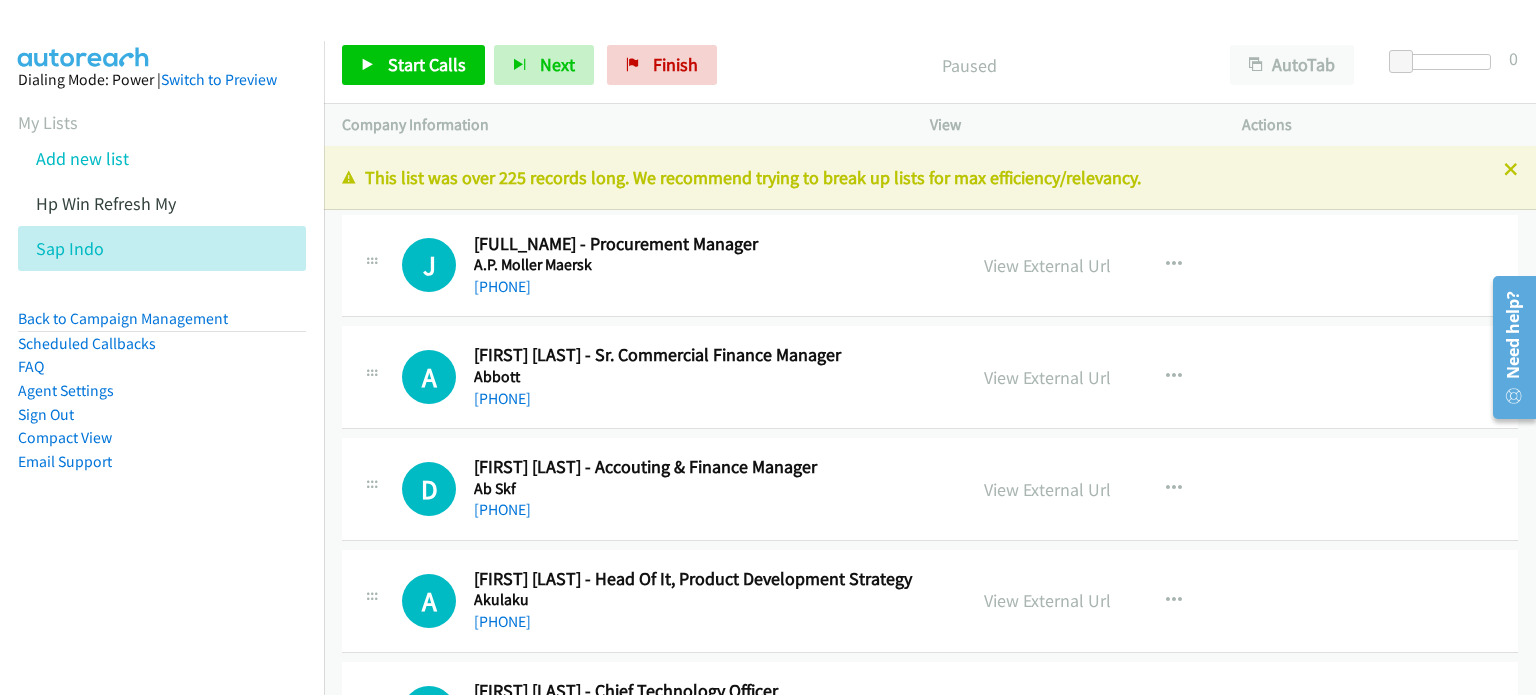 click on "Dialing Mode: Power
|
Switch to Preview
My Lists
Add new list
Hp Win Refresh My
Sap Indo
Back to Campaign Management
Scheduled Callbacks
FAQ
Agent Settings
Sign Out
Compact View
Email Support" at bounding box center [162, 302] 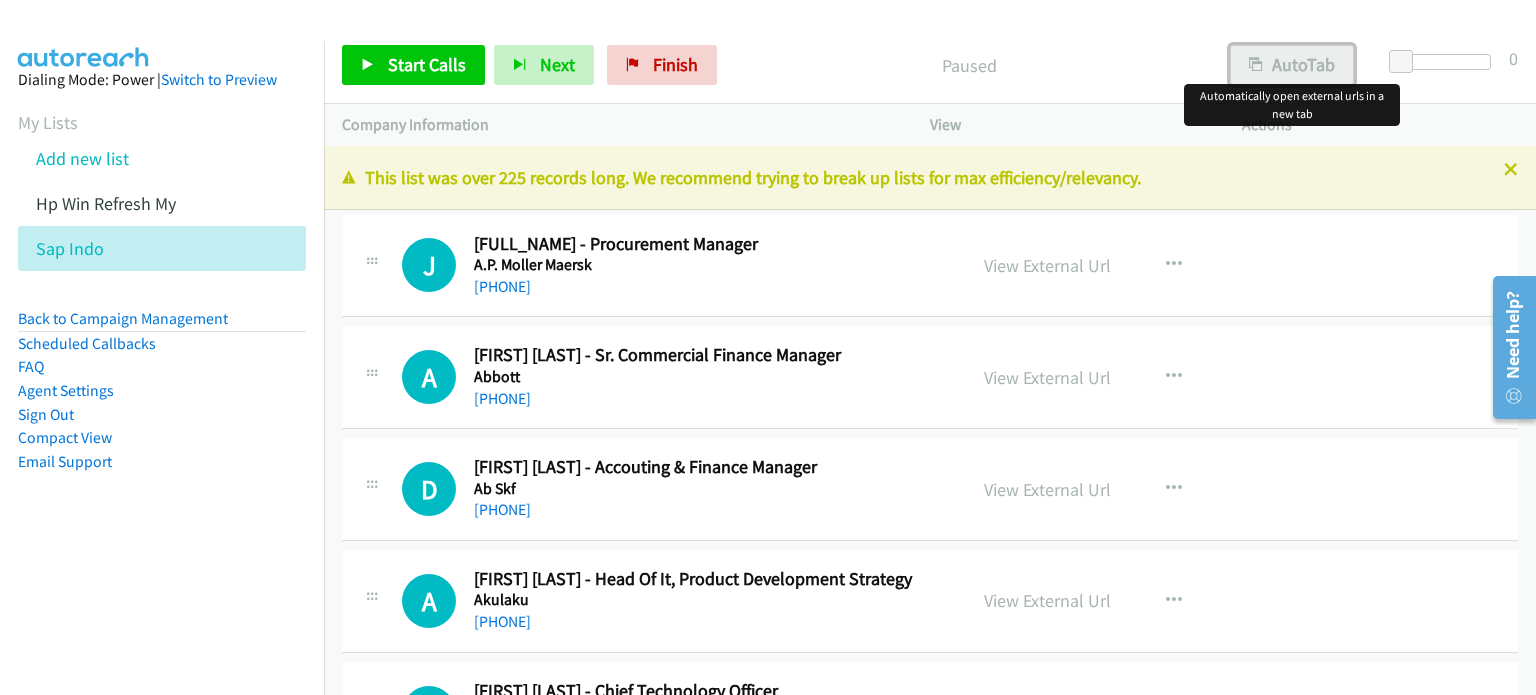click on "AutoTab" at bounding box center (1292, 65) 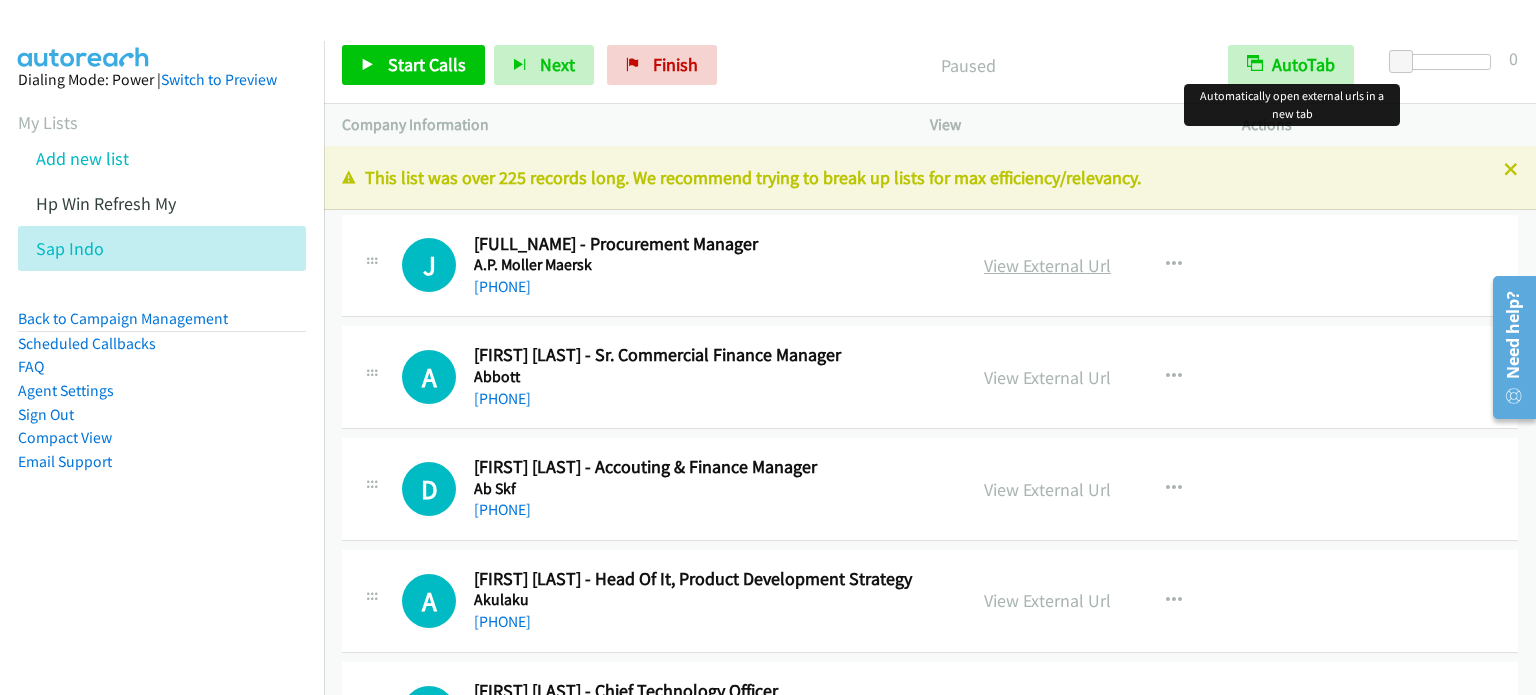 click on "View External Url" at bounding box center [1047, 265] 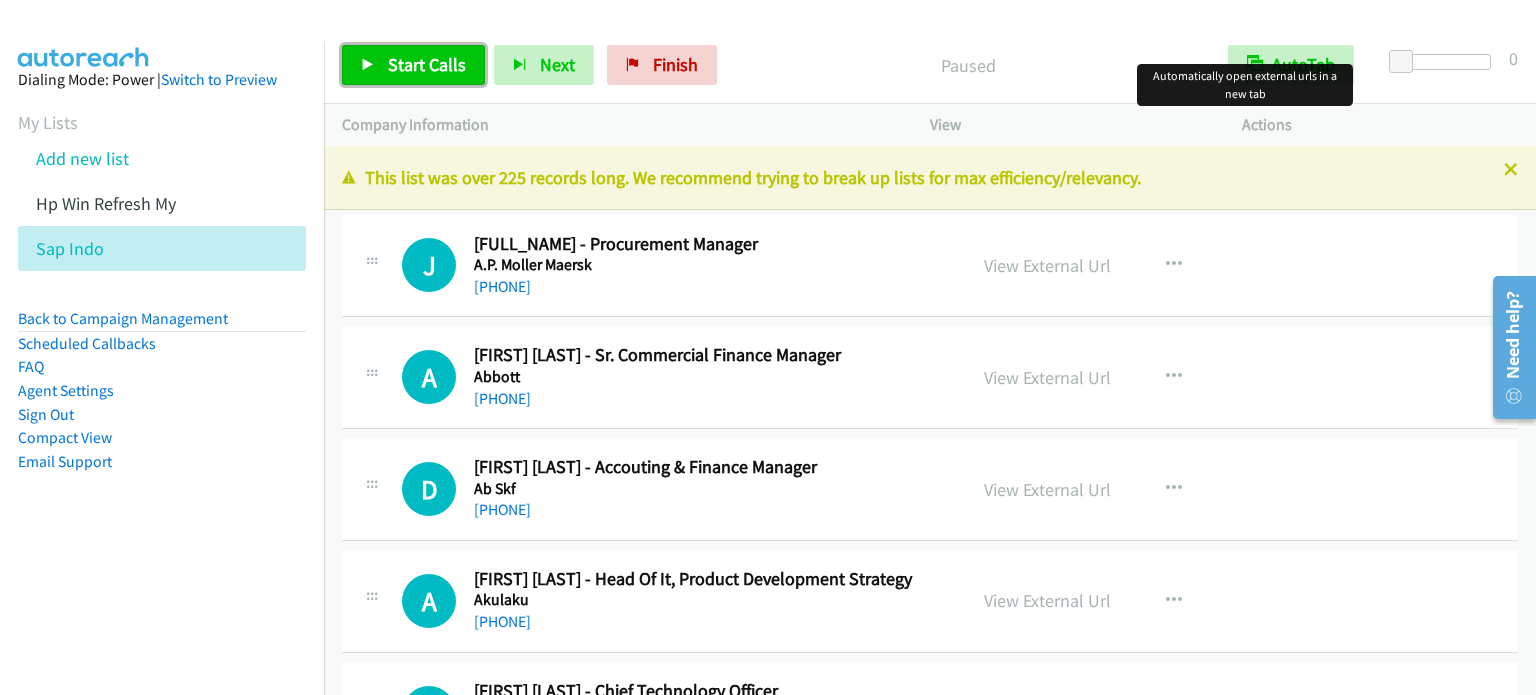 click on "Start Calls" at bounding box center [413, 65] 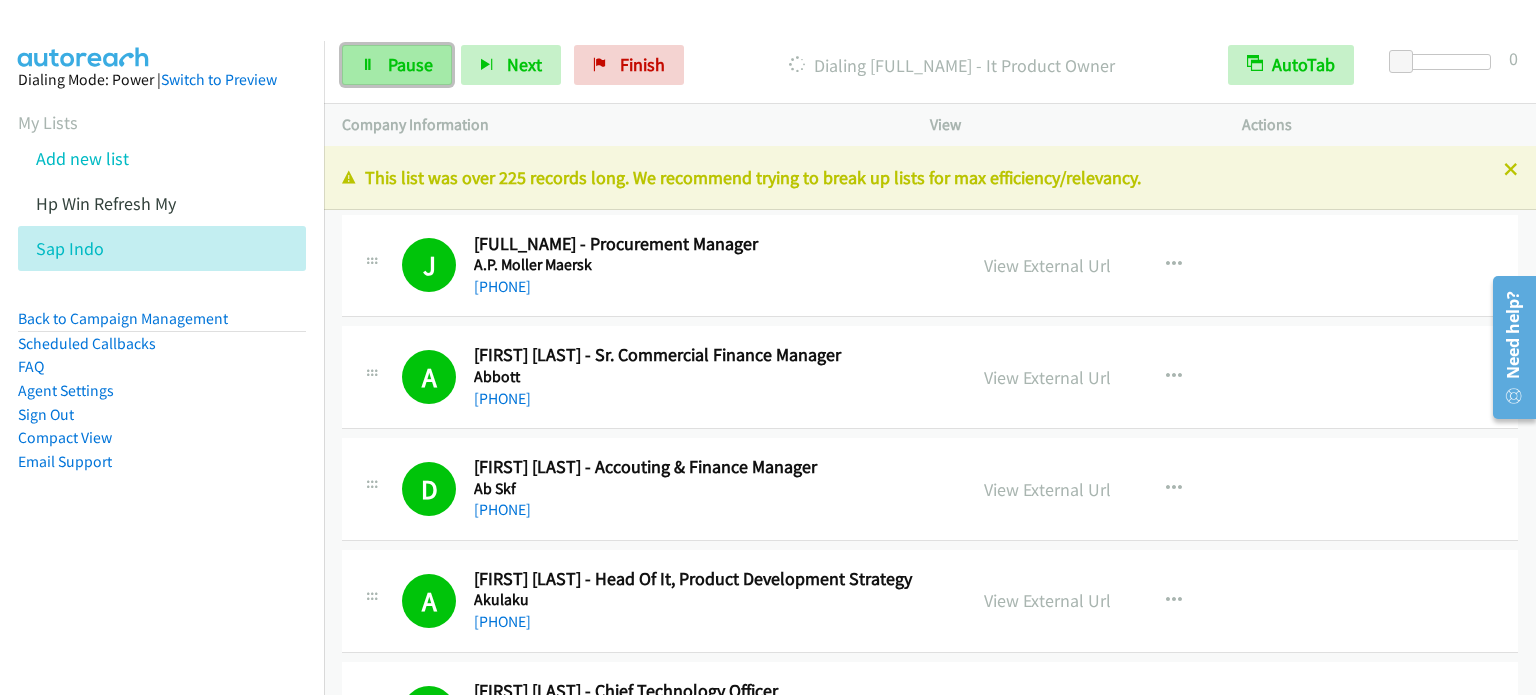 click on "Pause" at bounding box center [410, 64] 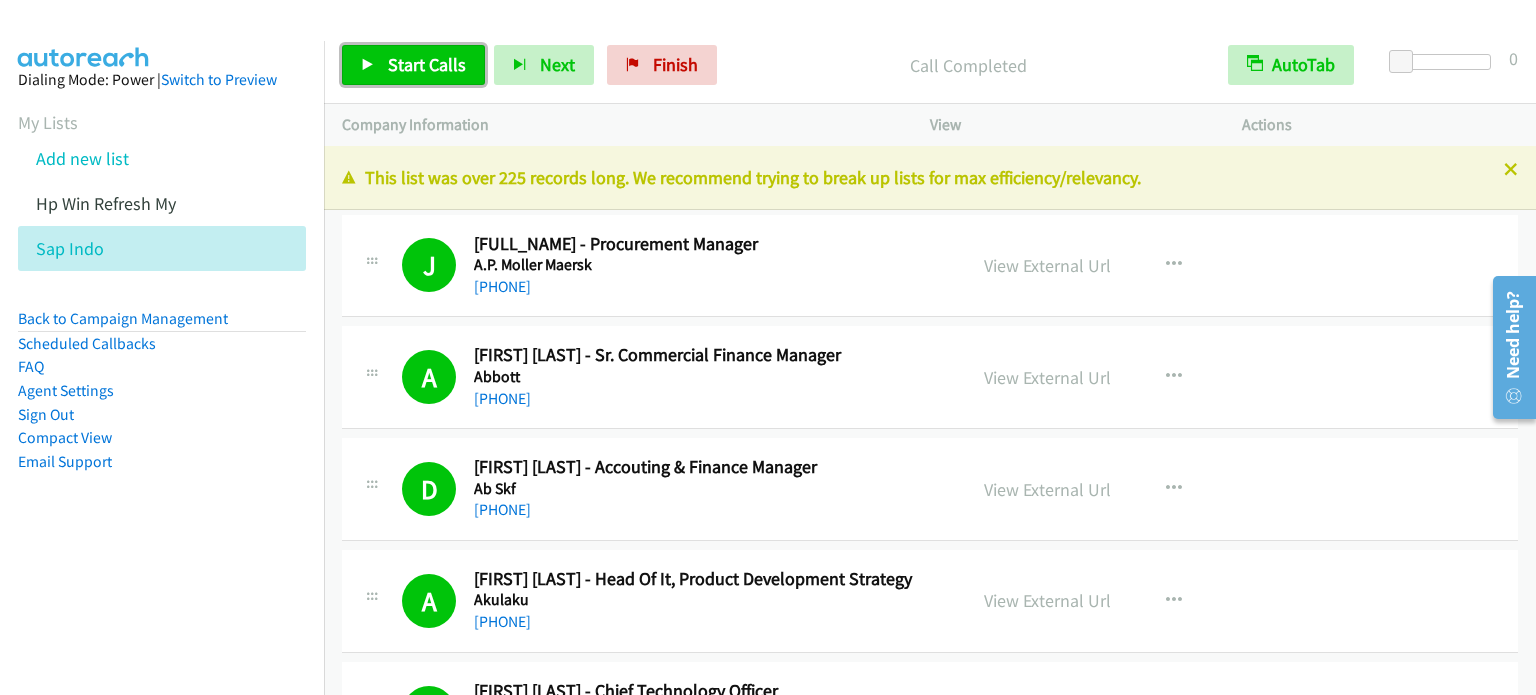 click on "Start Calls" at bounding box center [427, 64] 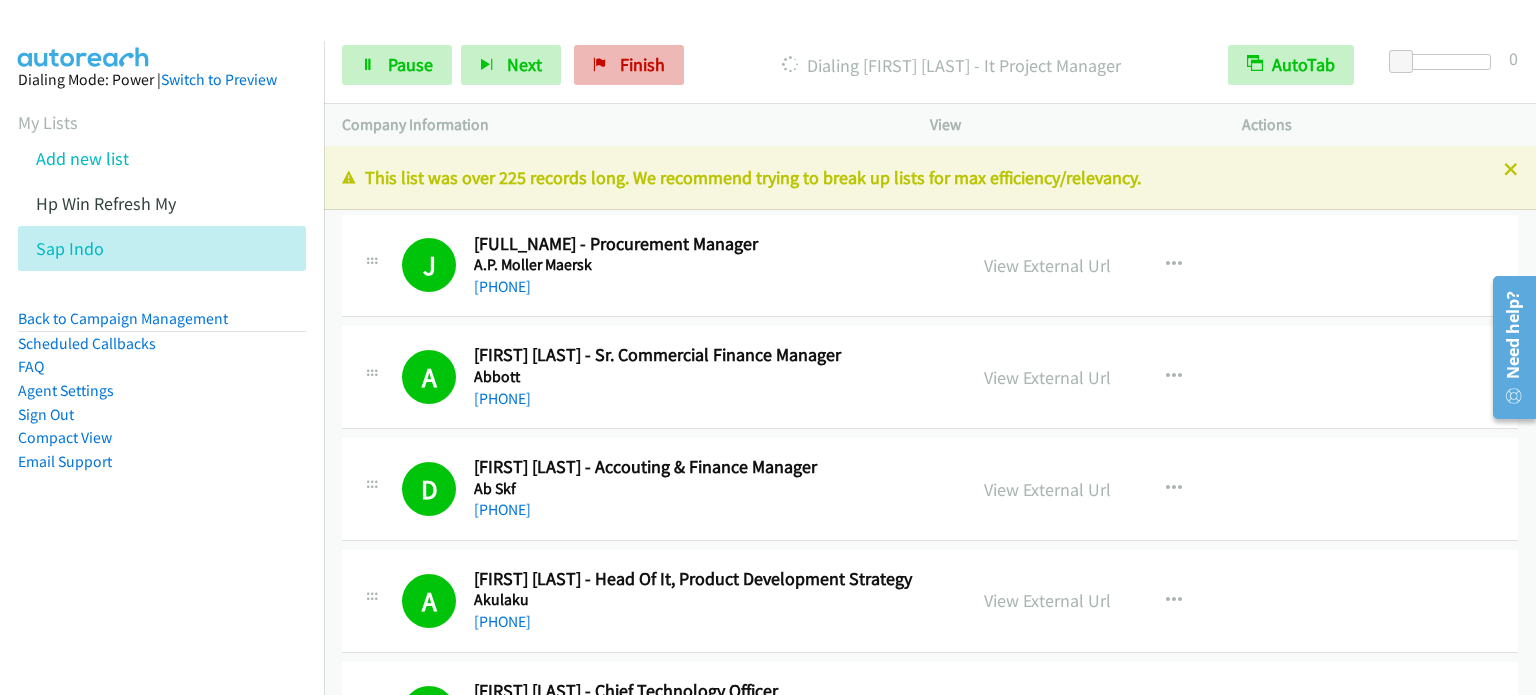 drag, startPoint x: 298, startPoint y: 400, endPoint x: 627, endPoint y: 57, distance: 475.27887 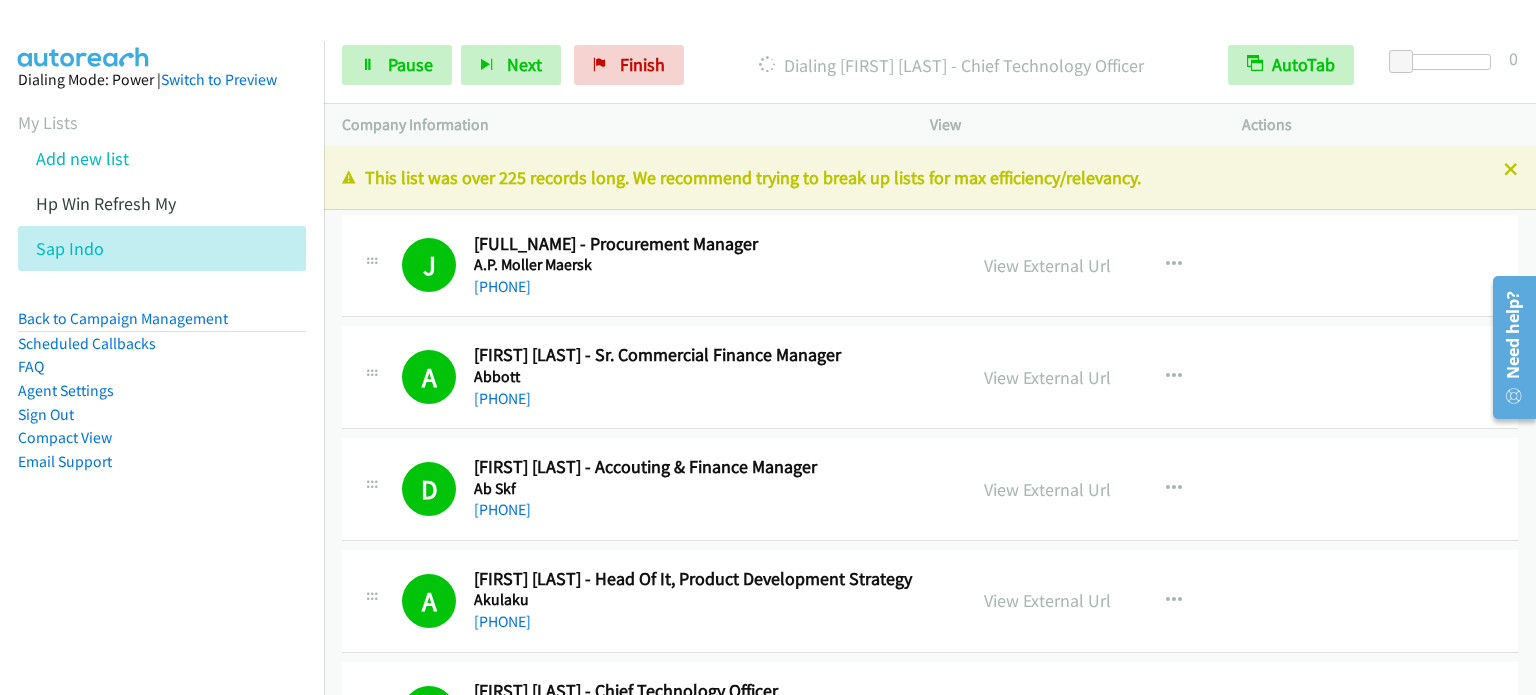 click on "Dialing Mode: Power
|
Switch to Preview
My Lists
Add new list
Hp Win Refresh My
Sap Indo
Back to Campaign Management
Scheduled Callbacks
FAQ
Agent Settings
Sign Out
Compact View
Email Support" at bounding box center [162, 302] 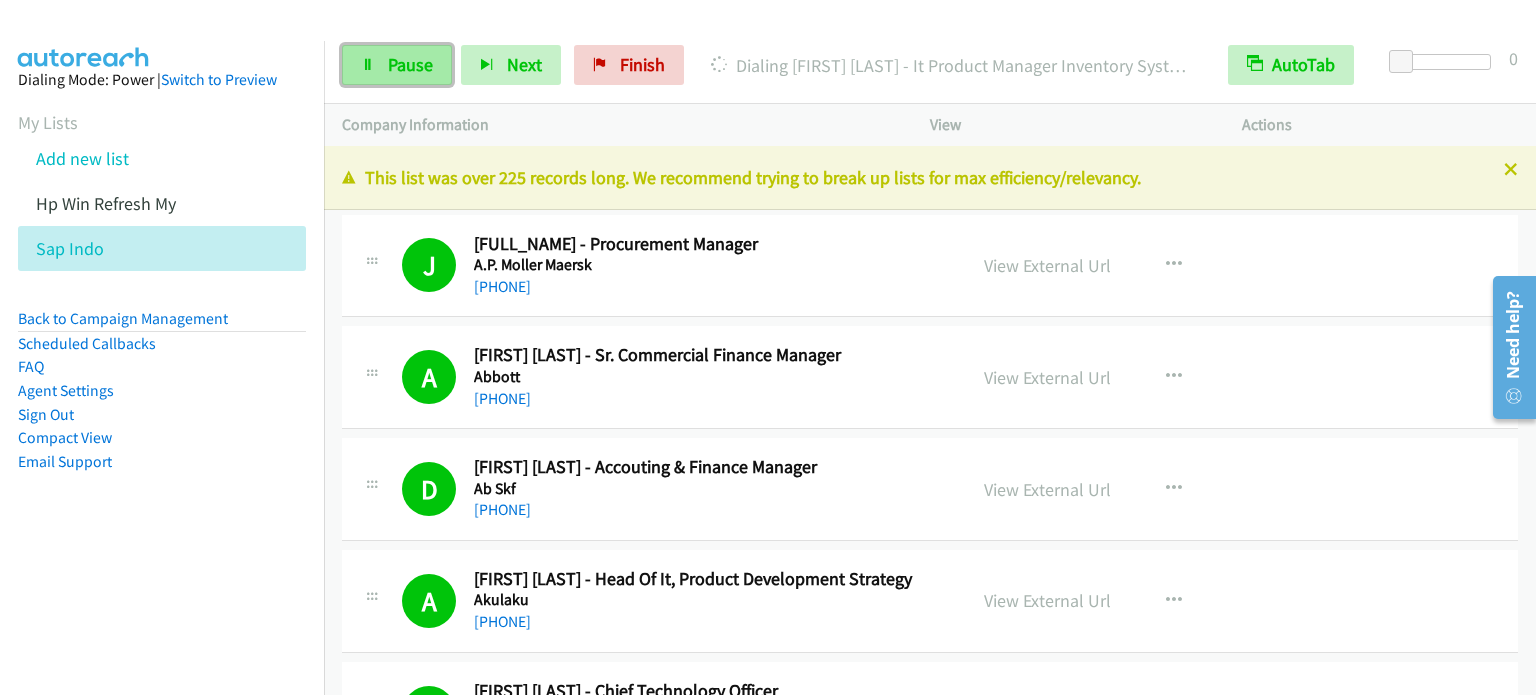 click on "Pause" at bounding box center (410, 64) 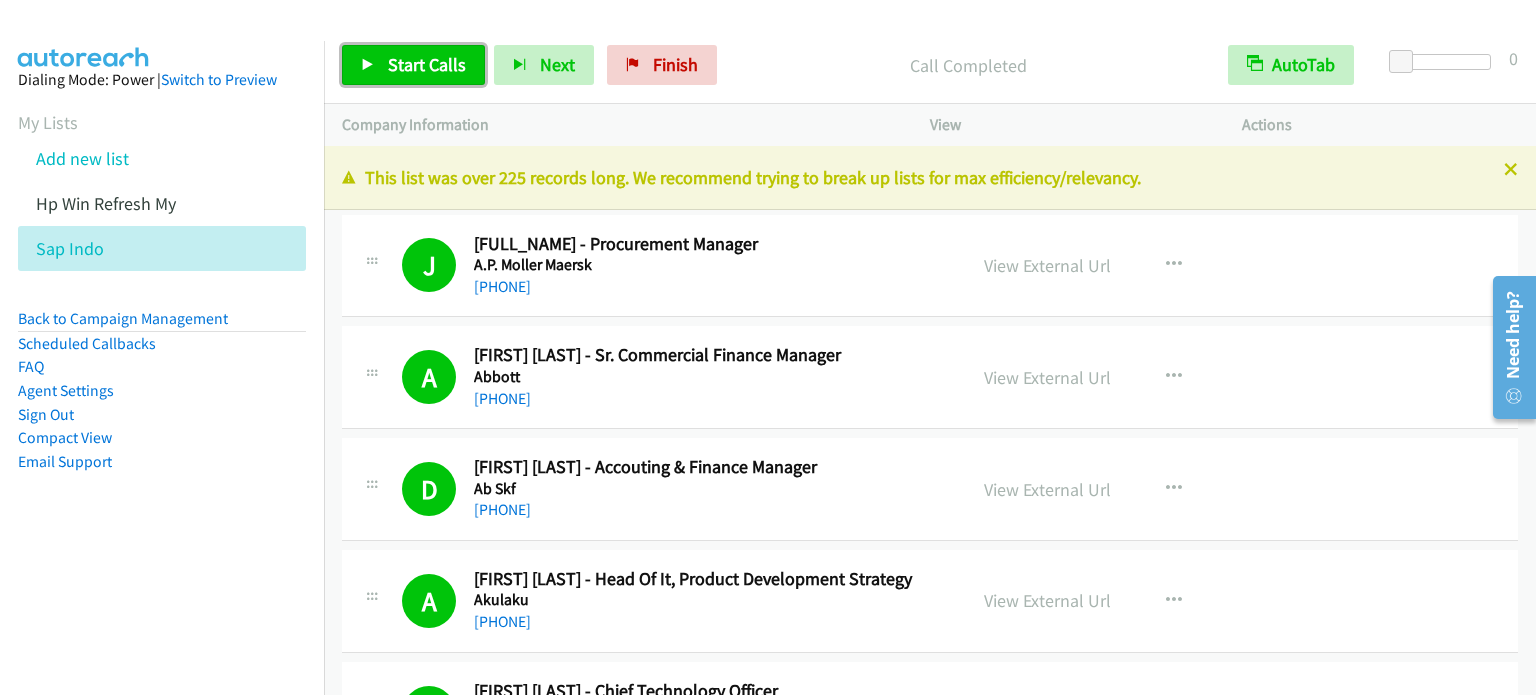 click on "Start Calls" at bounding box center [427, 64] 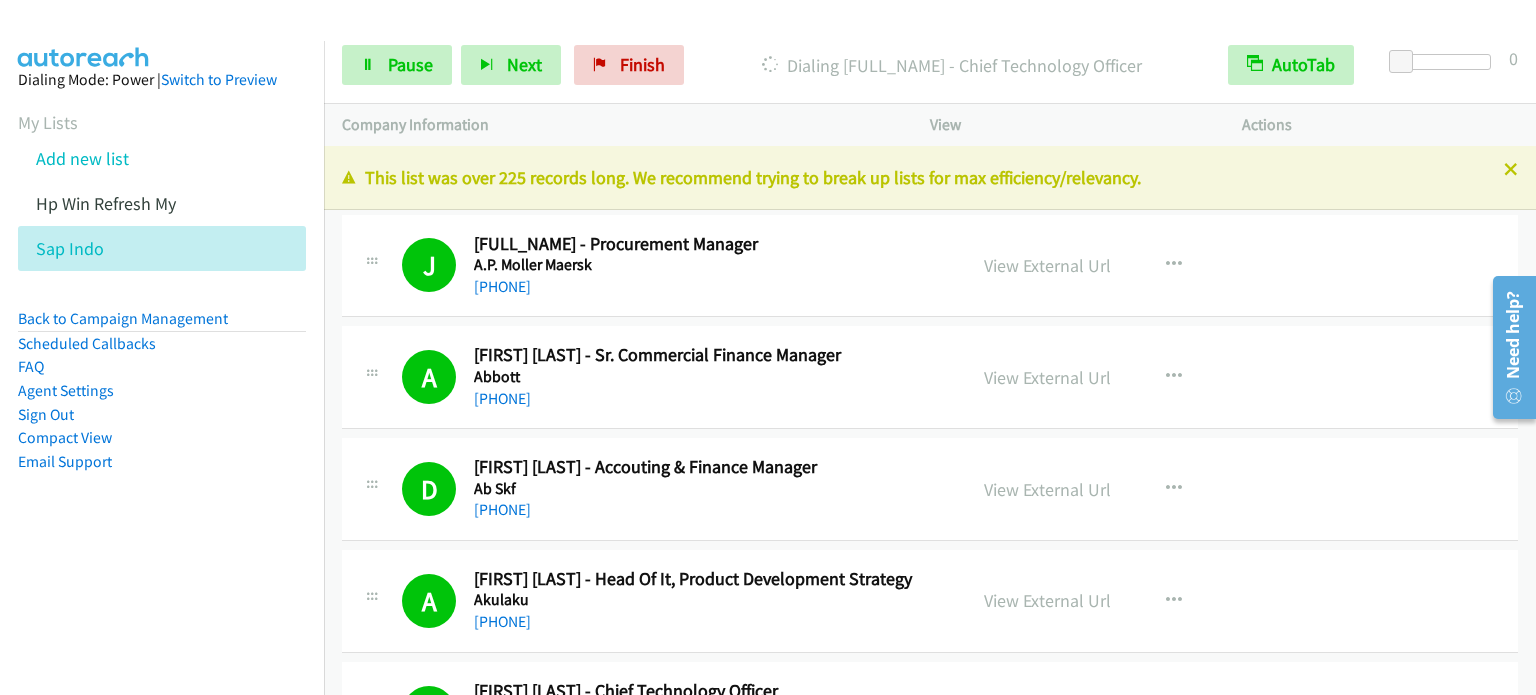 click on "Dialing Mode: Power
|
Switch to Preview
My Lists
Add new list
Hp Win Refresh My
Sap Indo
Back to Campaign Management
Scheduled Callbacks
FAQ
Agent Settings
Sign Out
Compact View
Email Support" at bounding box center [162, 302] 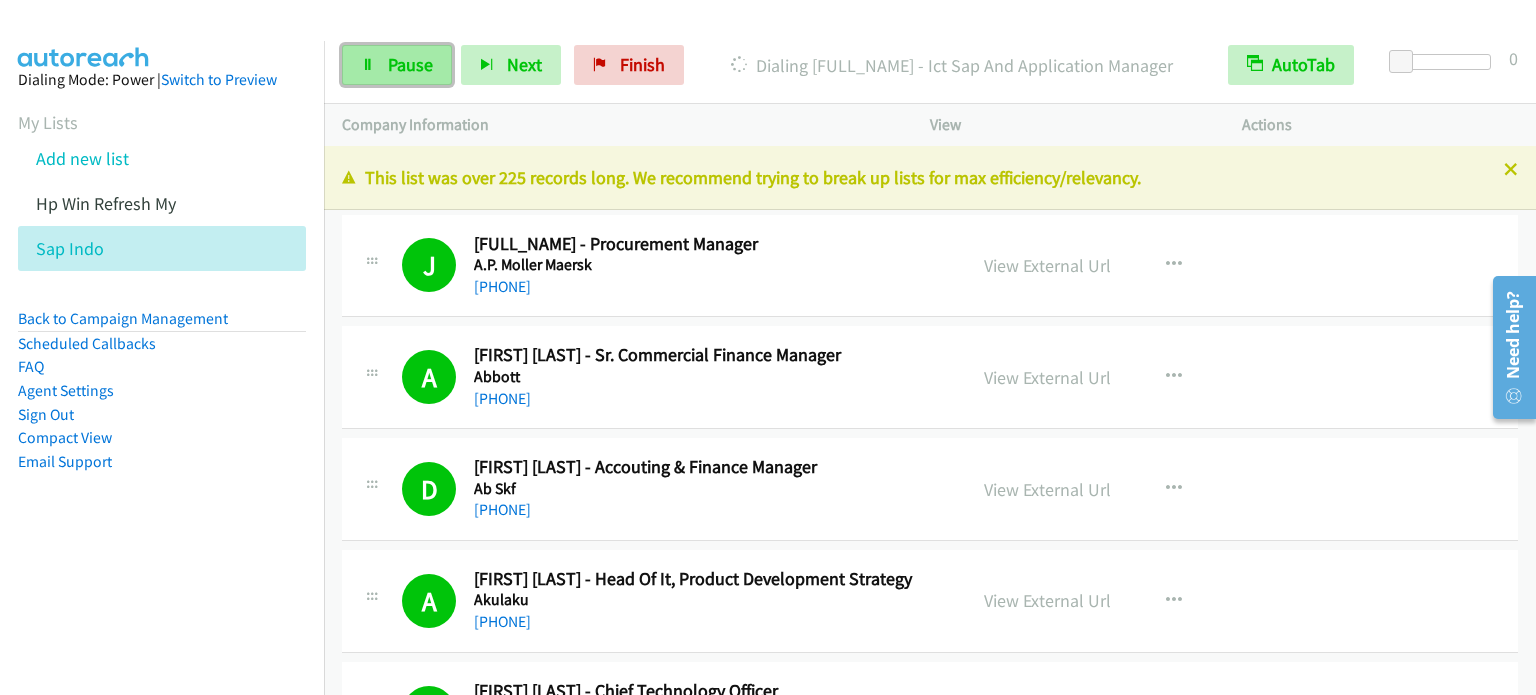 click on "Pause" at bounding box center (410, 64) 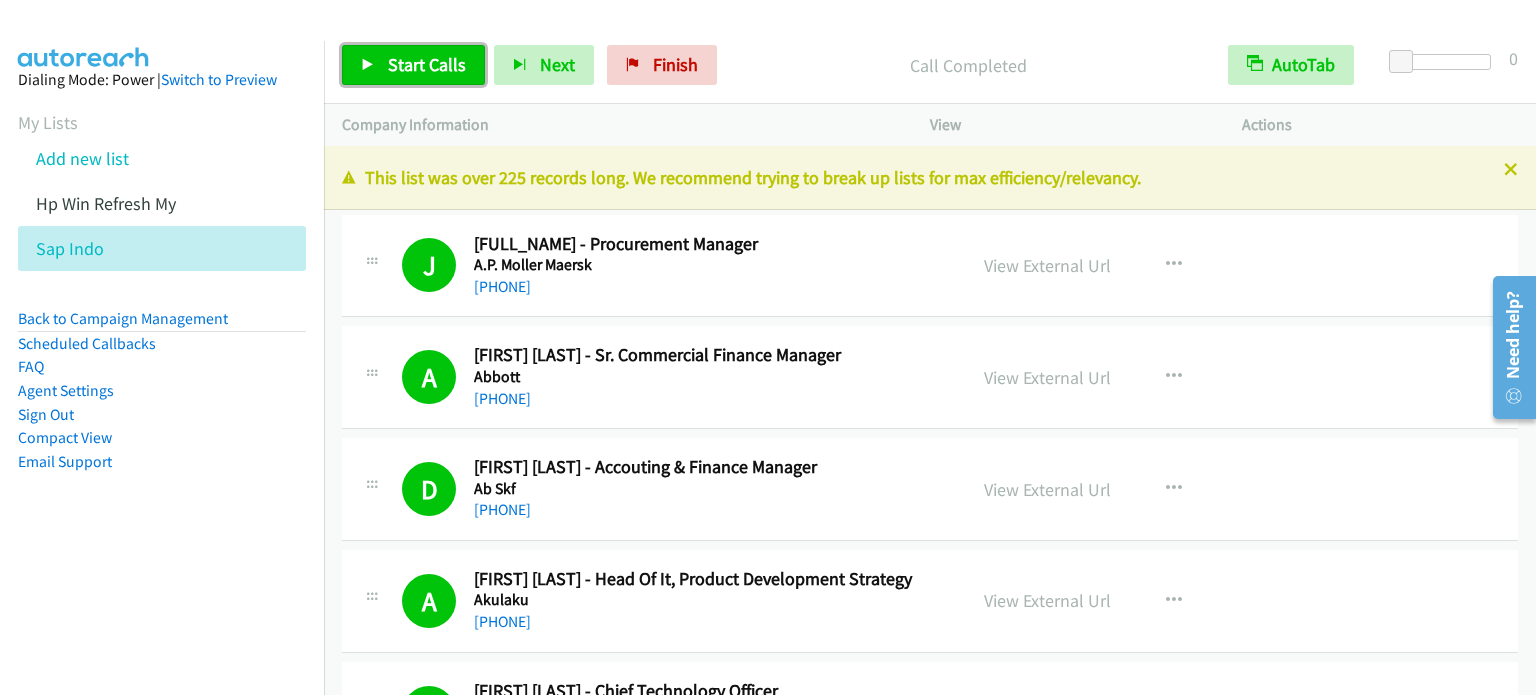 click on "Start Calls" at bounding box center [427, 64] 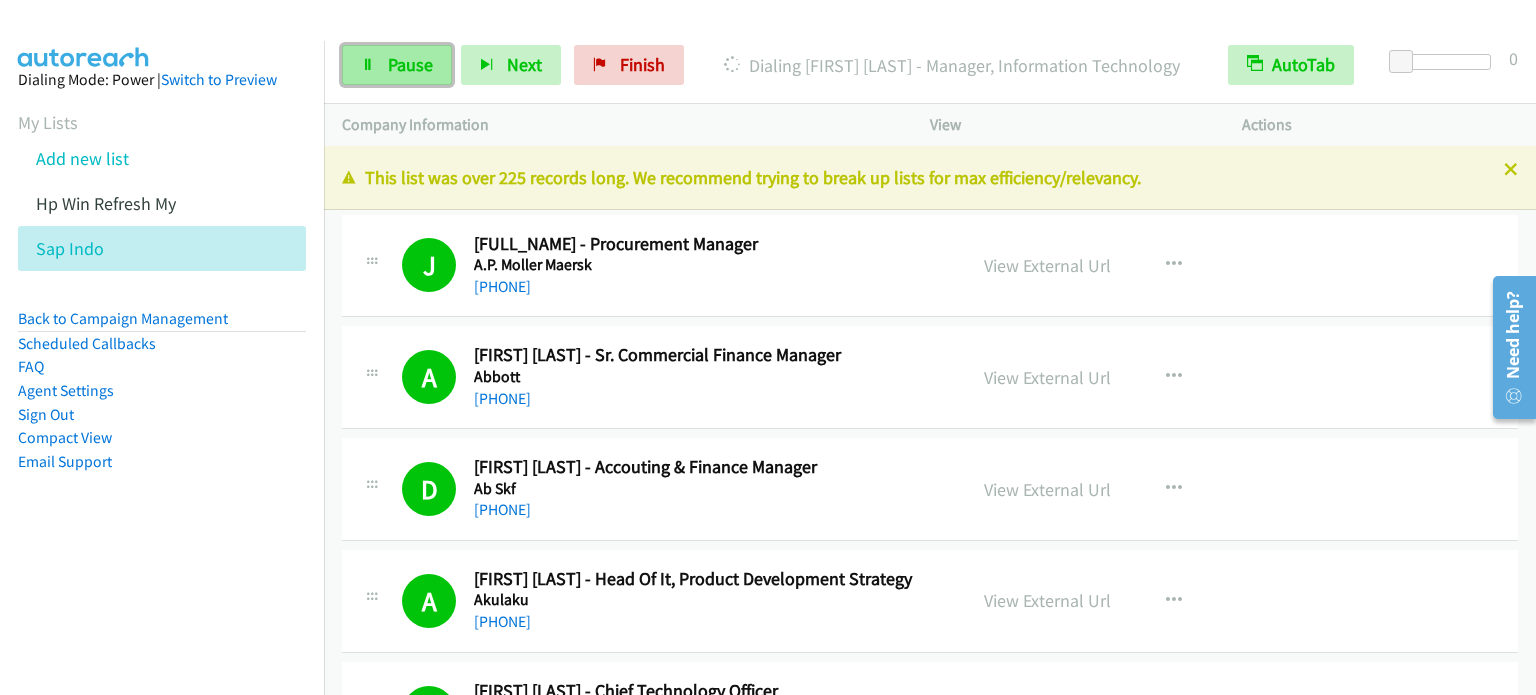 click on "Pause" at bounding box center [397, 65] 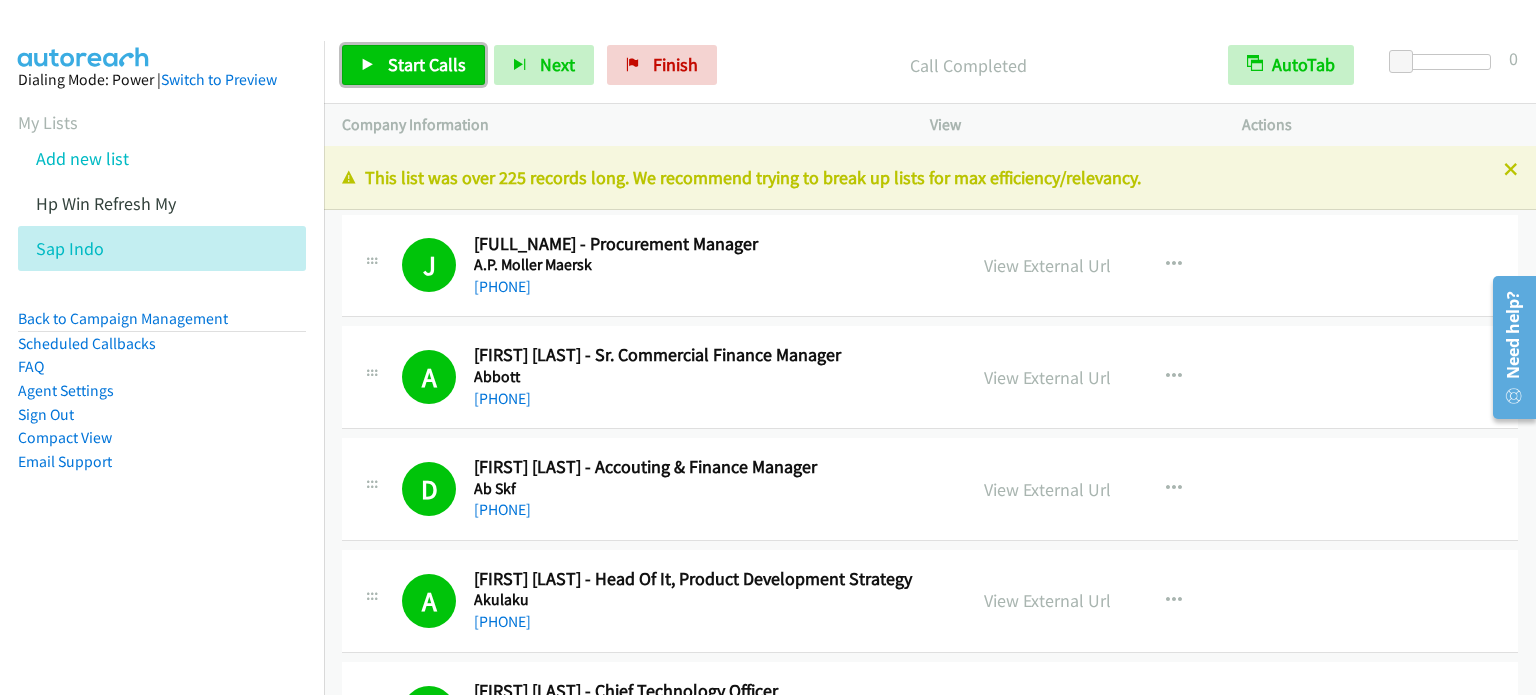 click on "Start Calls" at bounding box center (427, 64) 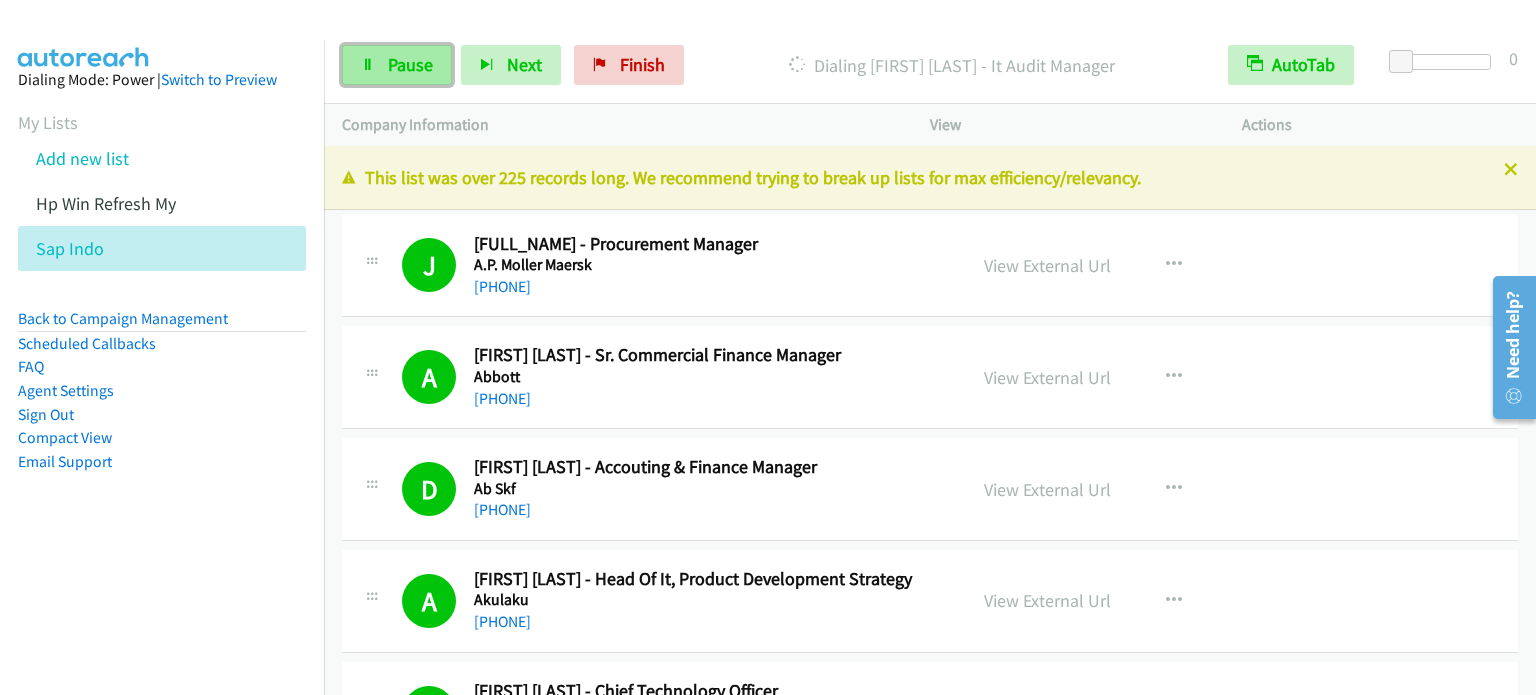 click on "Pause" at bounding box center [410, 64] 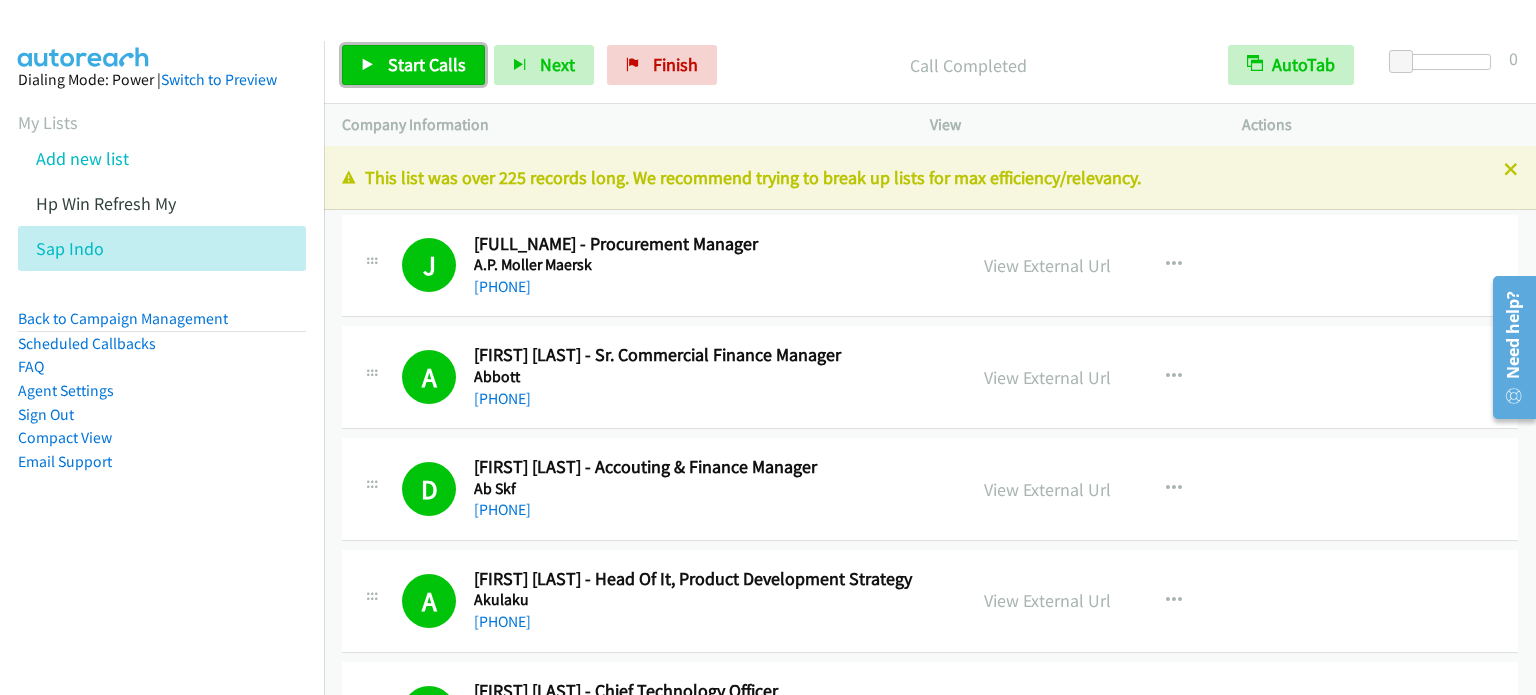 click on "Start Calls" at bounding box center (427, 64) 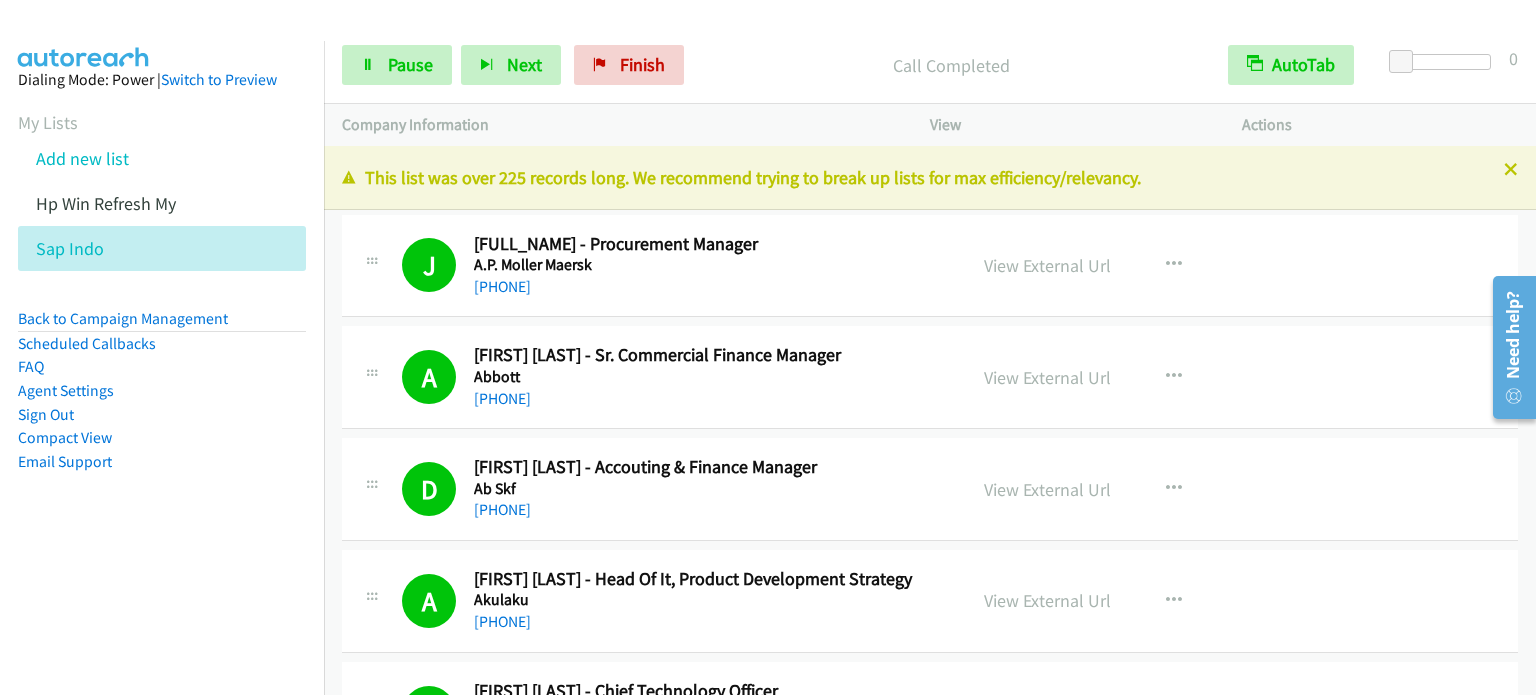 click on "Dialing Mode: Power
|
Switch to Preview
My Lists
Add new list
Hp Win Refresh My
Sap Indo
Back to Campaign Management
Scheduled Callbacks
FAQ
Agent Settings
Sign Out
Compact View
Email Support" at bounding box center (162, 302) 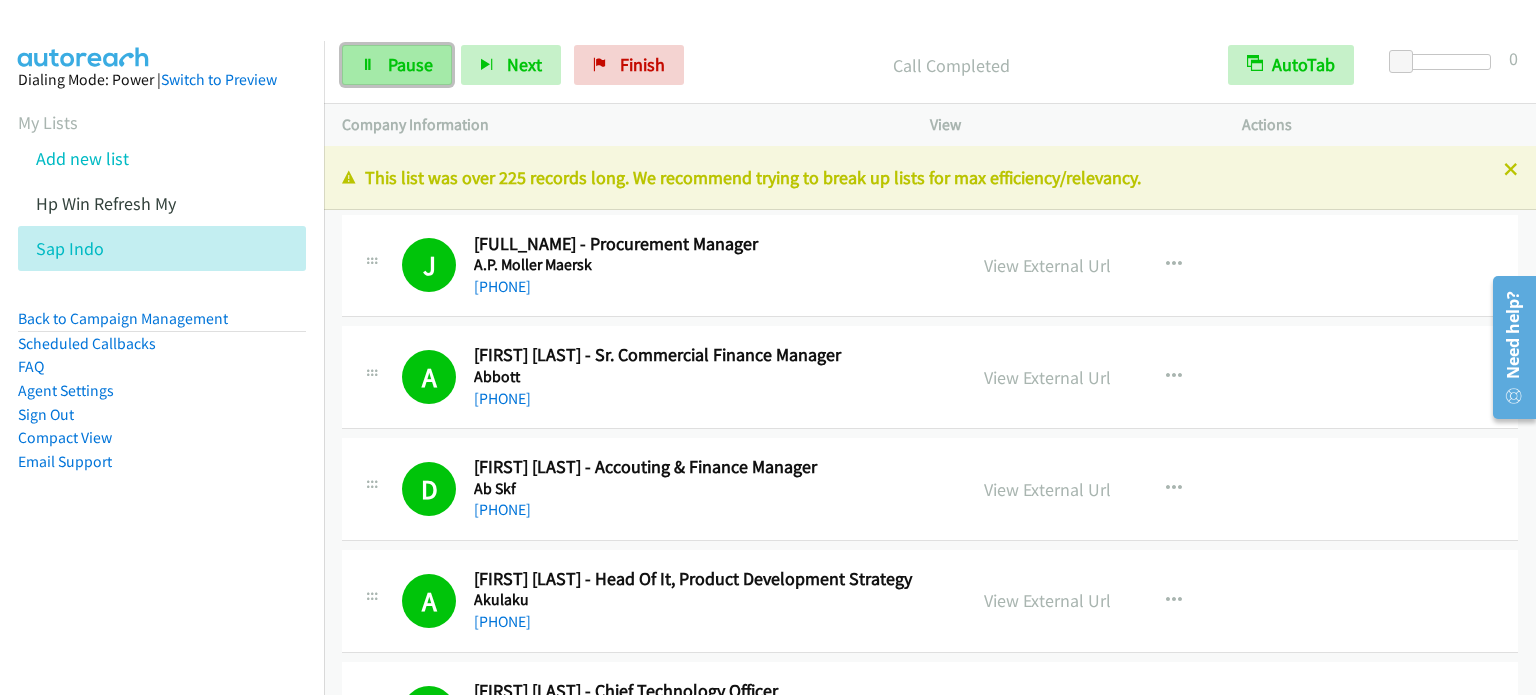 click on "Pause" at bounding box center (397, 65) 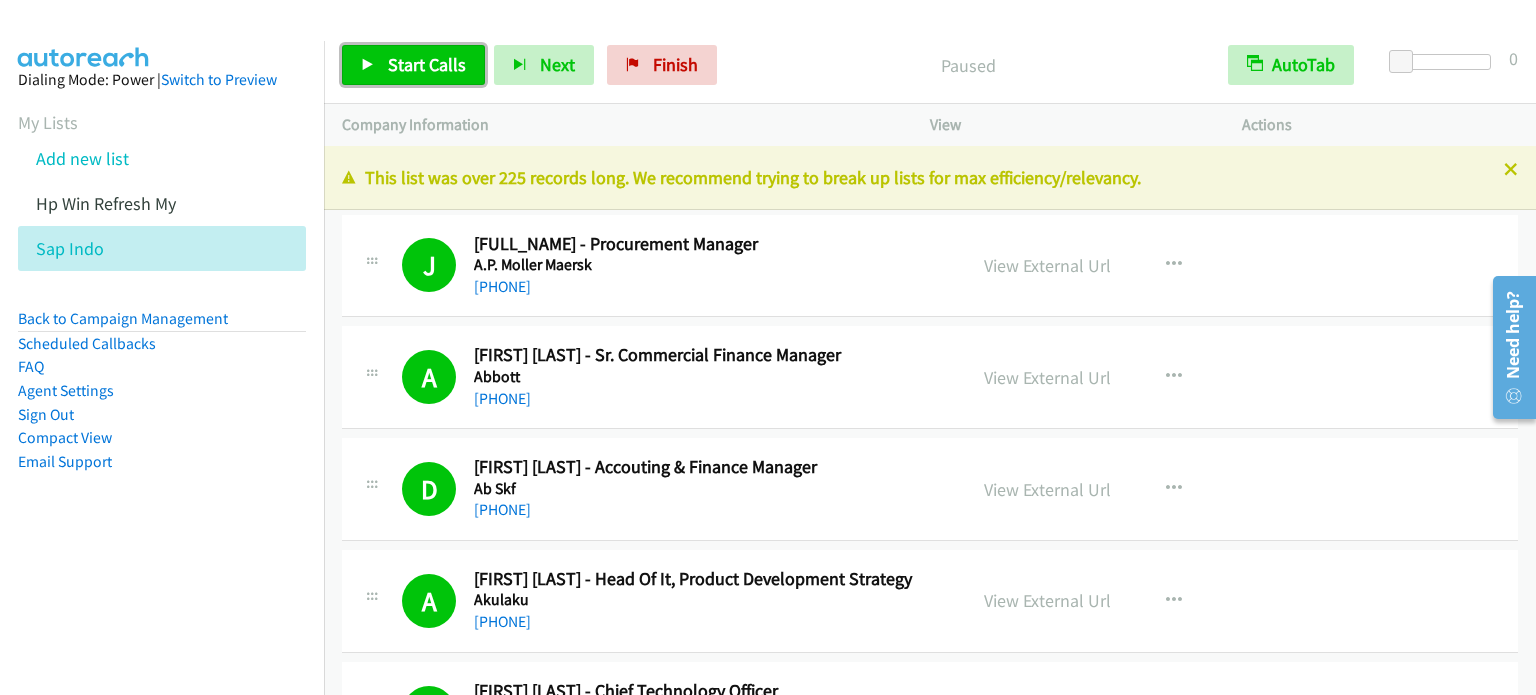click on "Start Calls" at bounding box center (427, 64) 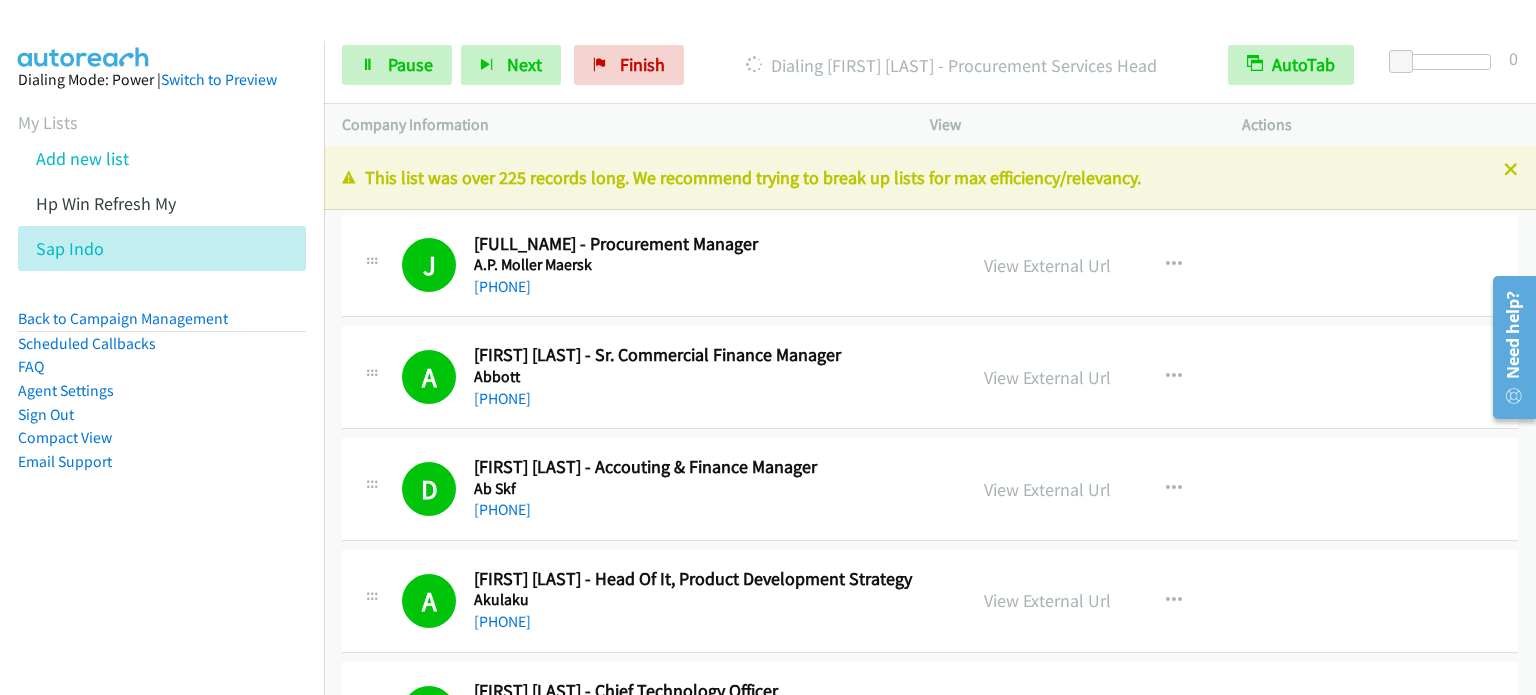 click on "Dialing Mode: Power
|
Switch to Preview
My Lists
Add new list
Hp Win Refresh My
Sap Indo
Back to Campaign Management
Scheduled Callbacks
FAQ
Agent Settings
Sign Out
Compact View
Email Support" at bounding box center [162, 302] 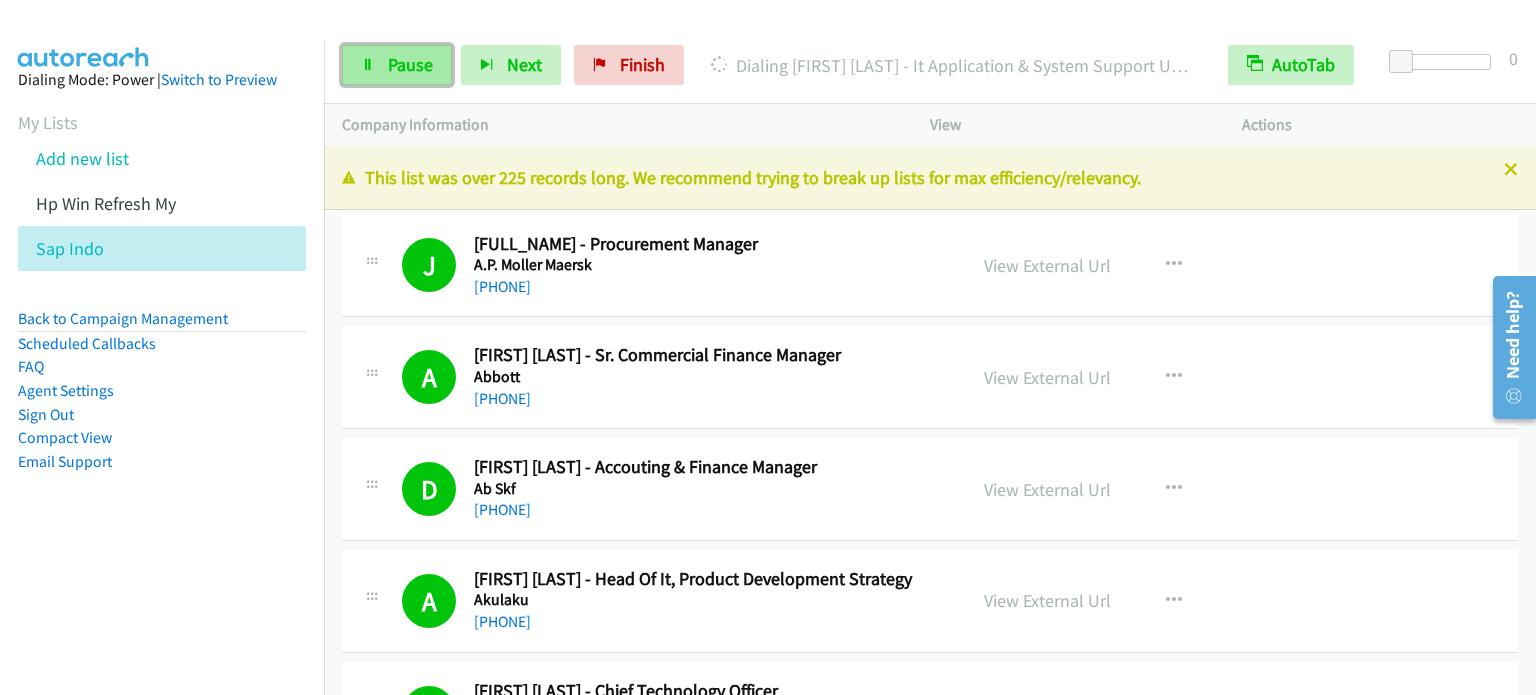 click on "Pause" at bounding box center [410, 64] 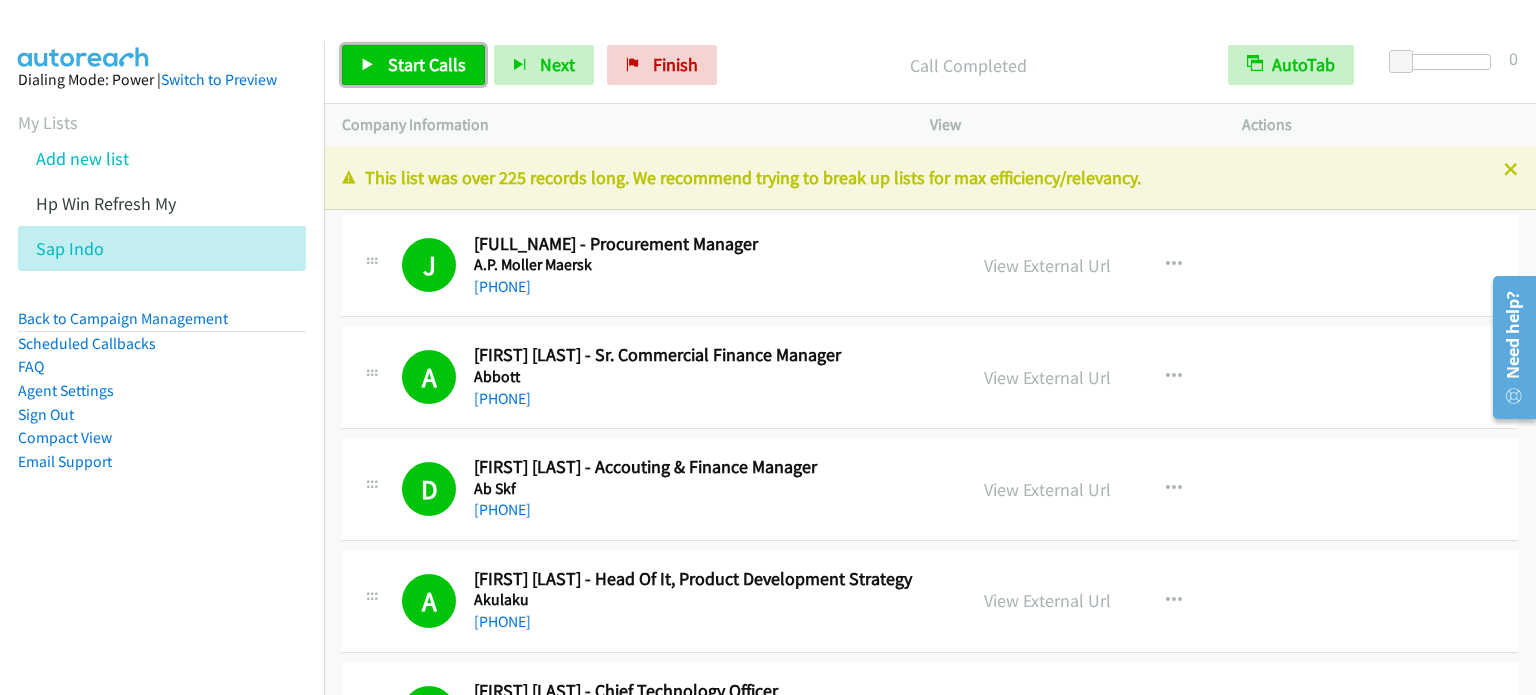 click on "Start Calls" at bounding box center (427, 64) 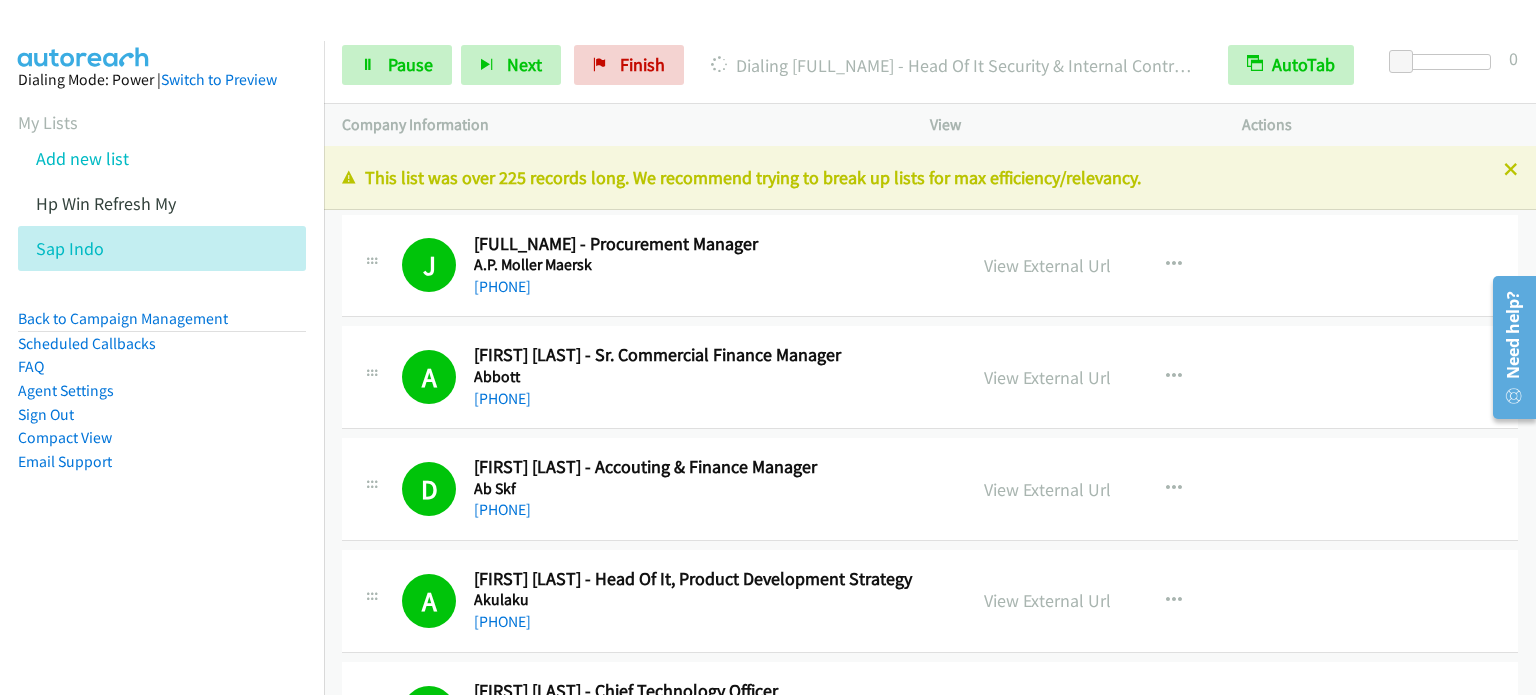 click on "Dialing Mode: Power
|
Switch to Preview
My Lists
Add new list
Hp Win Refresh My
Sap Indo
Back to Campaign Management
Scheduled Callbacks
FAQ
Agent Settings
Sign Out
Compact View
Email Support" at bounding box center [162, 302] 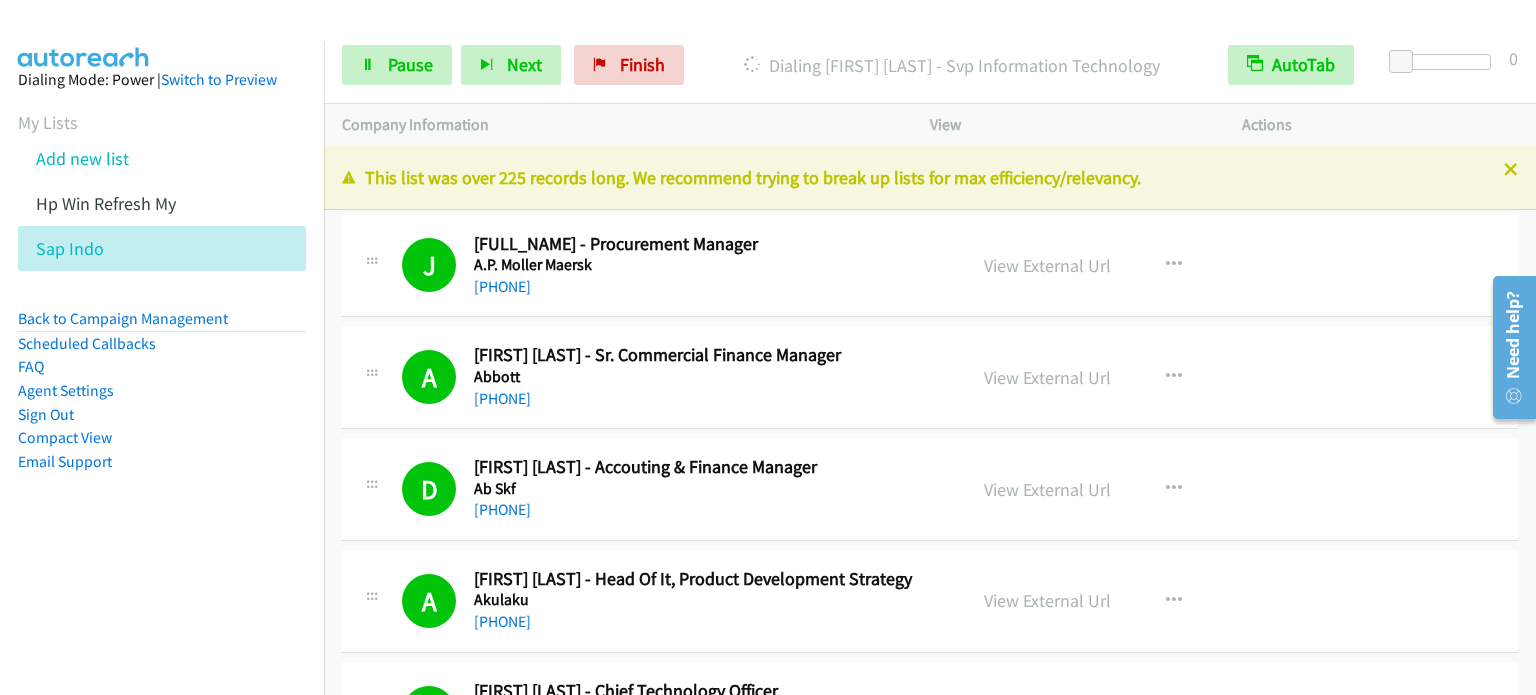 click on "Dialing Mode: Power
|
Switch to Preview
My Lists
Add new list
Hp Win Refresh My
Sap Indo
Back to Campaign Management
Scheduled Callbacks
FAQ
Agent Settings
Sign Out
Compact View
Email Support" at bounding box center [162, 388] 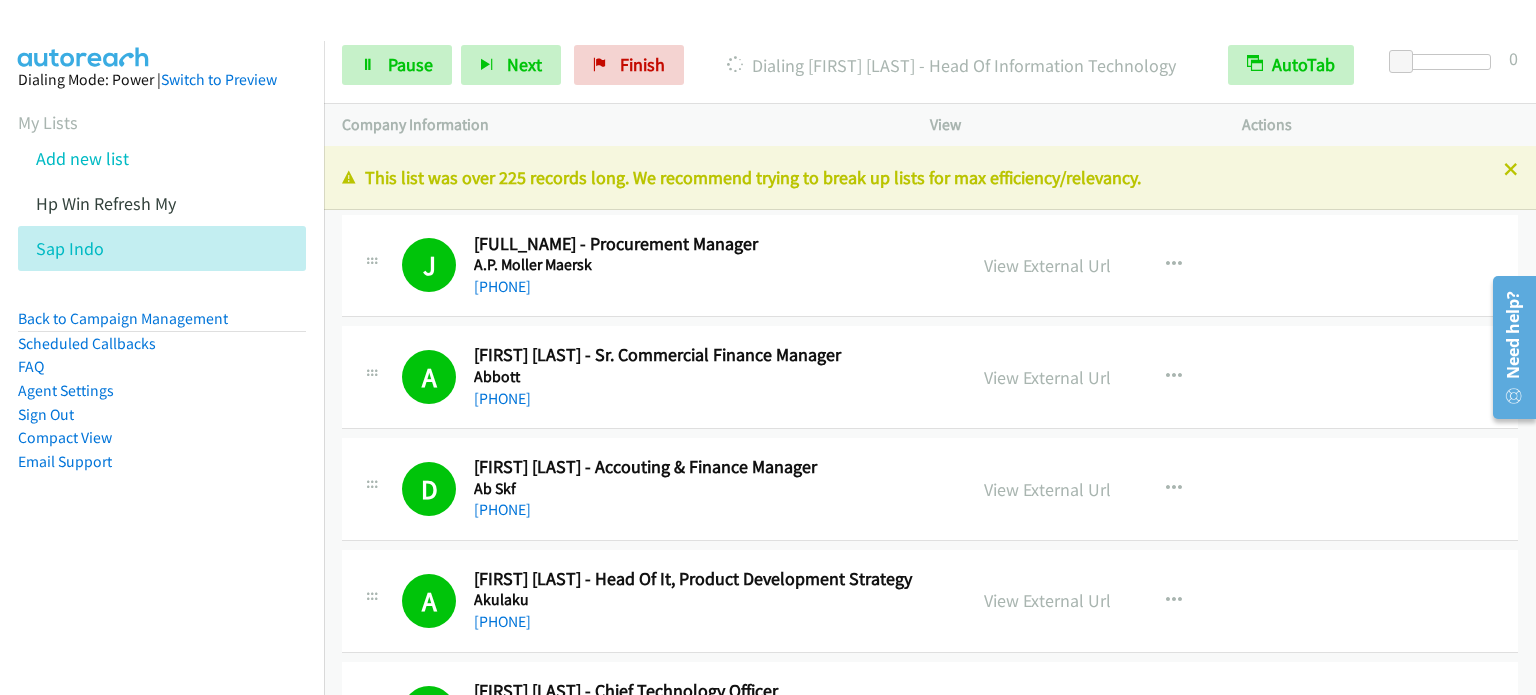 click on "Email Support" at bounding box center (162, 462) 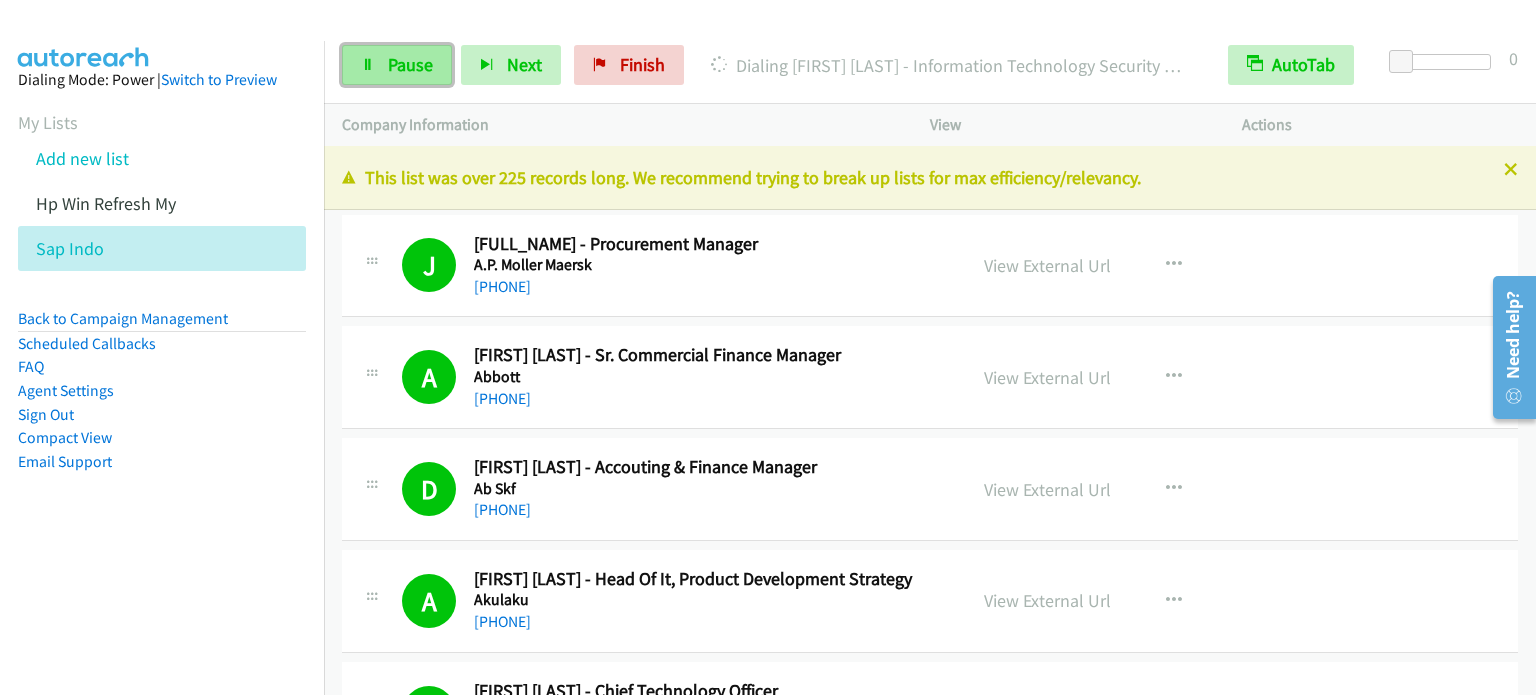 click on "Pause" at bounding box center (410, 64) 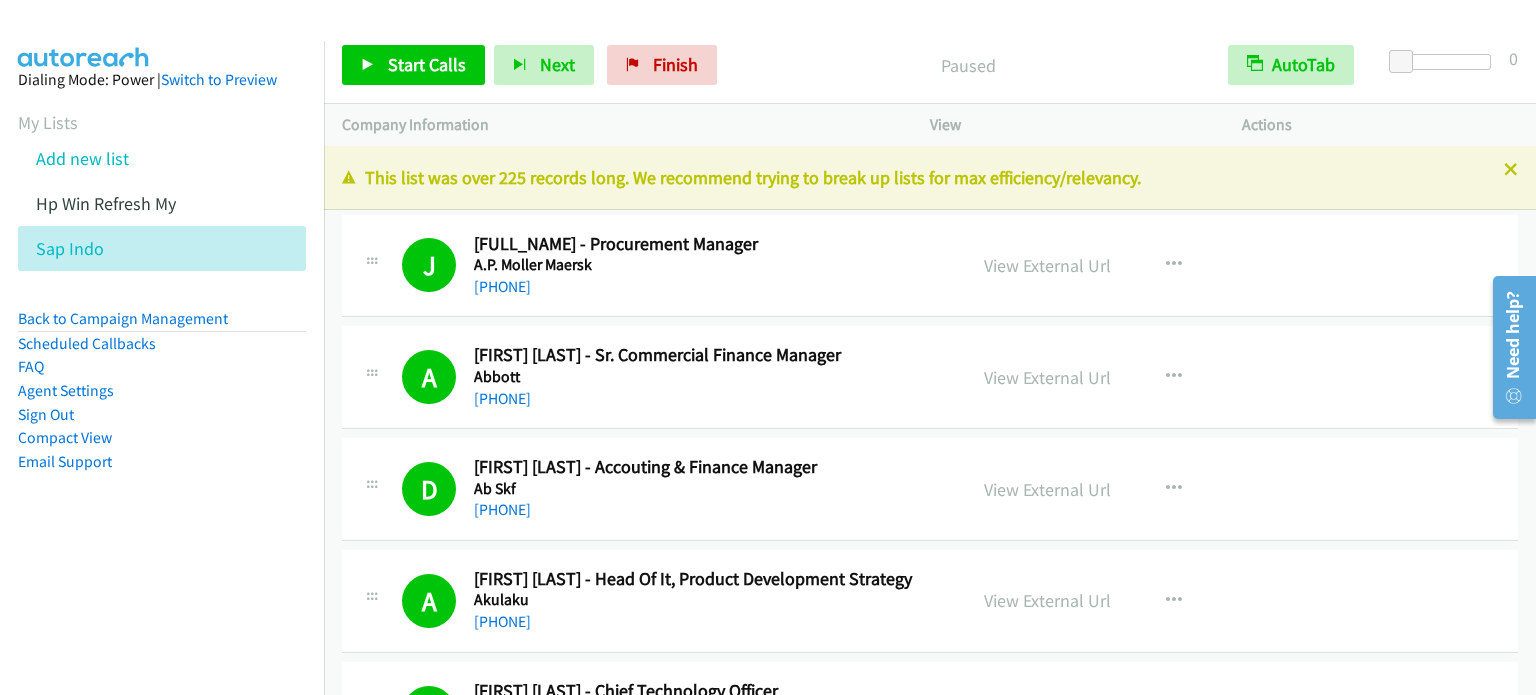 click on "Dialing Mode: Power
|
Switch to Preview
My Lists
Add new list
Hp Win Refresh My
Sap Indo
Back to Campaign Management
Scheduled Callbacks
FAQ
Agent Settings
Sign Out
Compact View
Email Support" at bounding box center (162, 302) 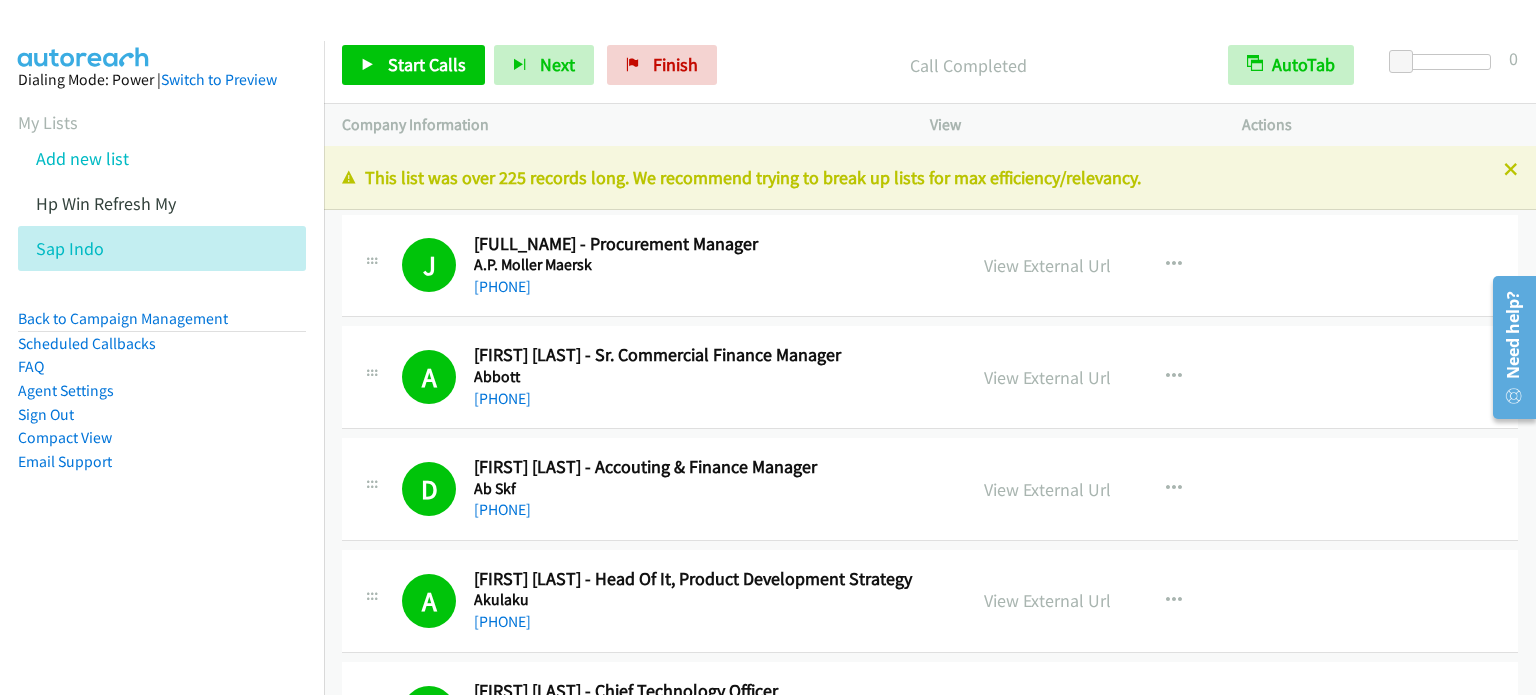 click on "Dialing Mode: Power
|
Switch to Preview
My Lists
Add new list
Hp Win Refresh My
Sap Indo
Back to Campaign Management
Scheduled Callbacks
FAQ
Agent Settings
Sign Out
Compact View
Email Support" at bounding box center (162, 302) 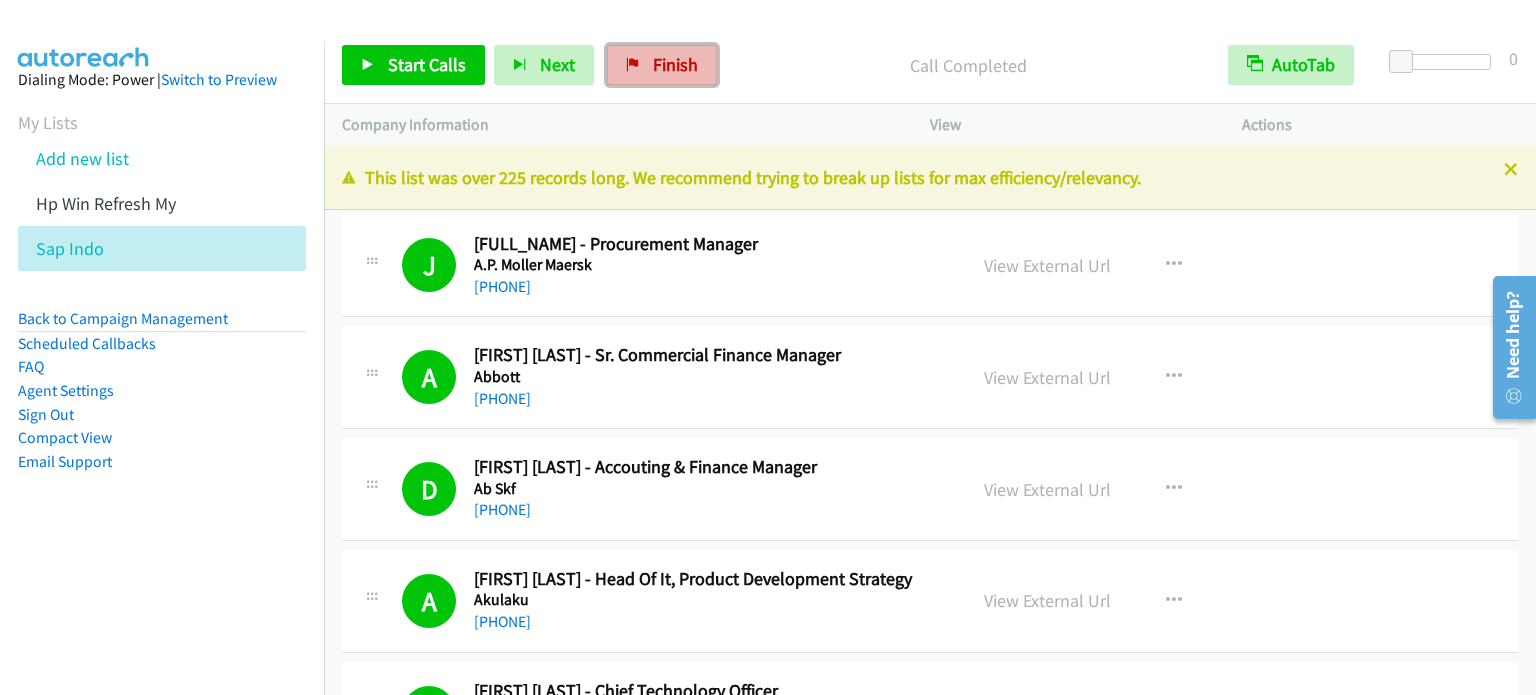 click on "Finish" at bounding box center (662, 65) 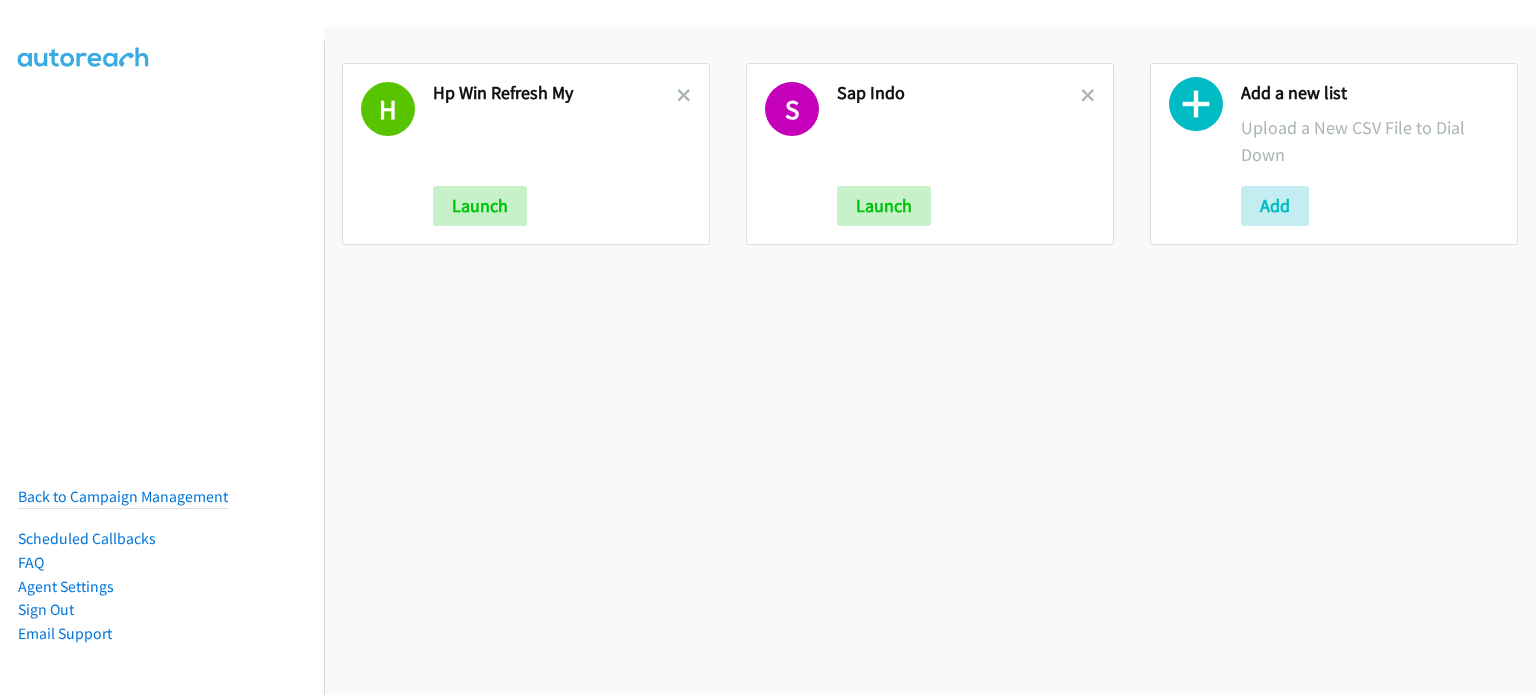 scroll, scrollTop: 0, scrollLeft: 0, axis: both 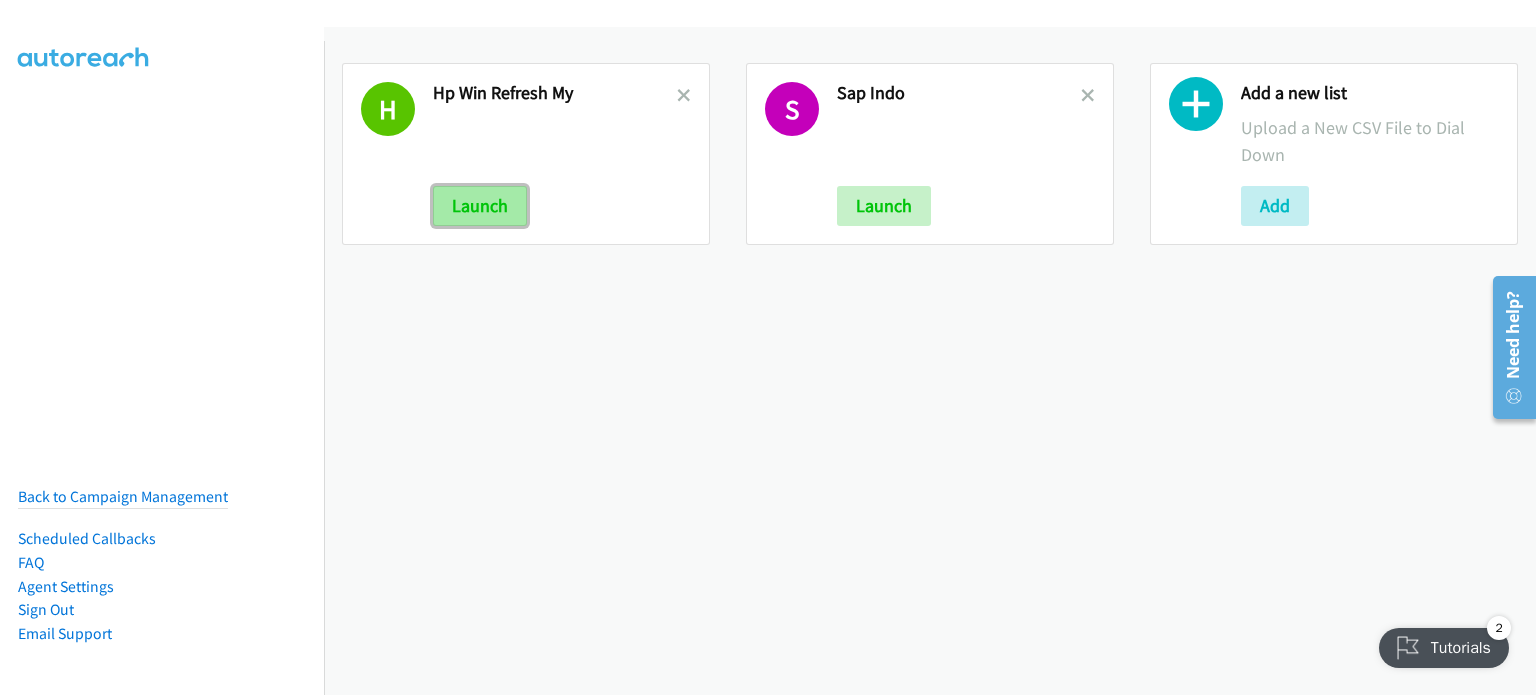 click on "Launch" at bounding box center (480, 206) 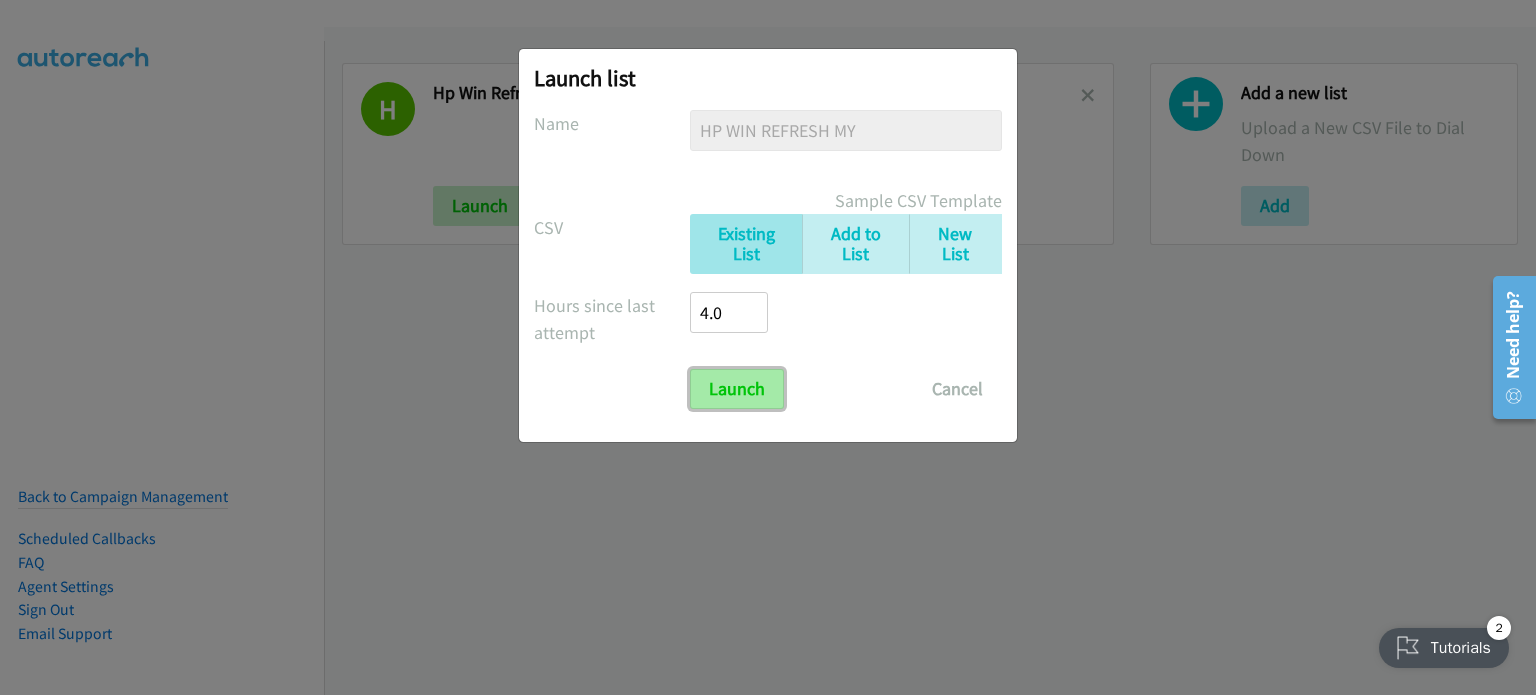 click on "Launch" at bounding box center [737, 389] 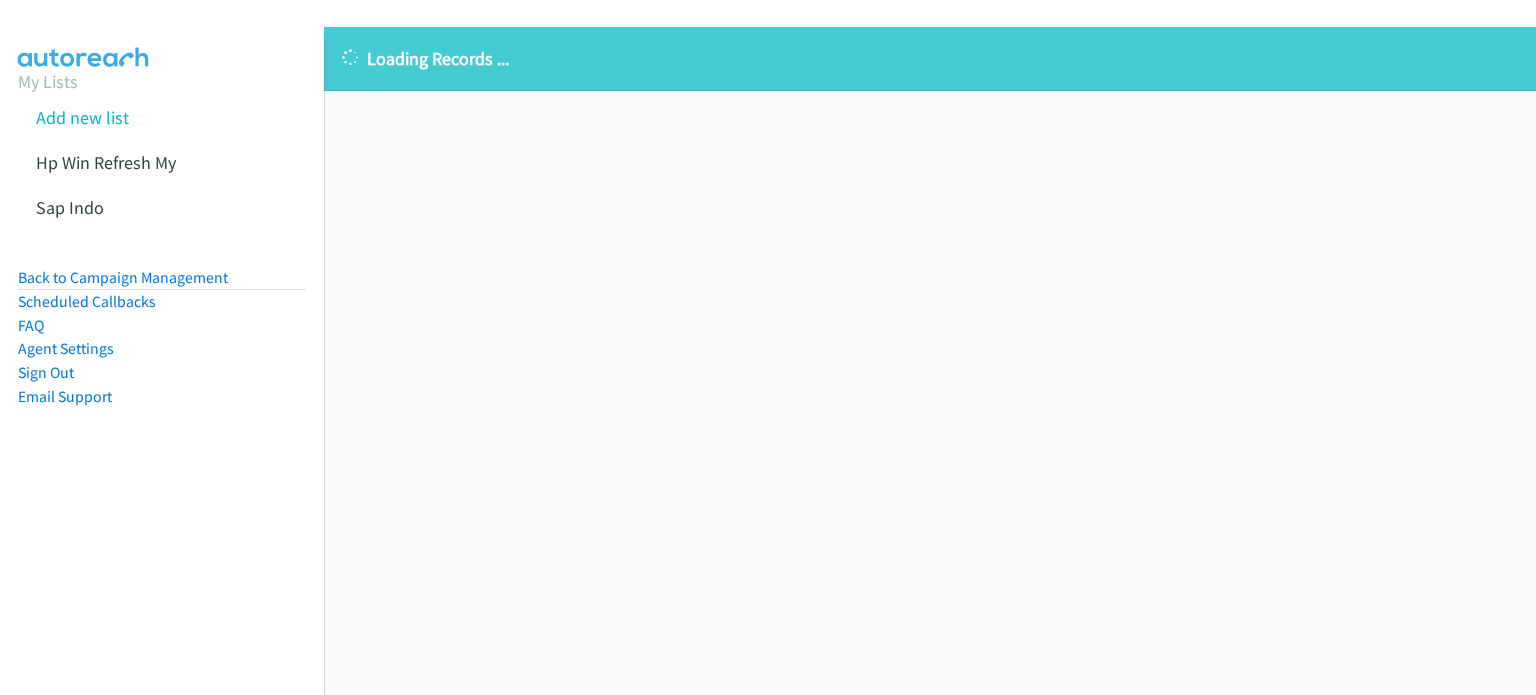 scroll, scrollTop: 0, scrollLeft: 0, axis: both 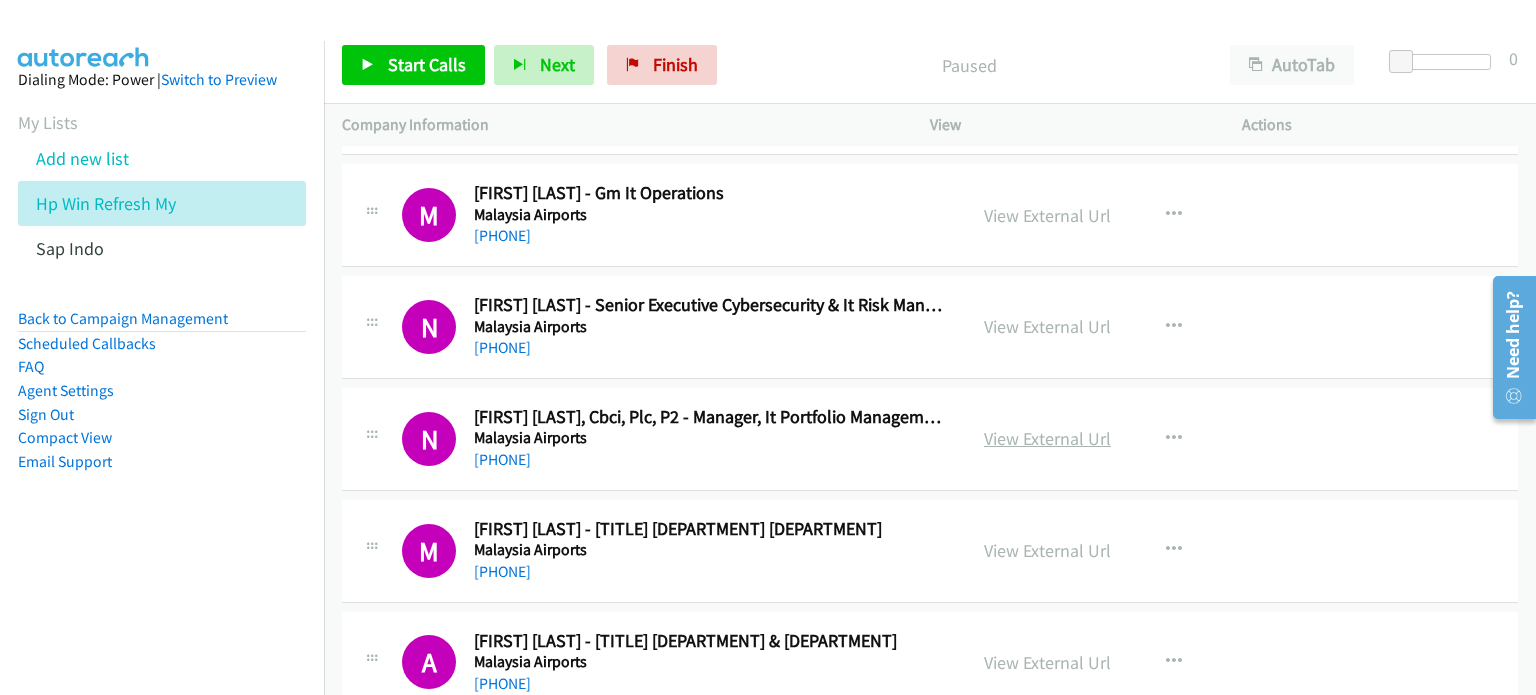 click on "View External Url" at bounding box center (1047, 438) 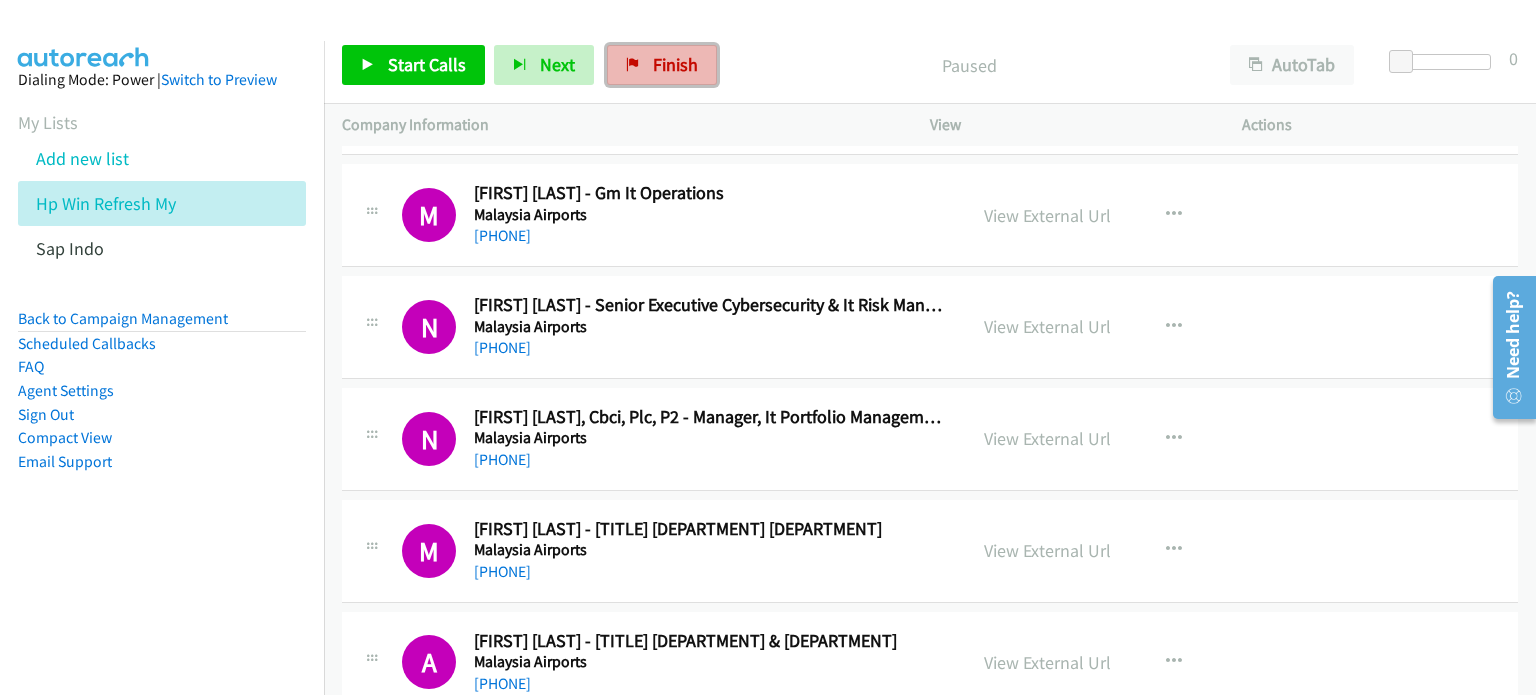click on "Finish" at bounding box center [675, 64] 